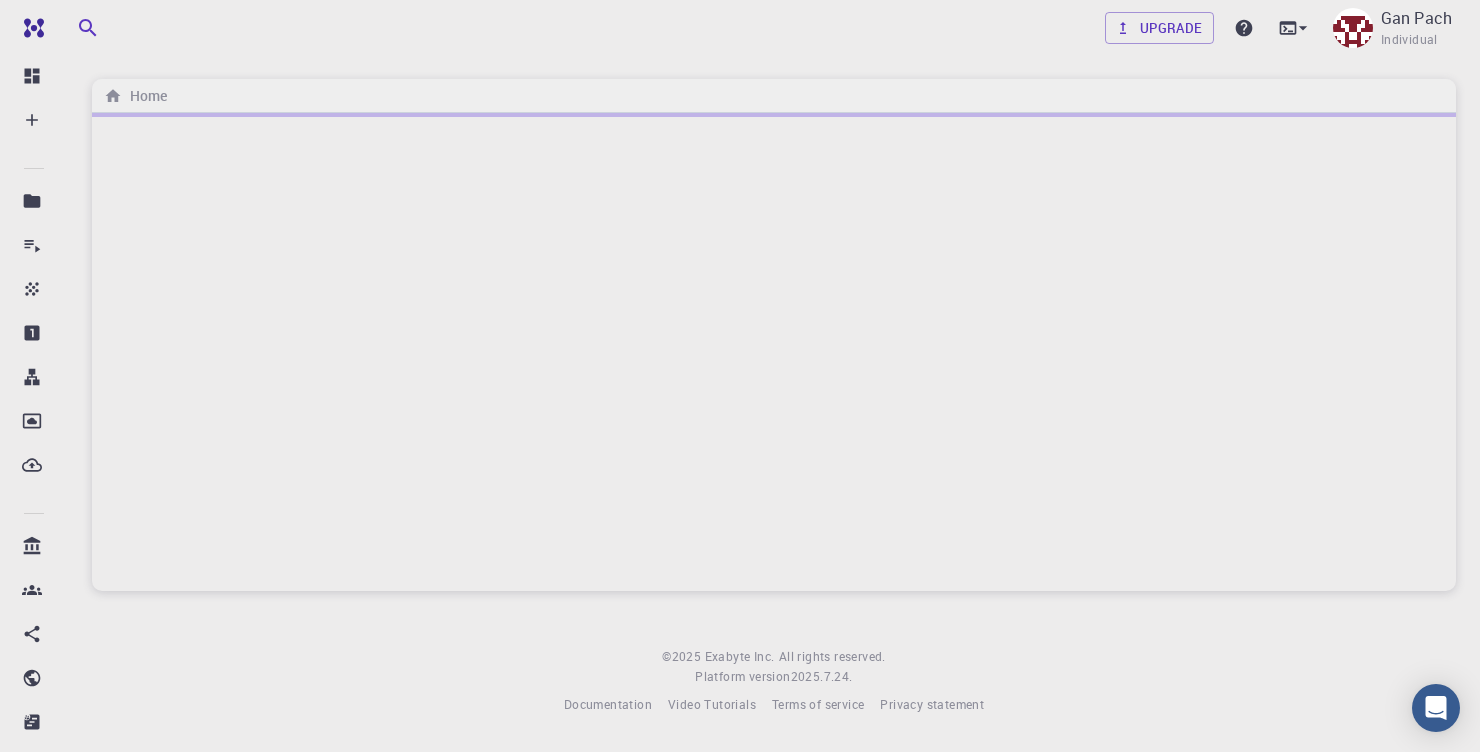 scroll, scrollTop: 0, scrollLeft: 0, axis: both 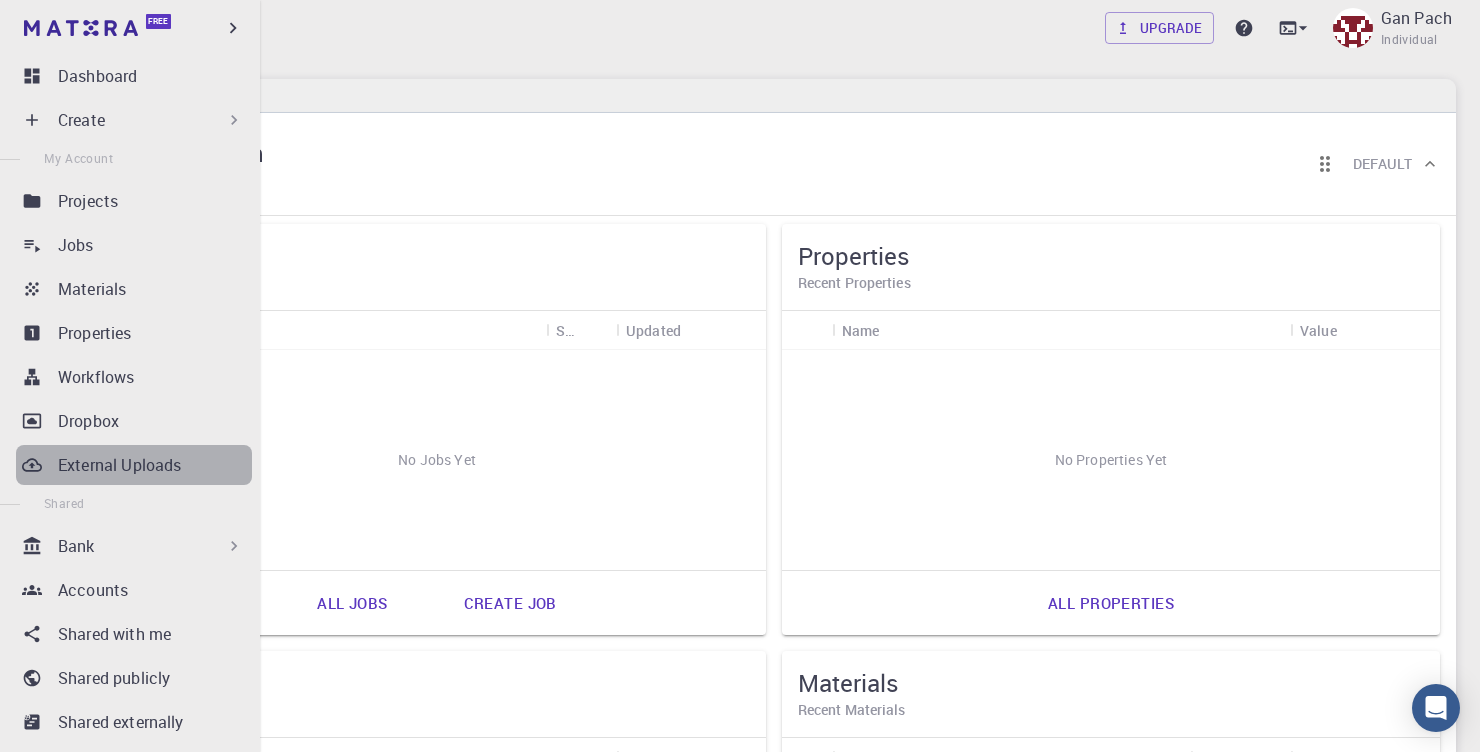 click on "External Uploads" at bounding box center [119, 465] 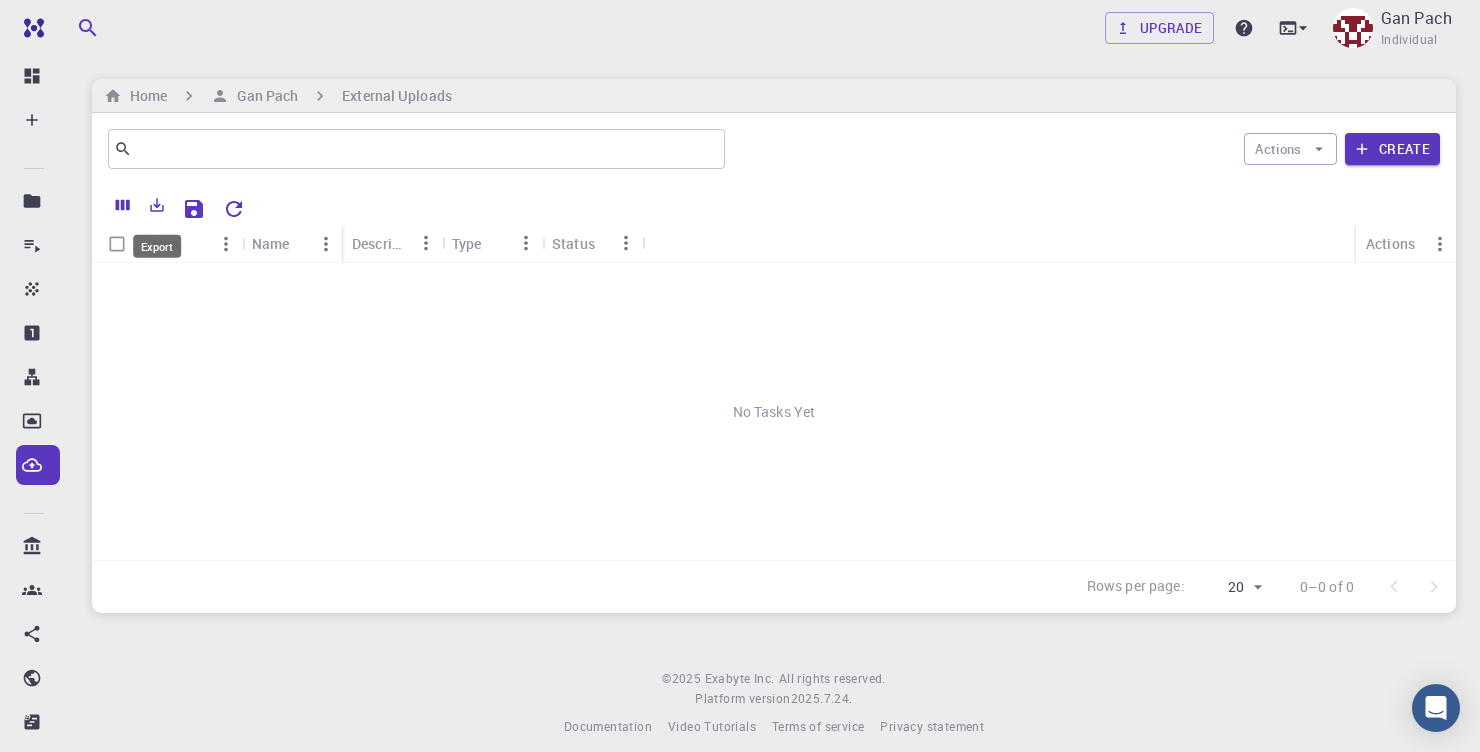 click 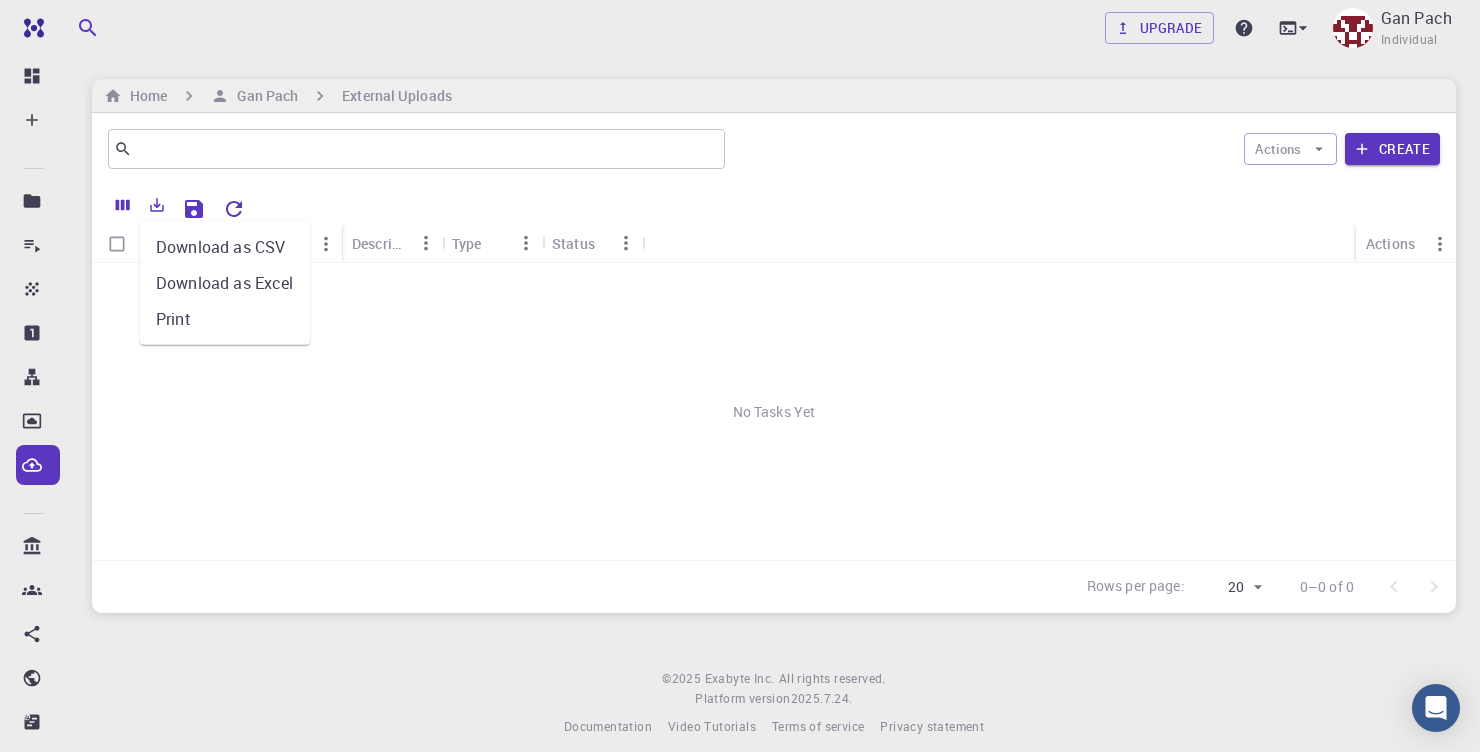 click on "No Tasks Yet" at bounding box center (774, 411) 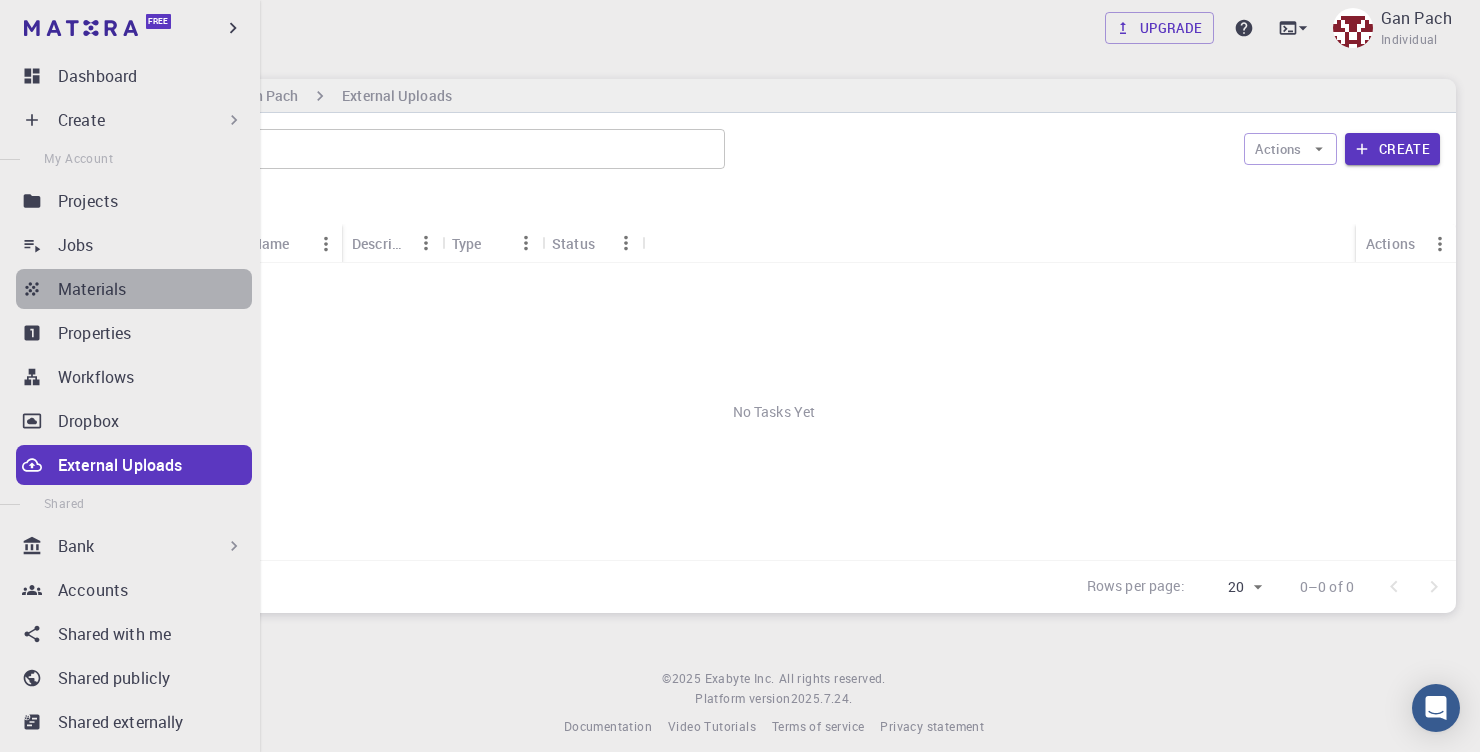 click on "Materials" at bounding box center [92, 289] 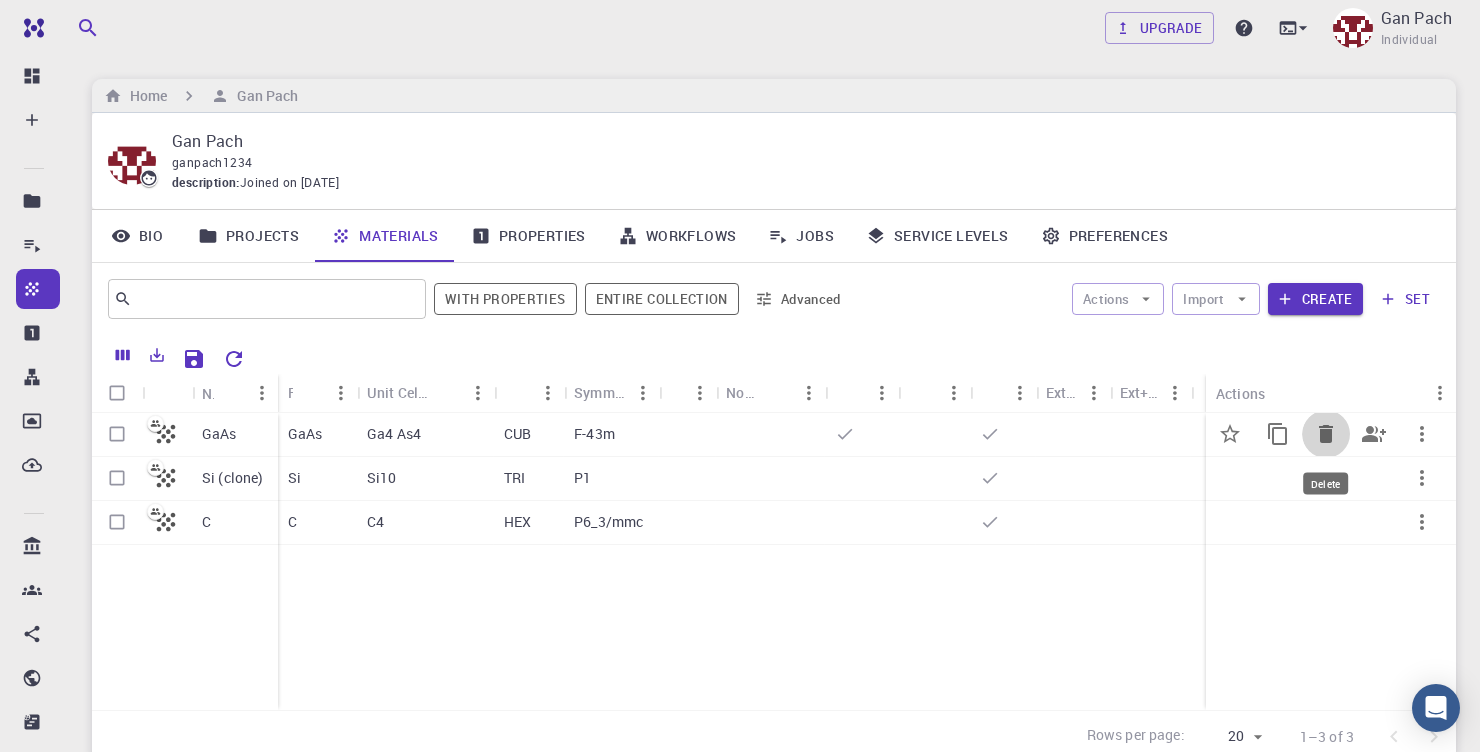 click at bounding box center (1326, 434) 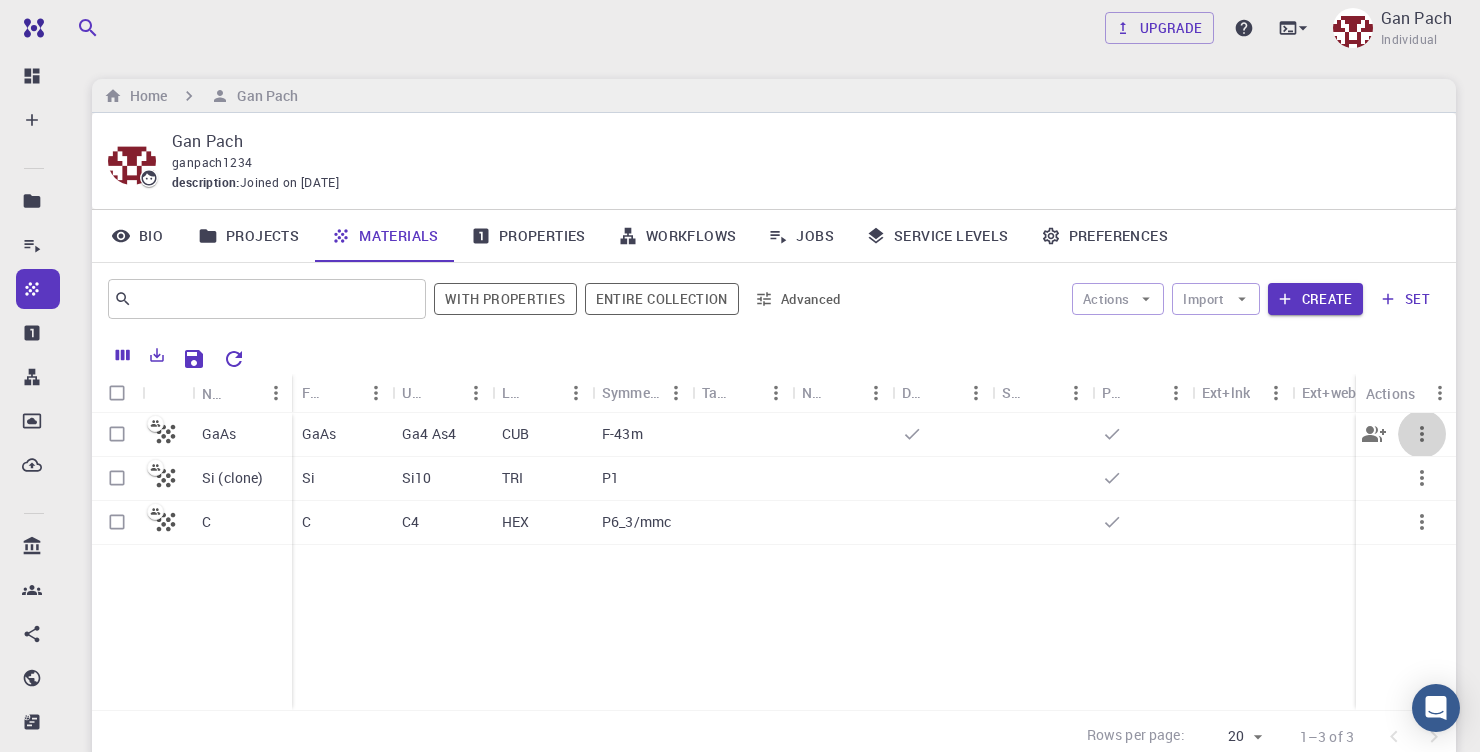 click 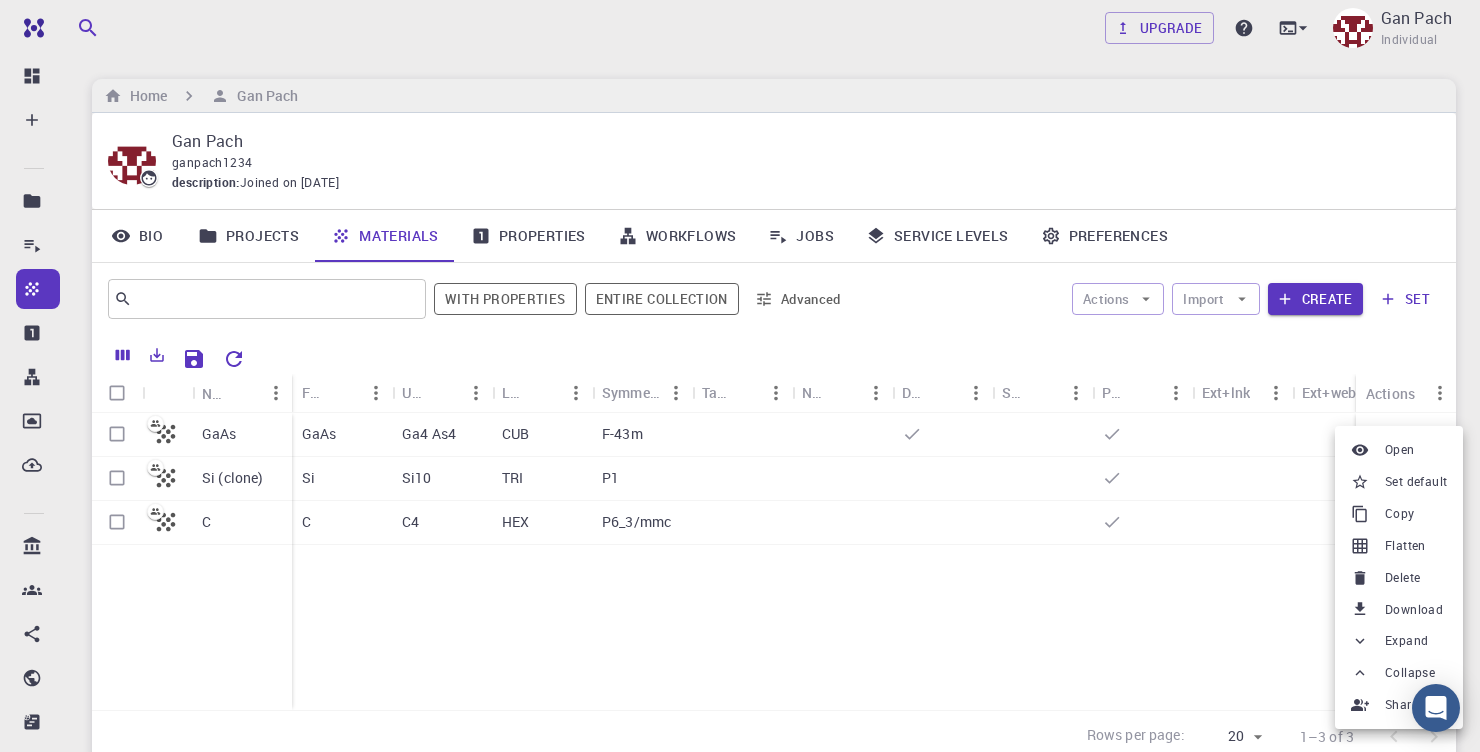 click on "Delete" at bounding box center (1402, 578) 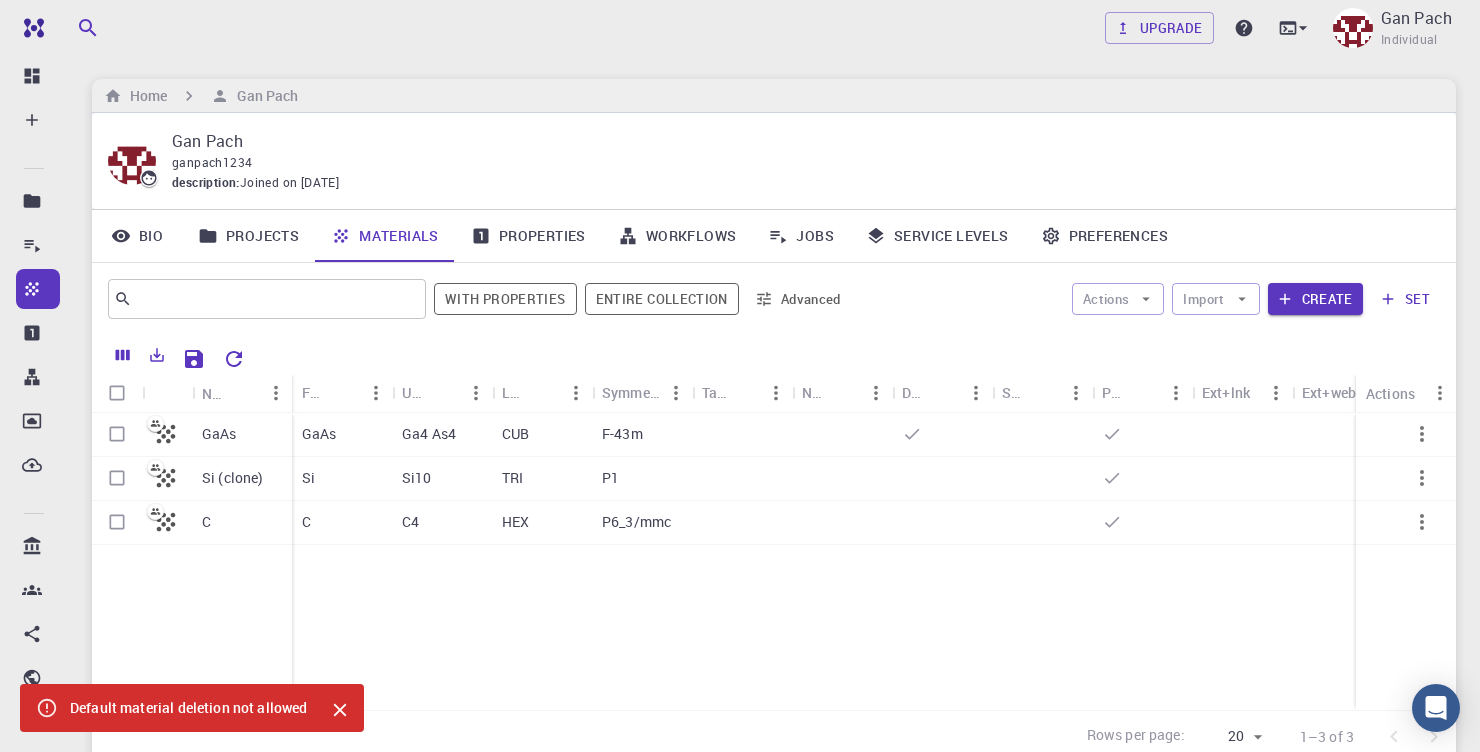click at bounding box center [1422, 478] 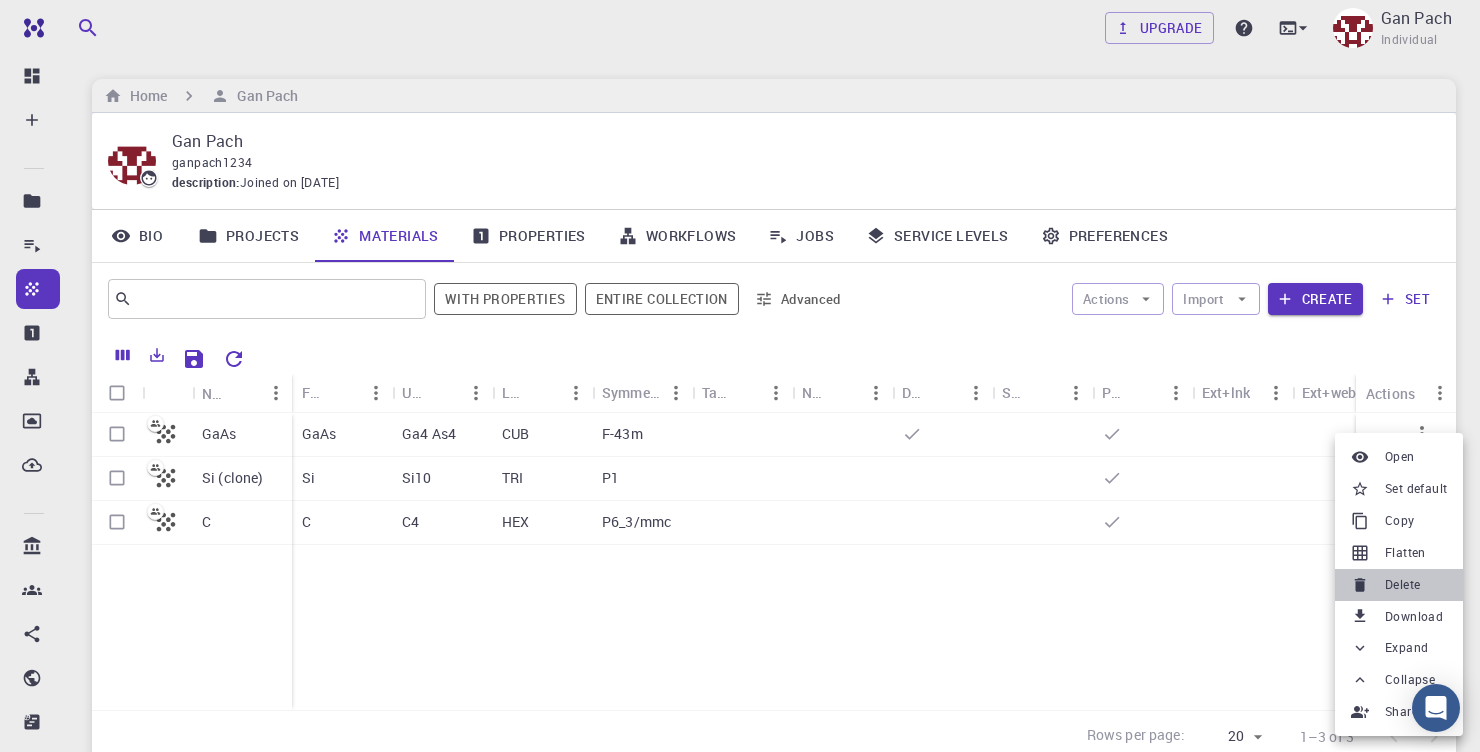 click on "Delete" at bounding box center [1402, 585] 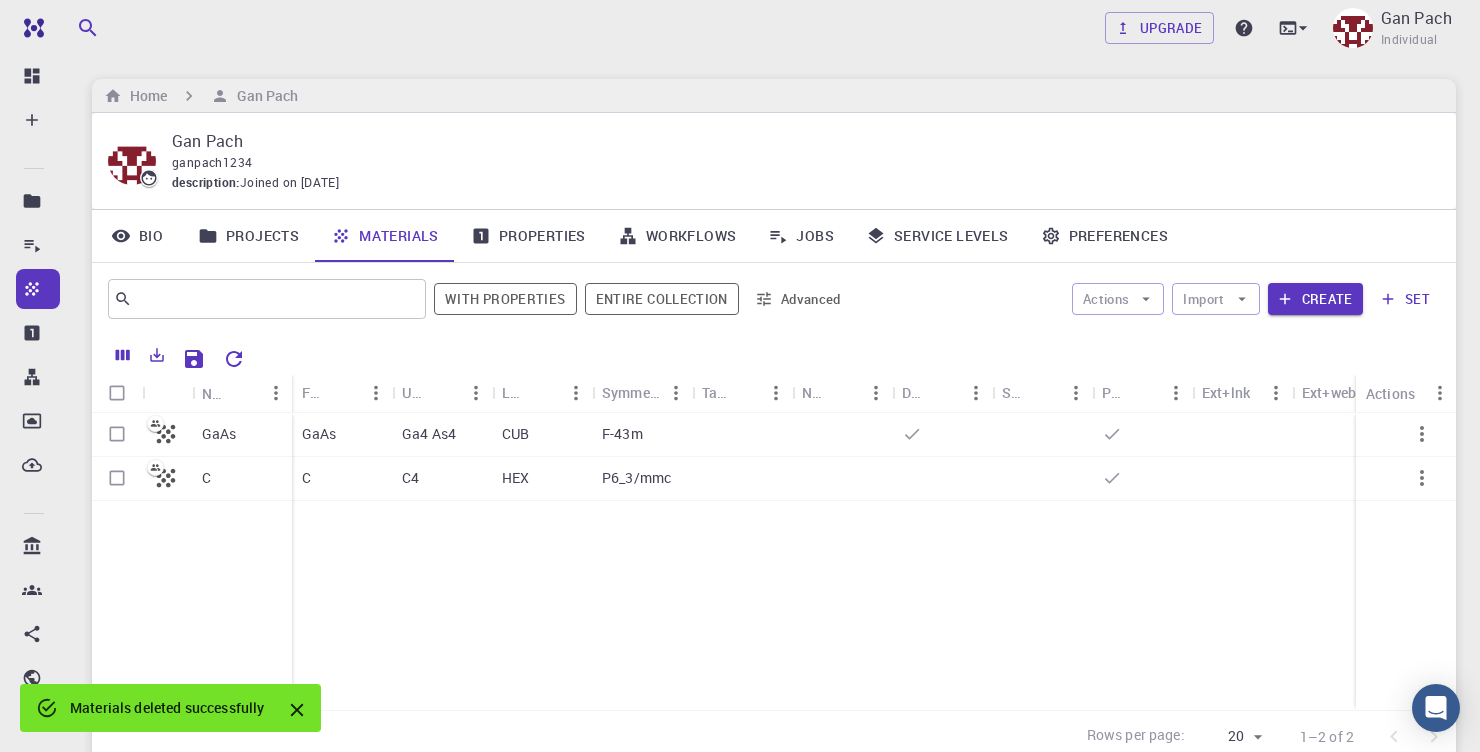 click 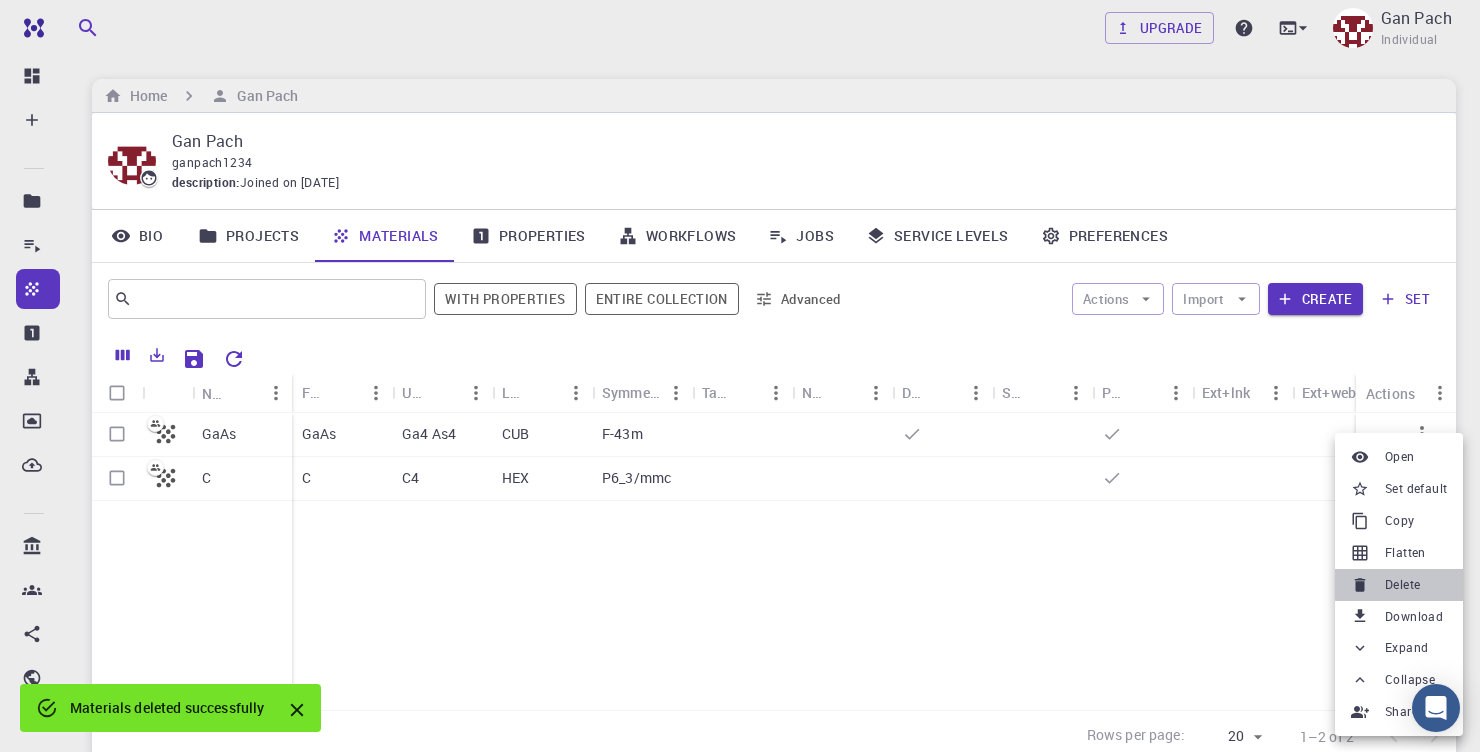 click on "Delete" at bounding box center [1402, 585] 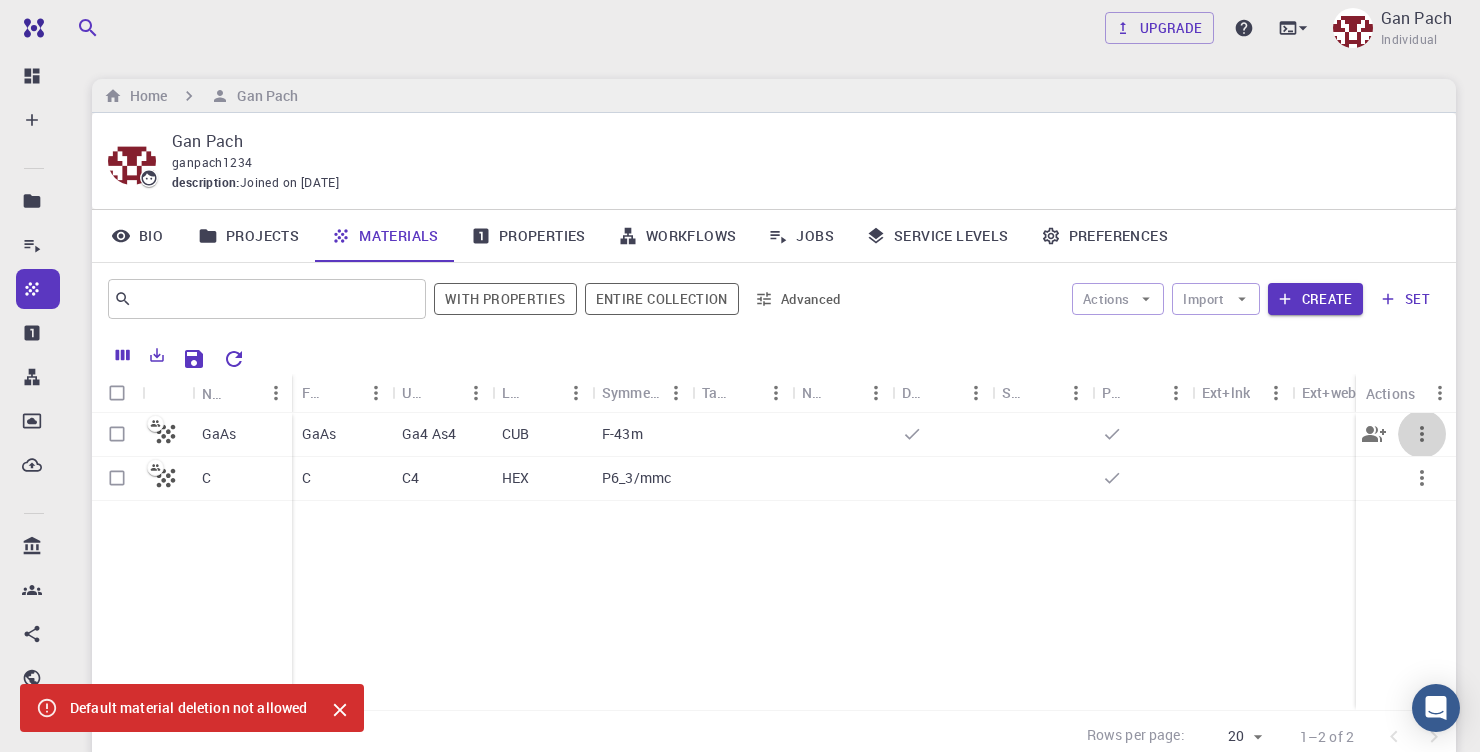 click 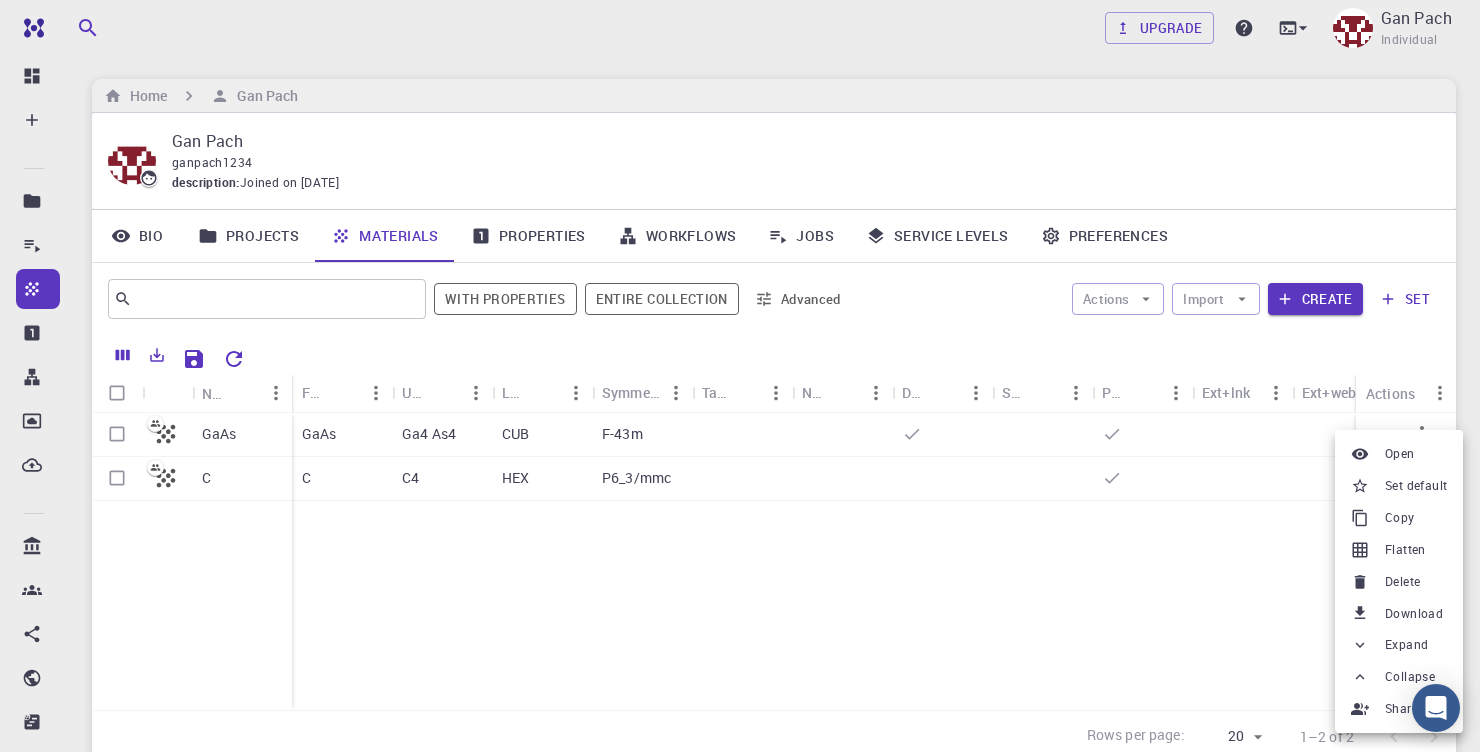 click on "Delete" at bounding box center (1402, 582) 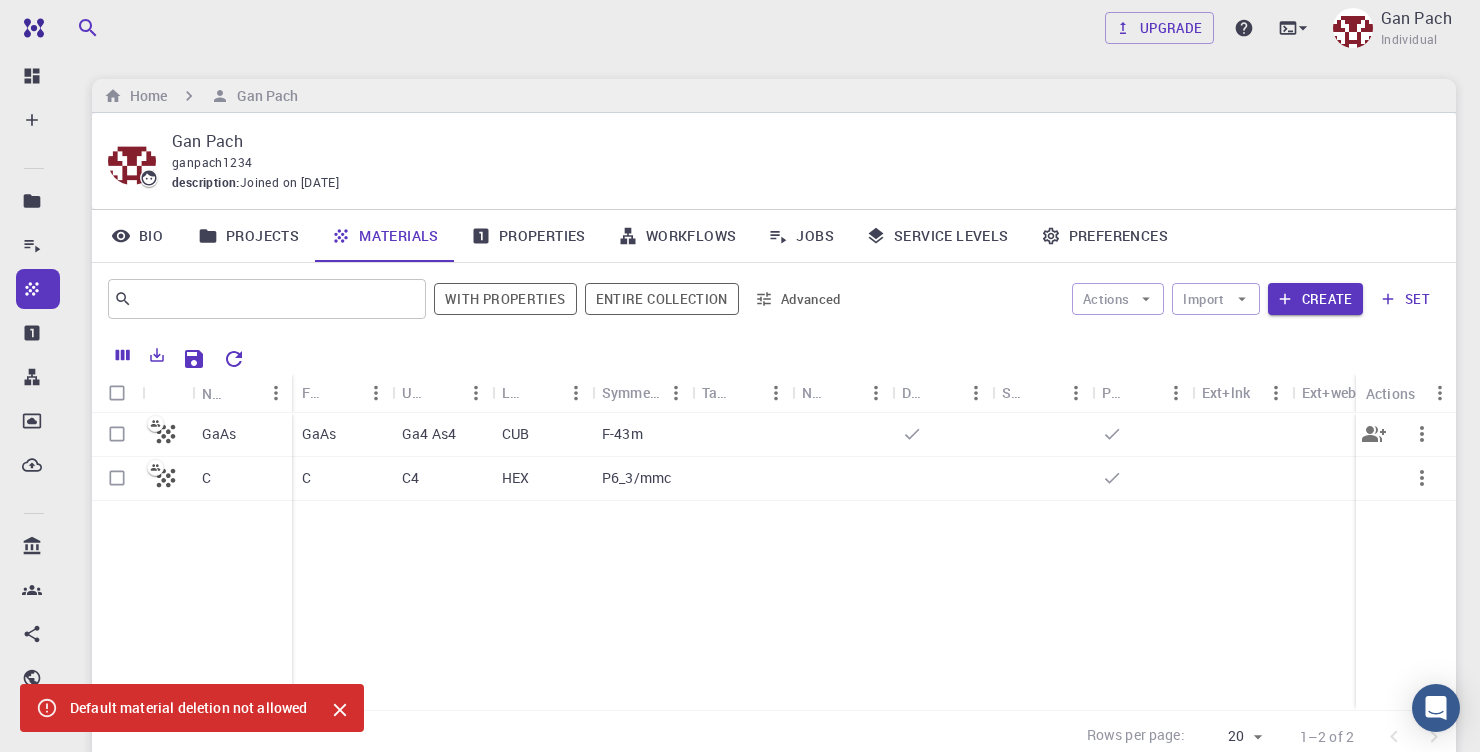 click 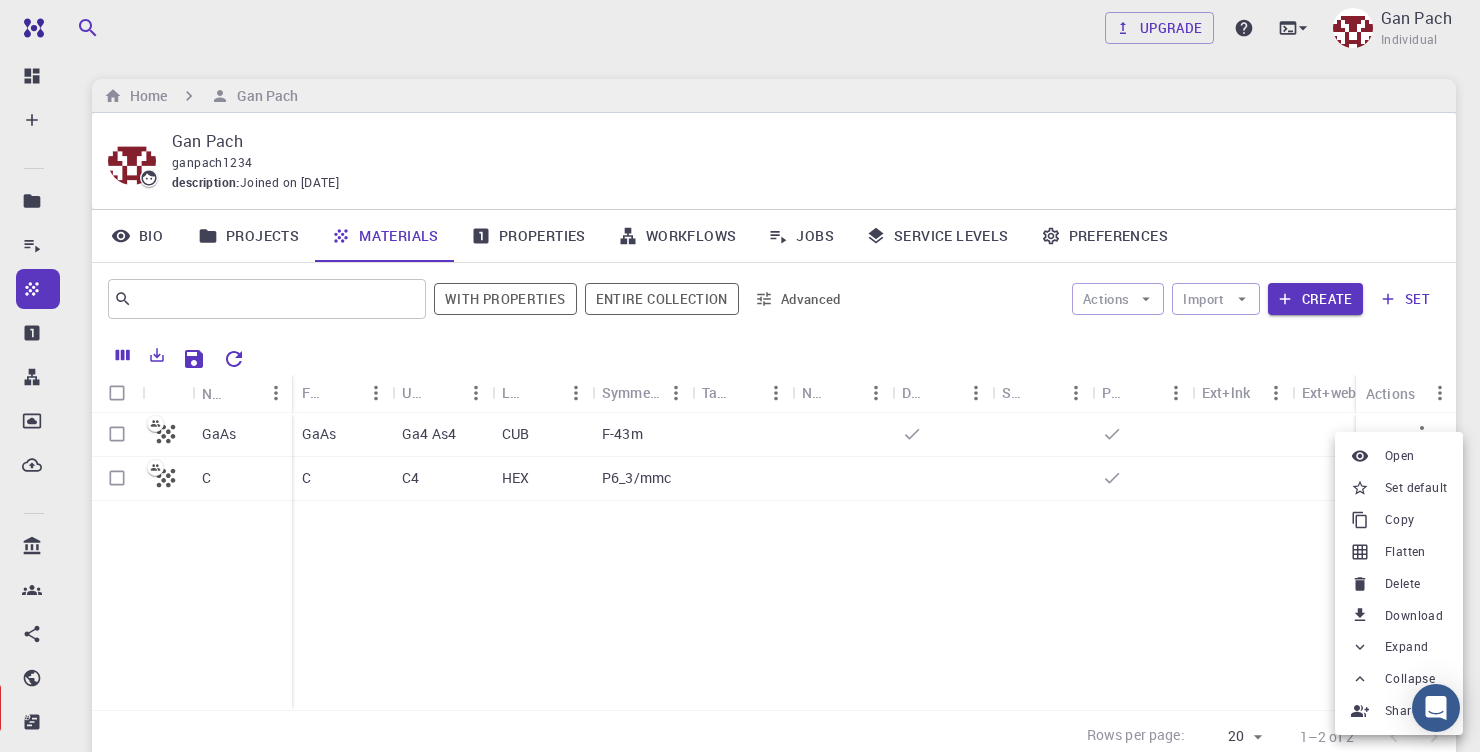 click on "Delete" at bounding box center [1402, 584] 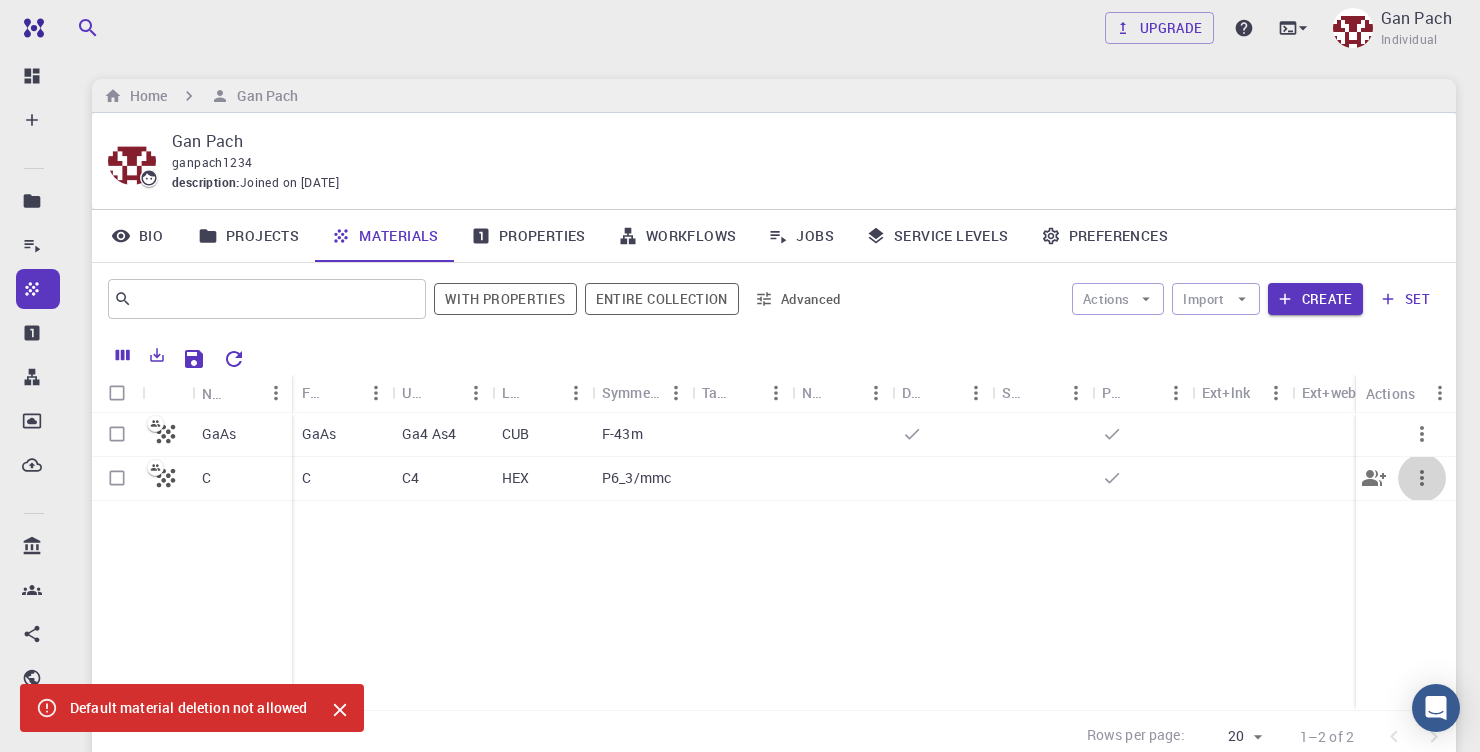click 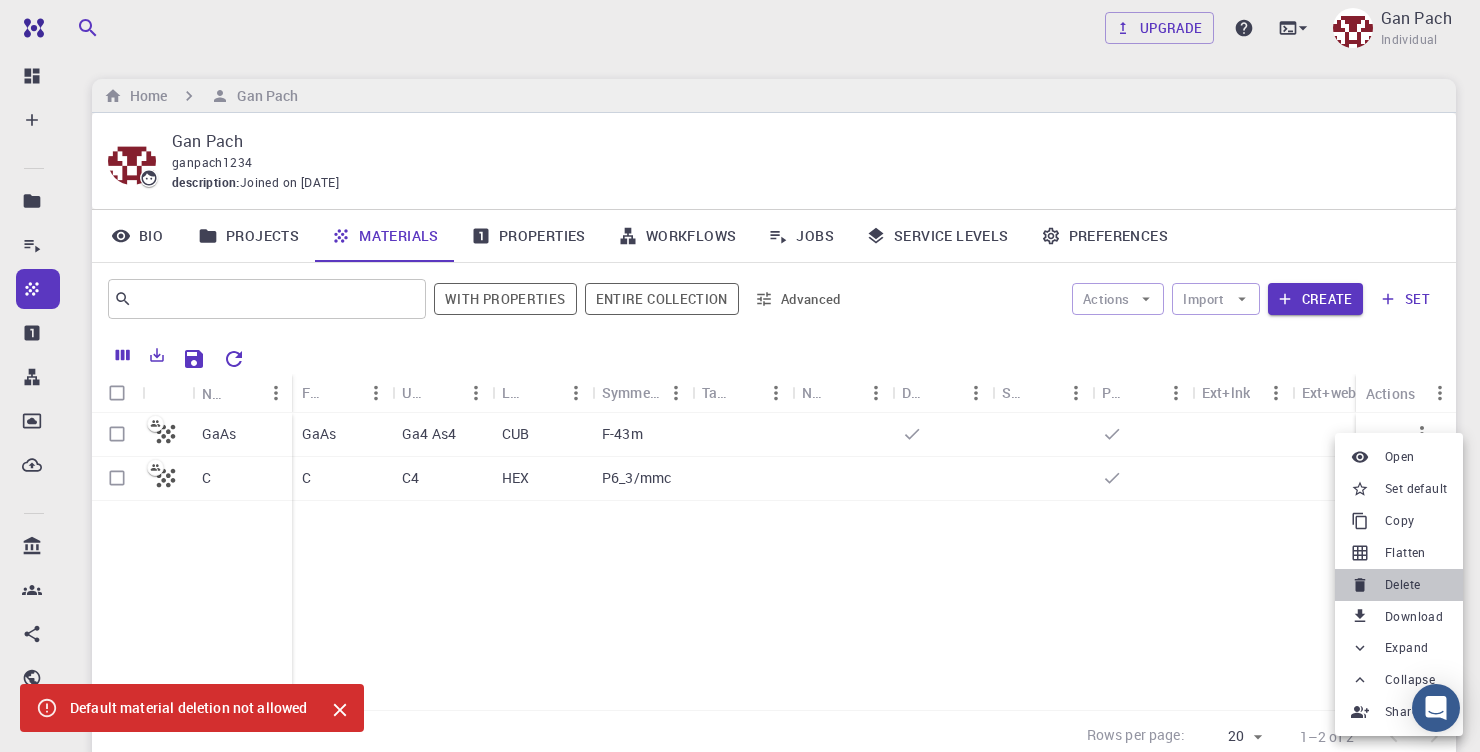 click on "Delete" at bounding box center [1402, 585] 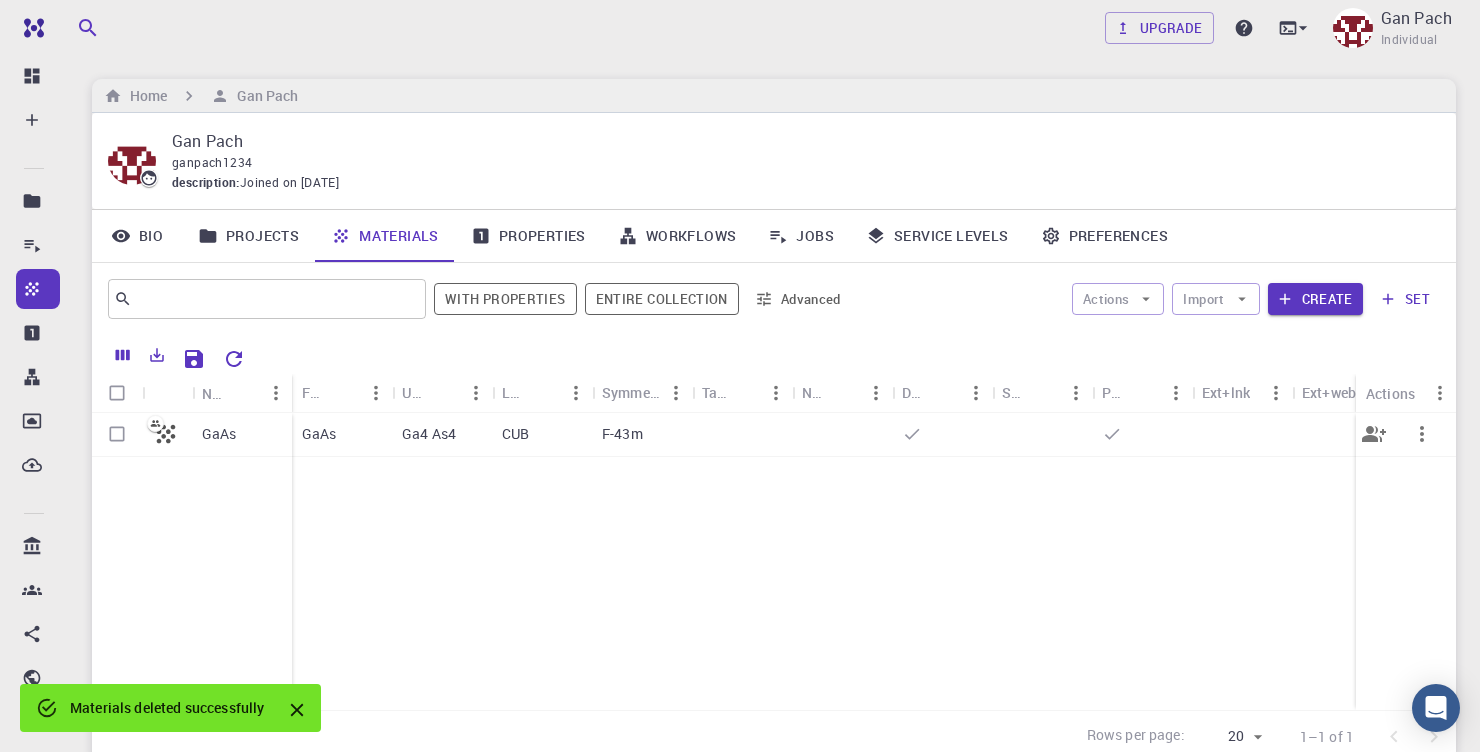 click 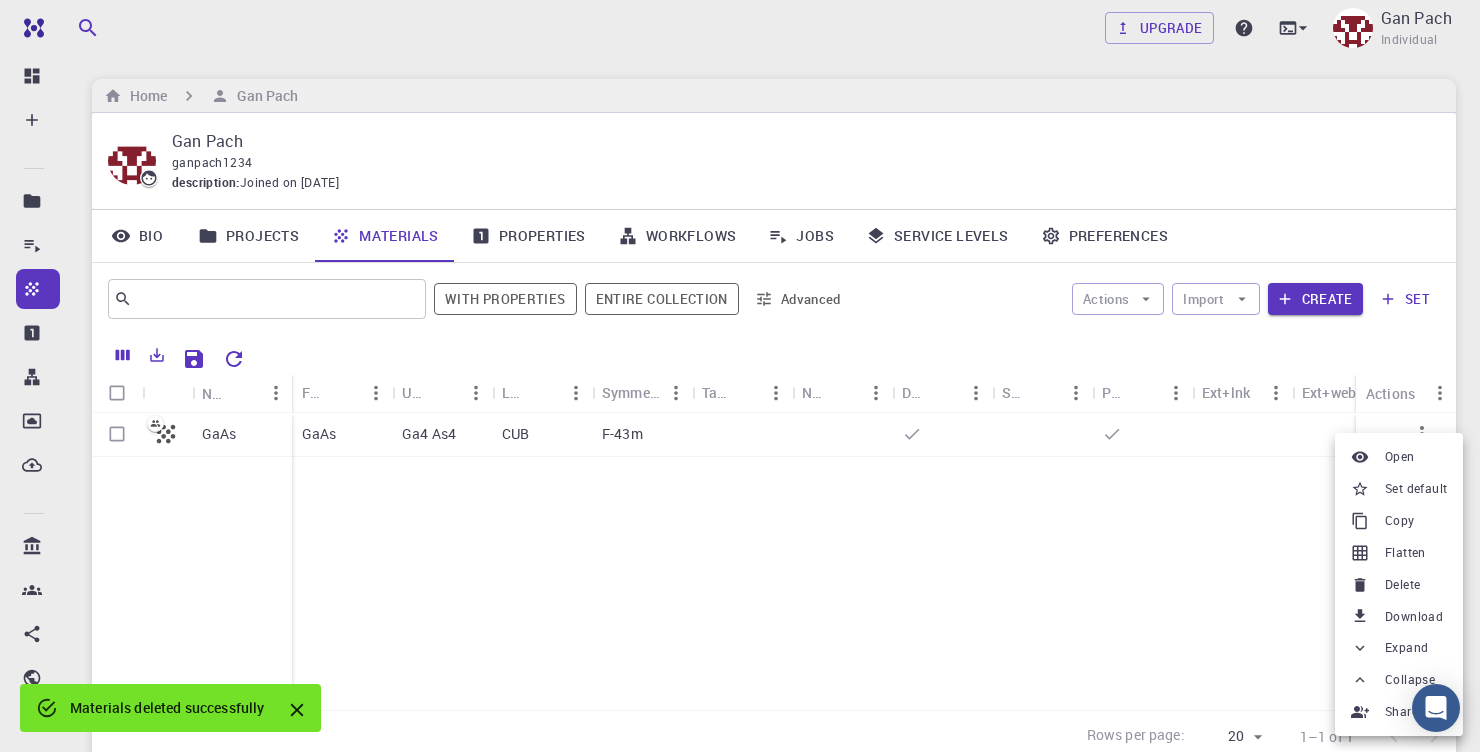 click on "Delete" at bounding box center [1399, 585] 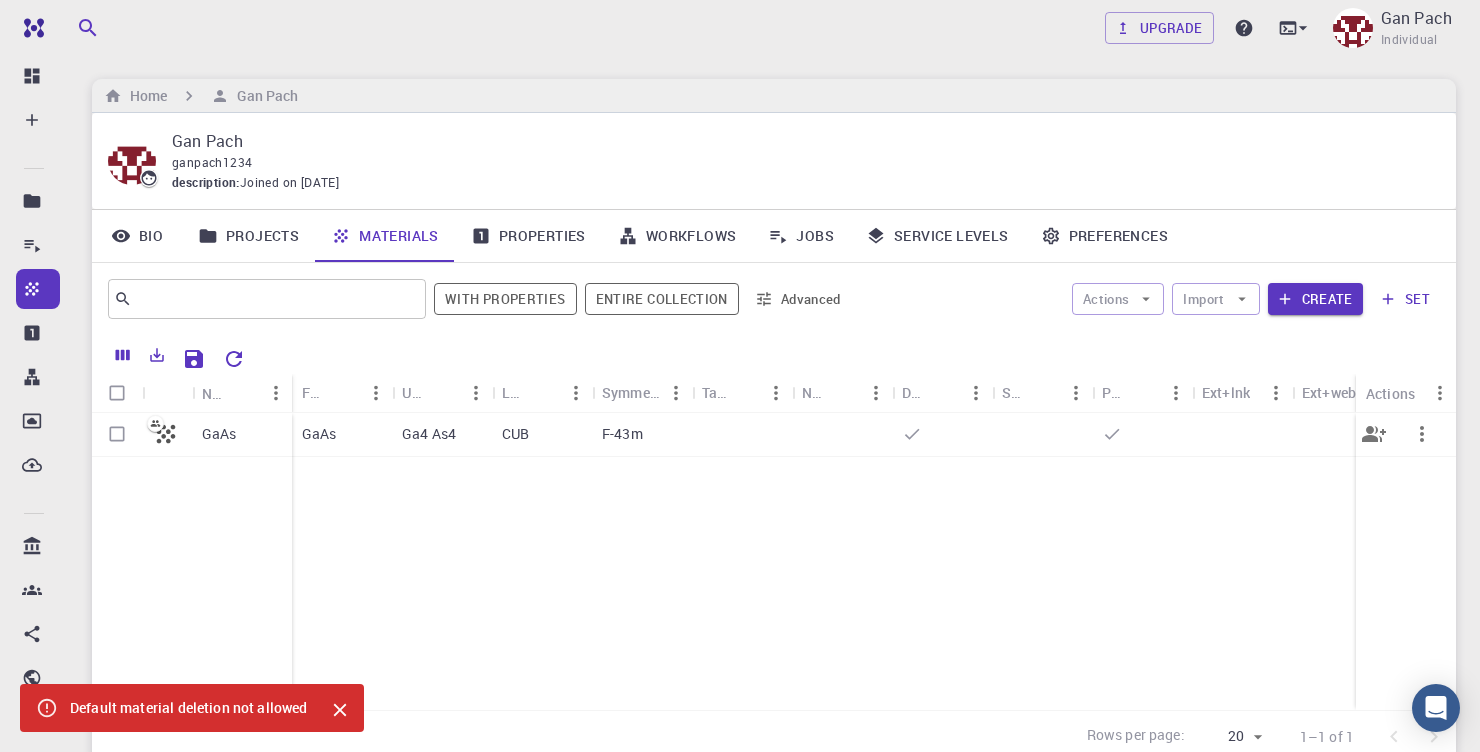 click 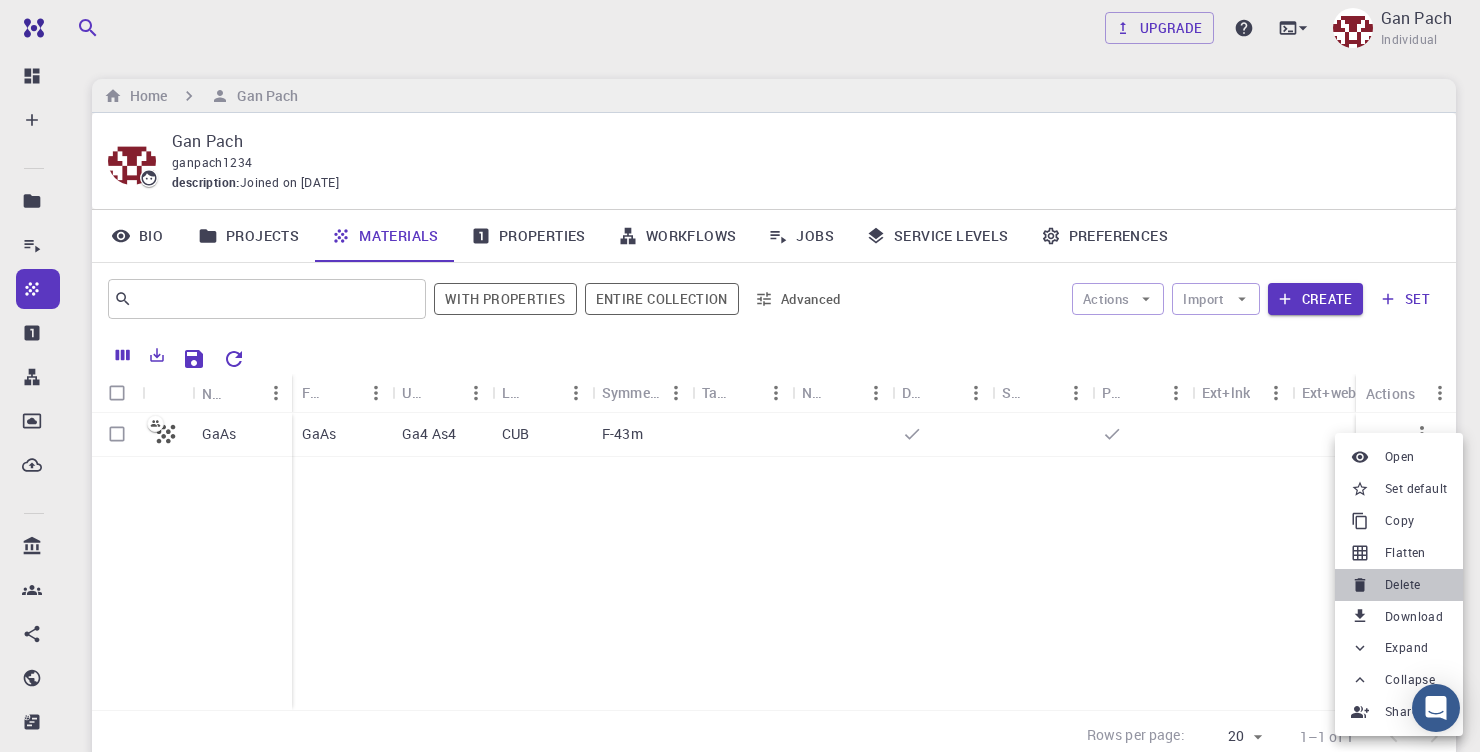click on "Delete" at bounding box center [1402, 585] 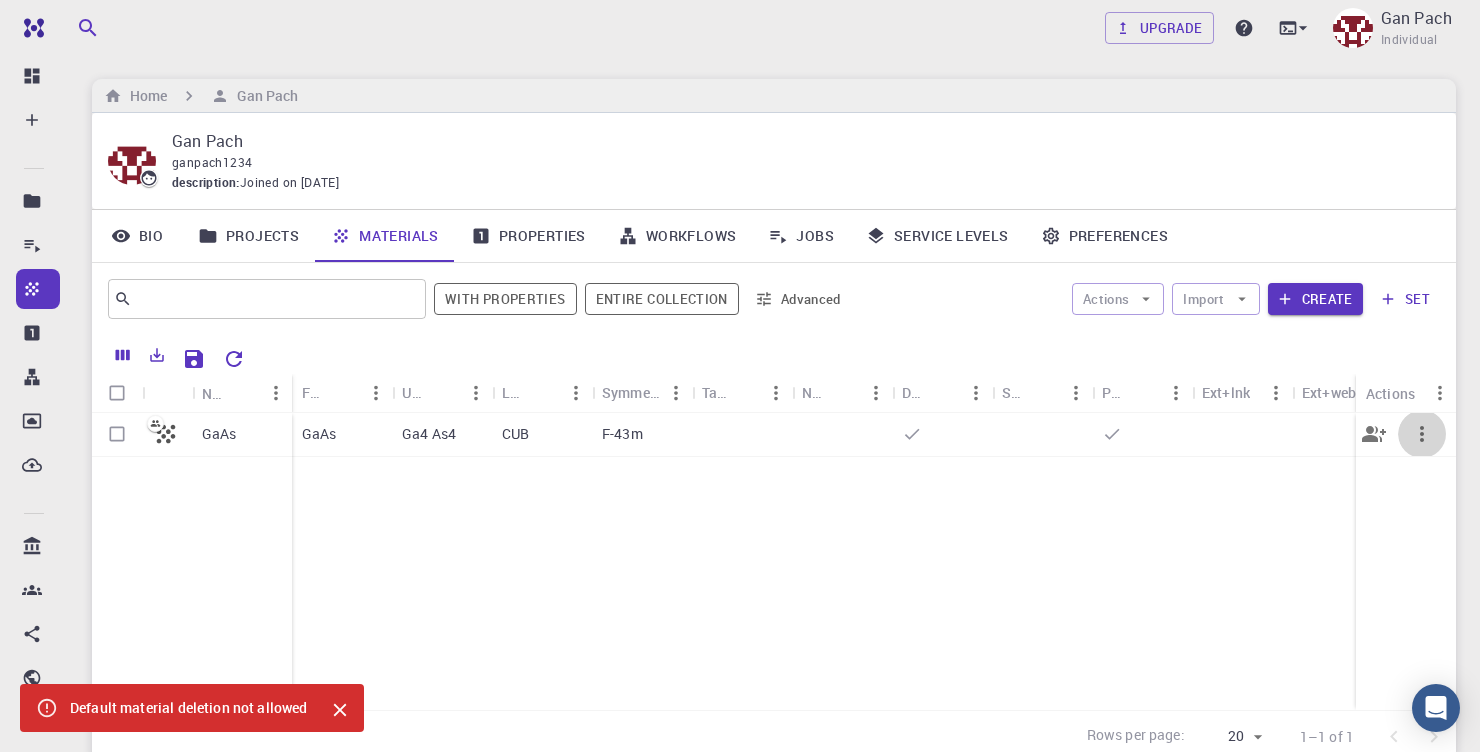 click 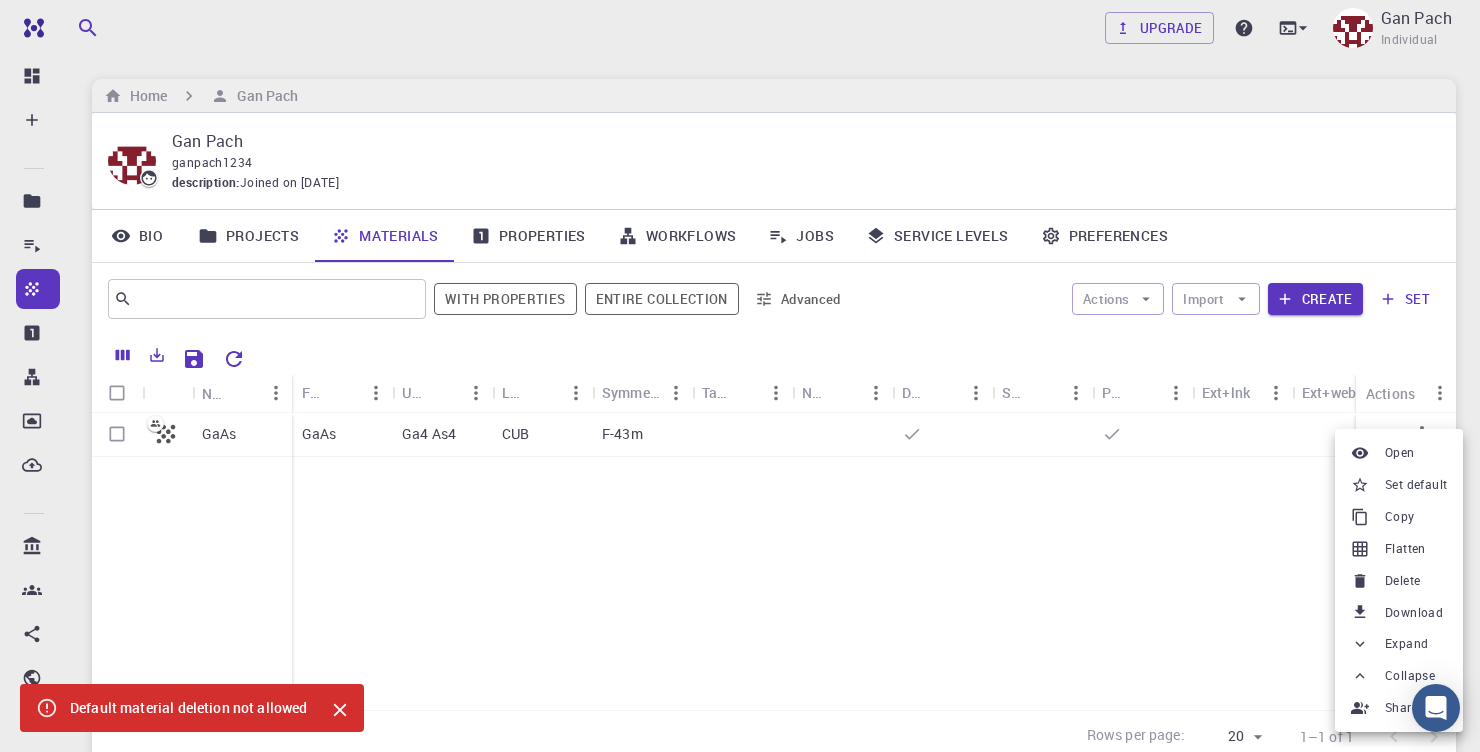 click on "Delete" at bounding box center [1399, 581] 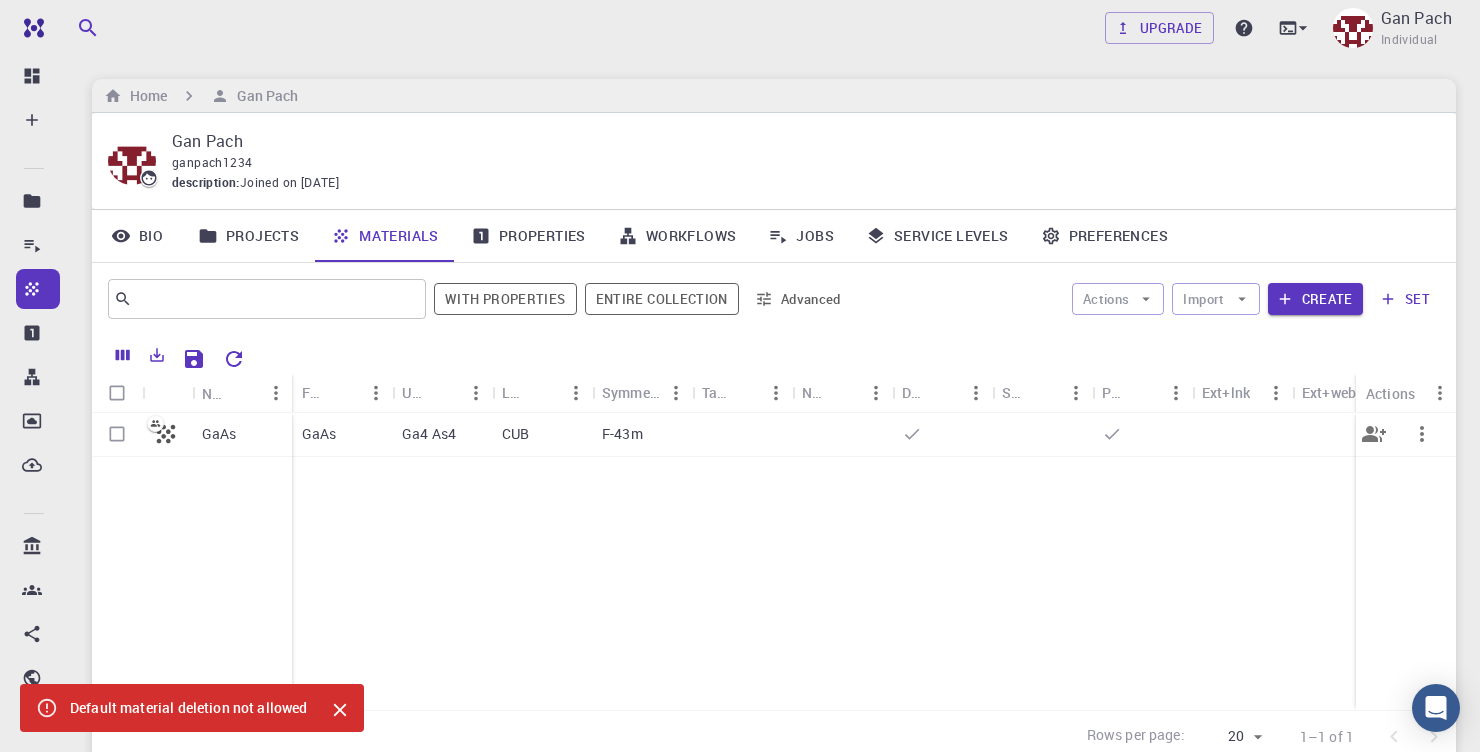 click at bounding box center [1422, 434] 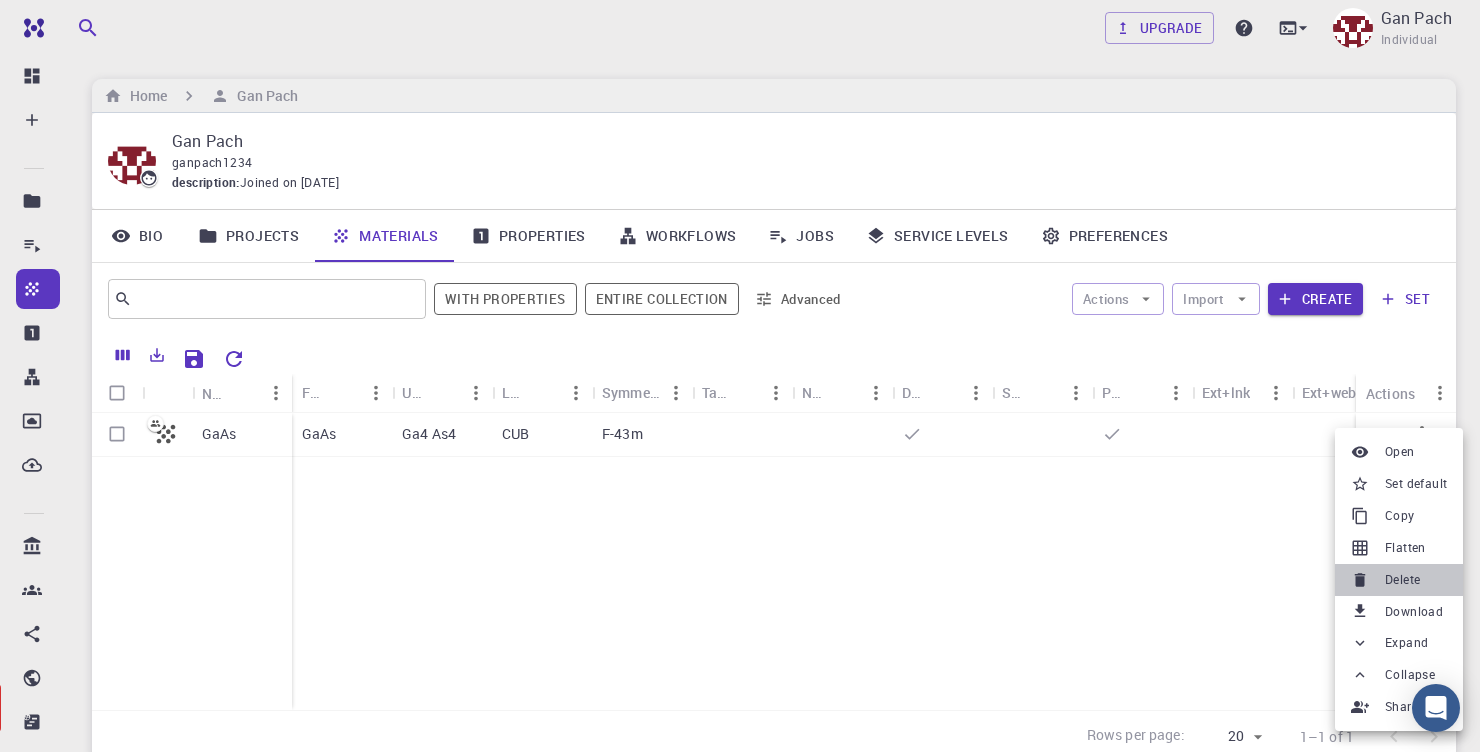 click on "Delete" at bounding box center (1399, 580) 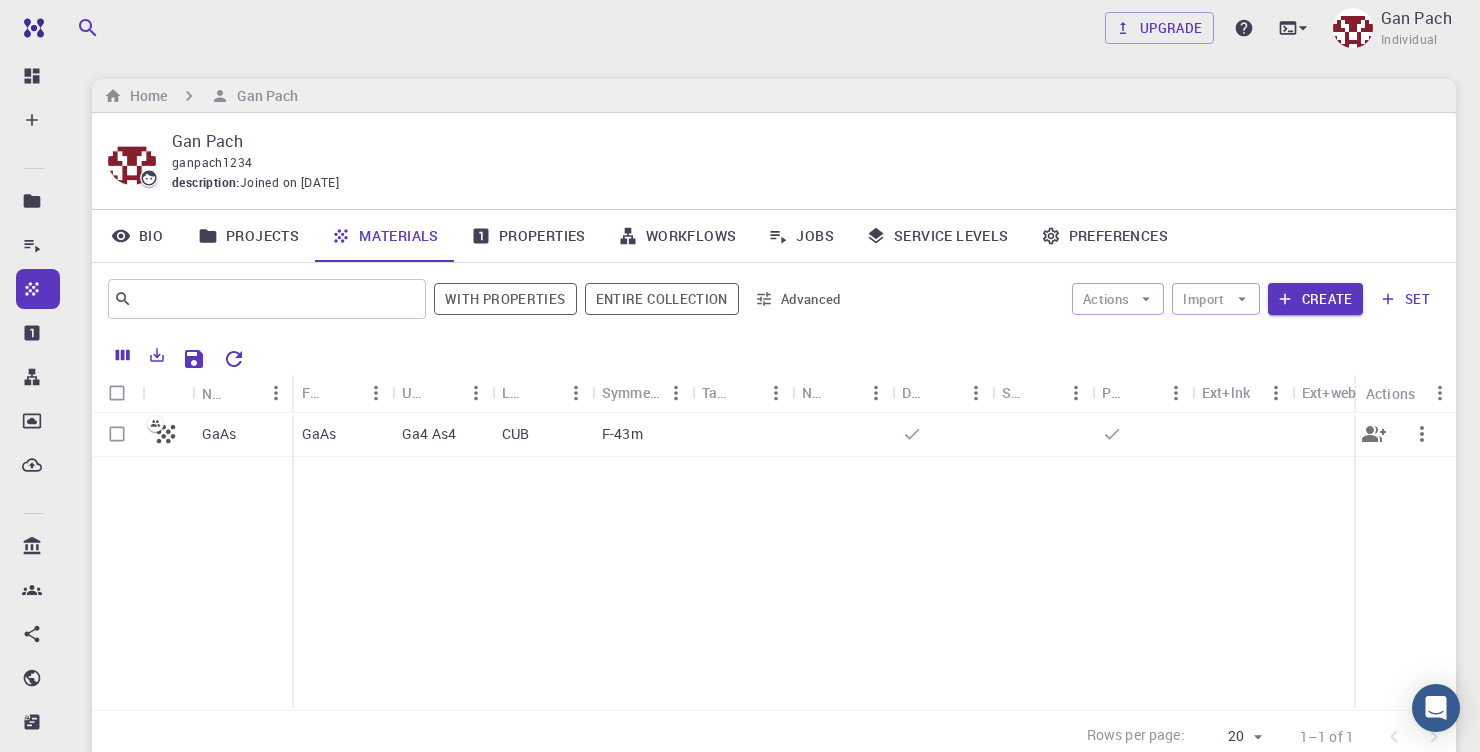 click 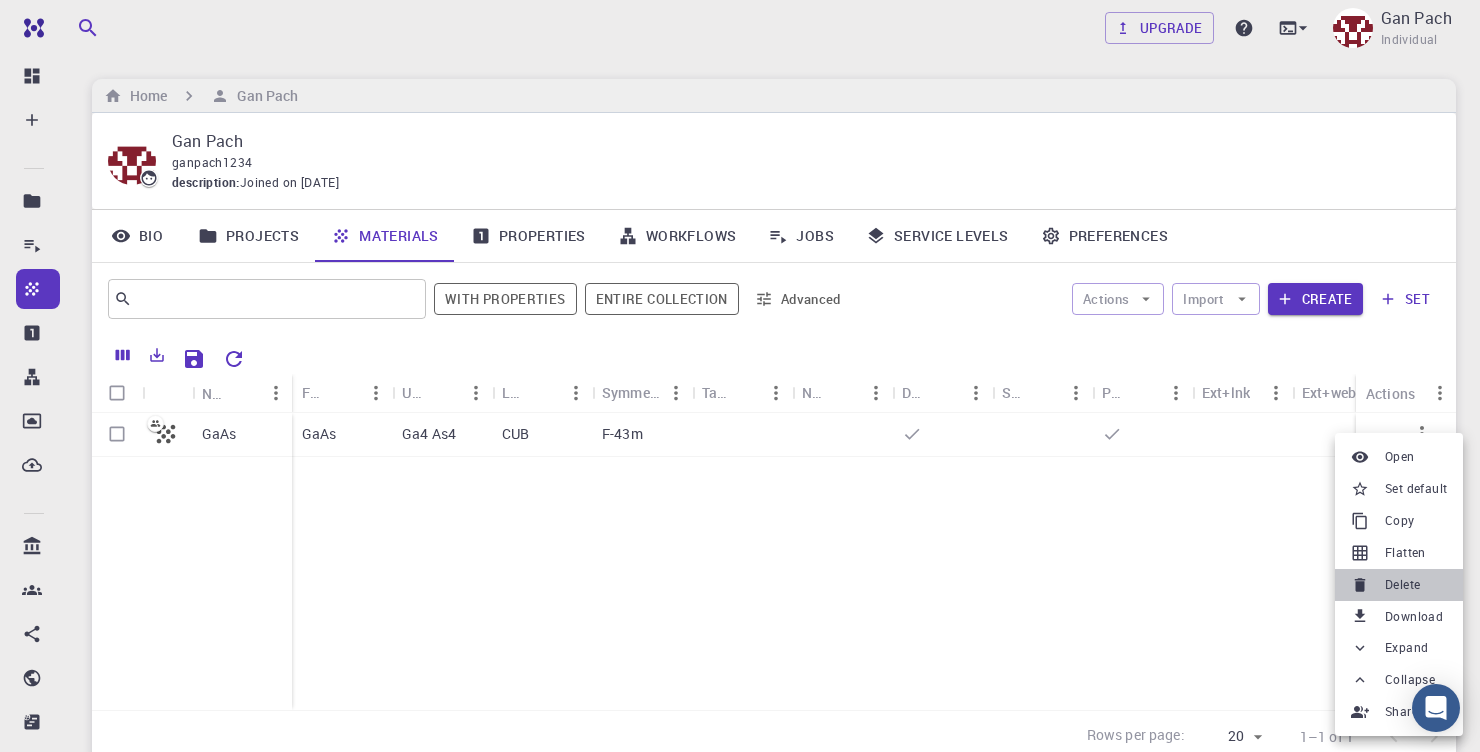 click on "Delete" at bounding box center (1399, 585) 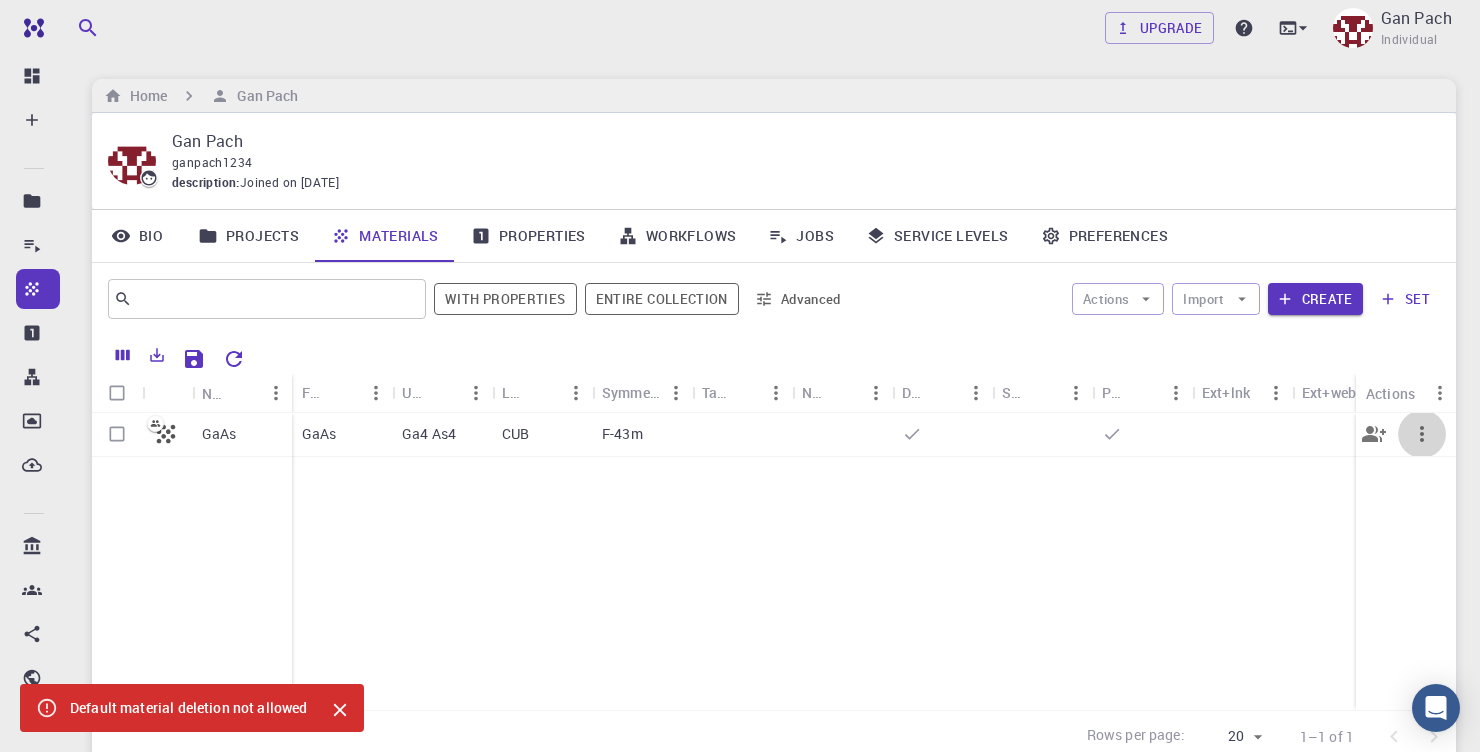 click 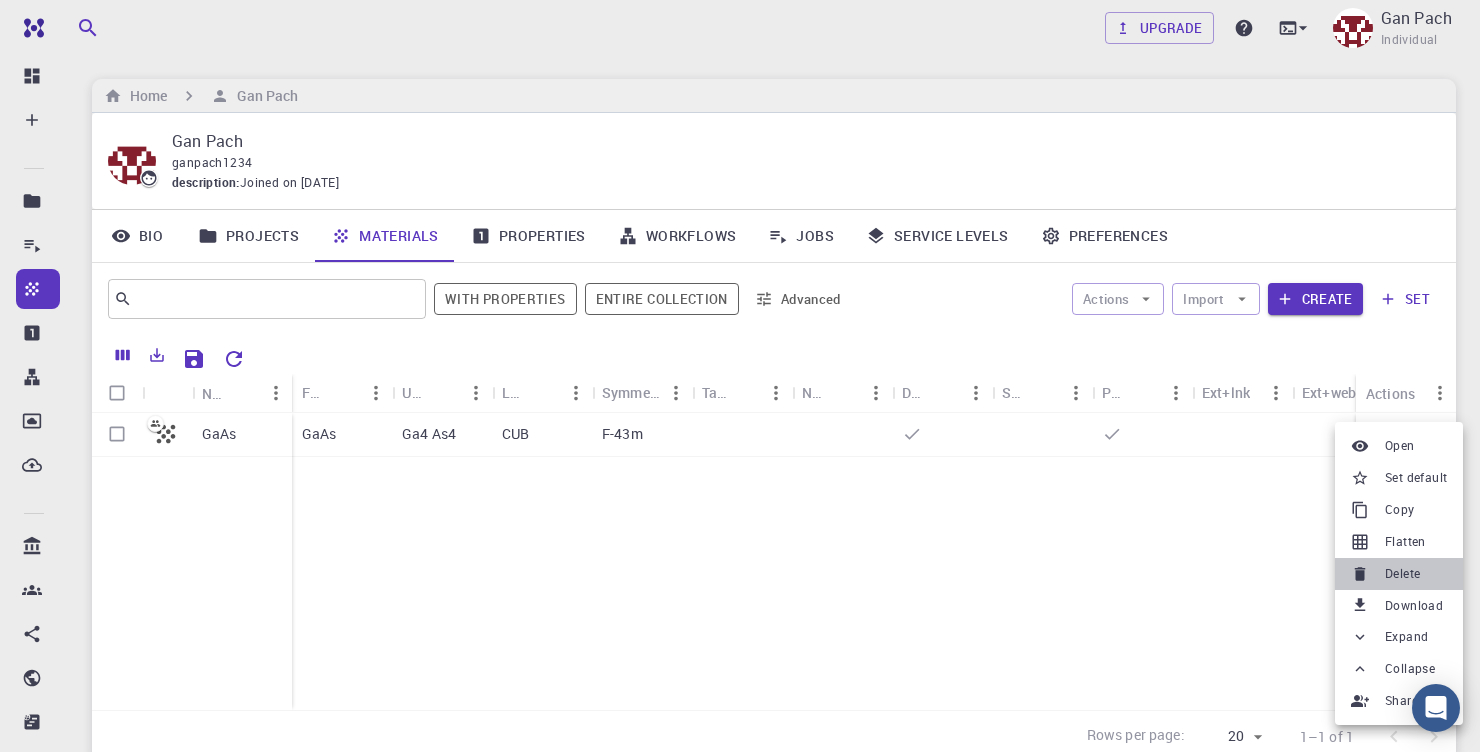 click on "Delete" at bounding box center (1402, 574) 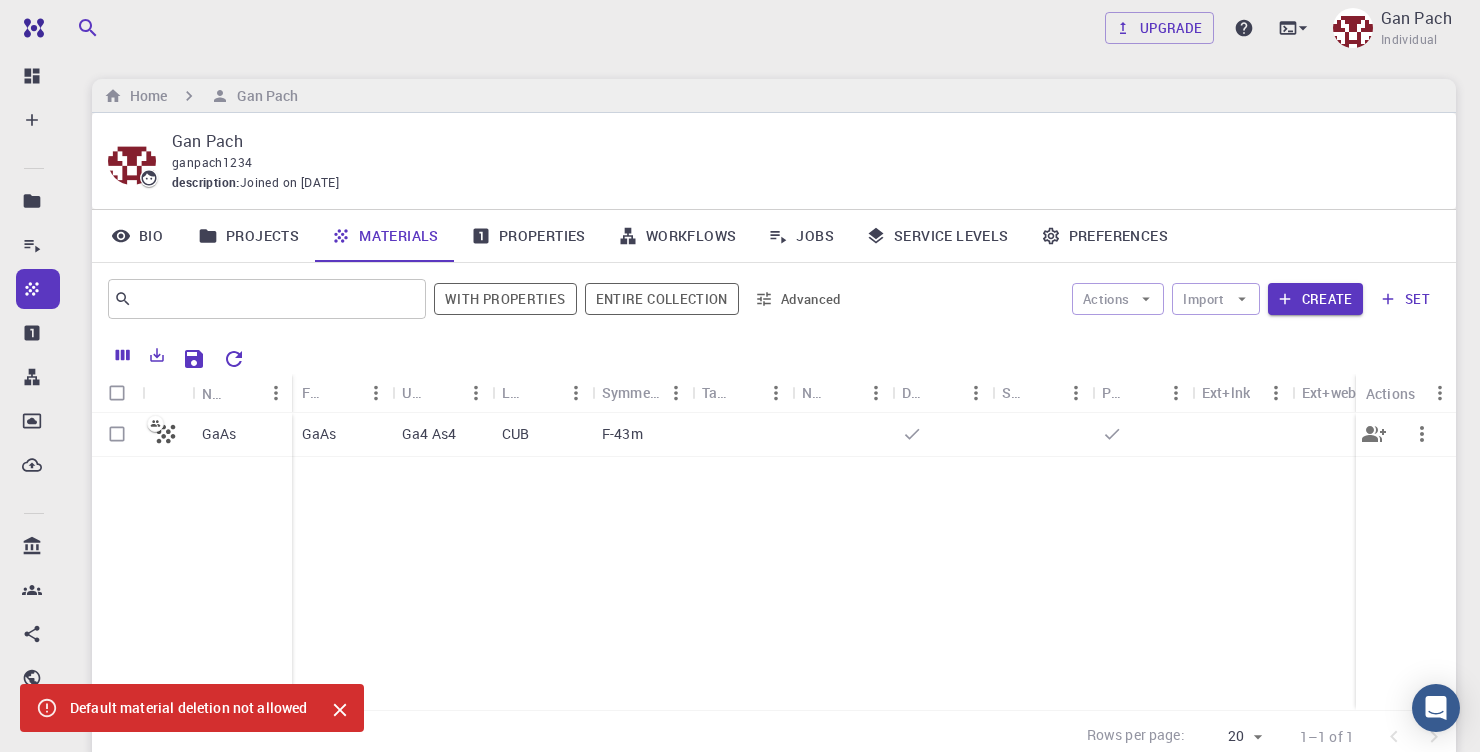 click 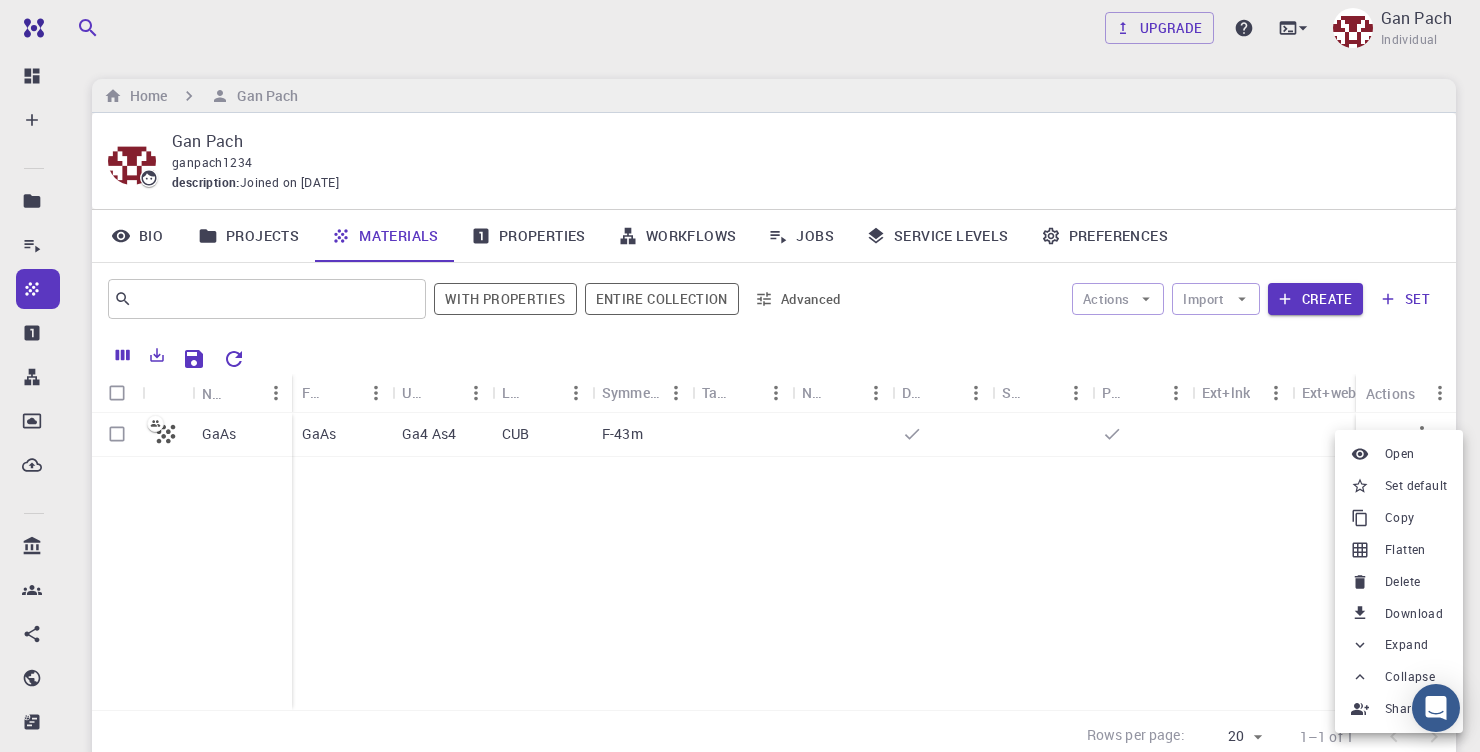 click 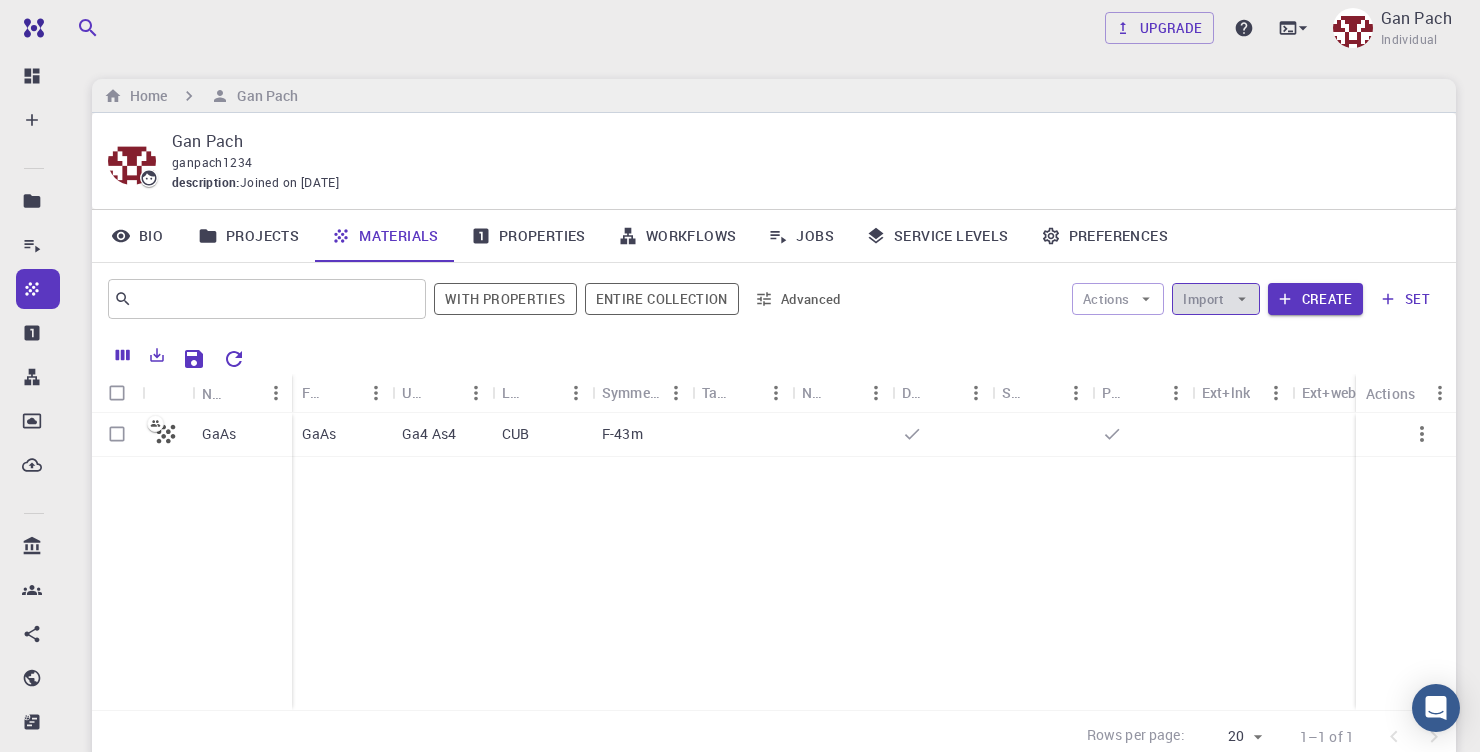 click on "Import" at bounding box center [1215, 299] 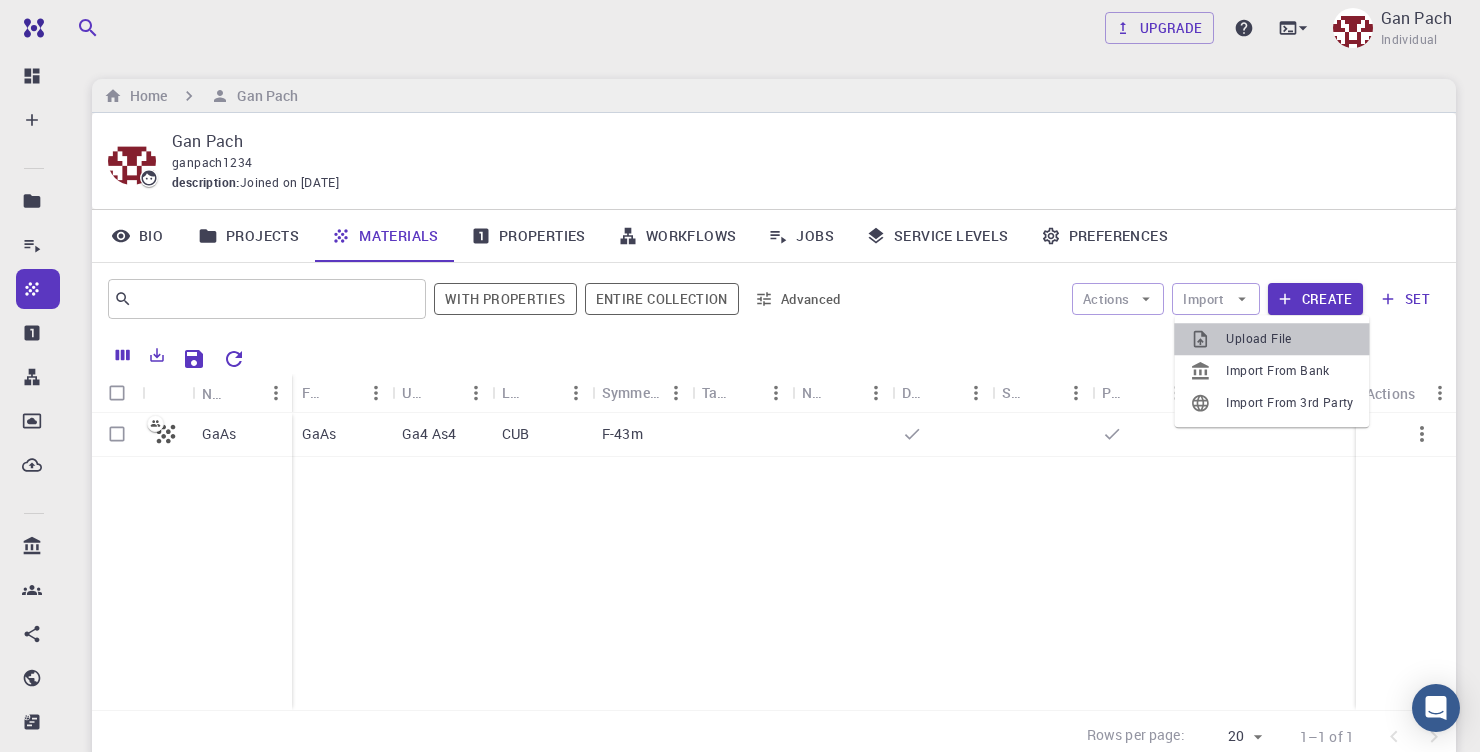 click on "Upload File" at bounding box center [1289, 339] 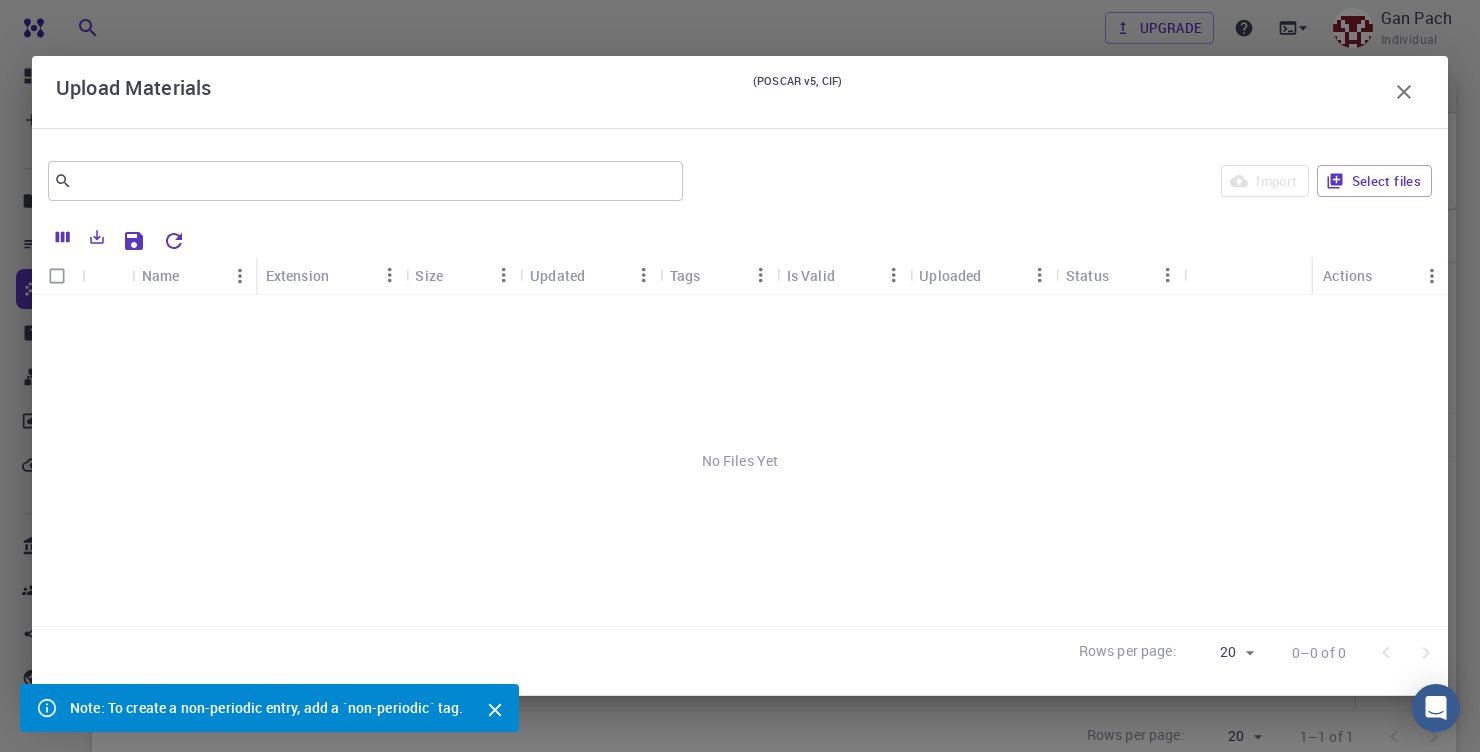 click 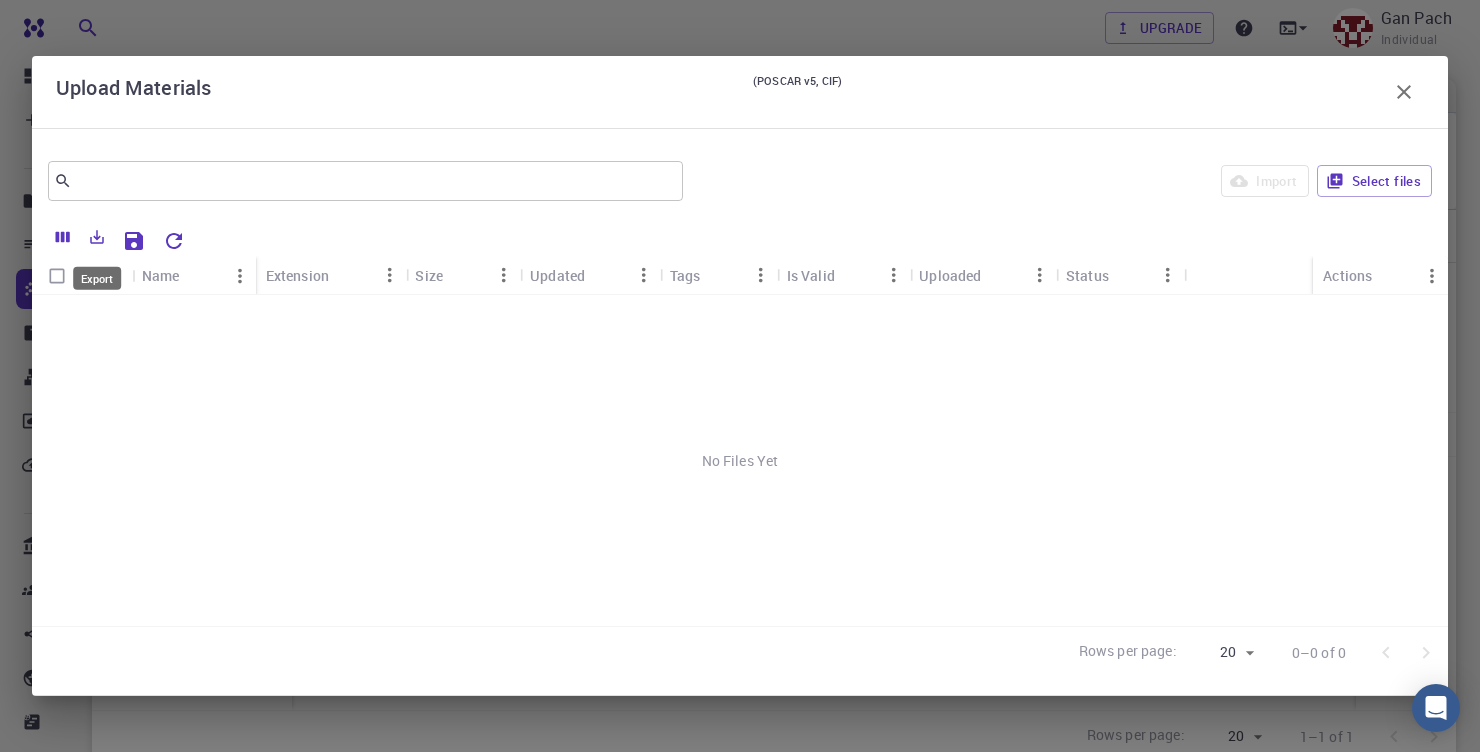 click 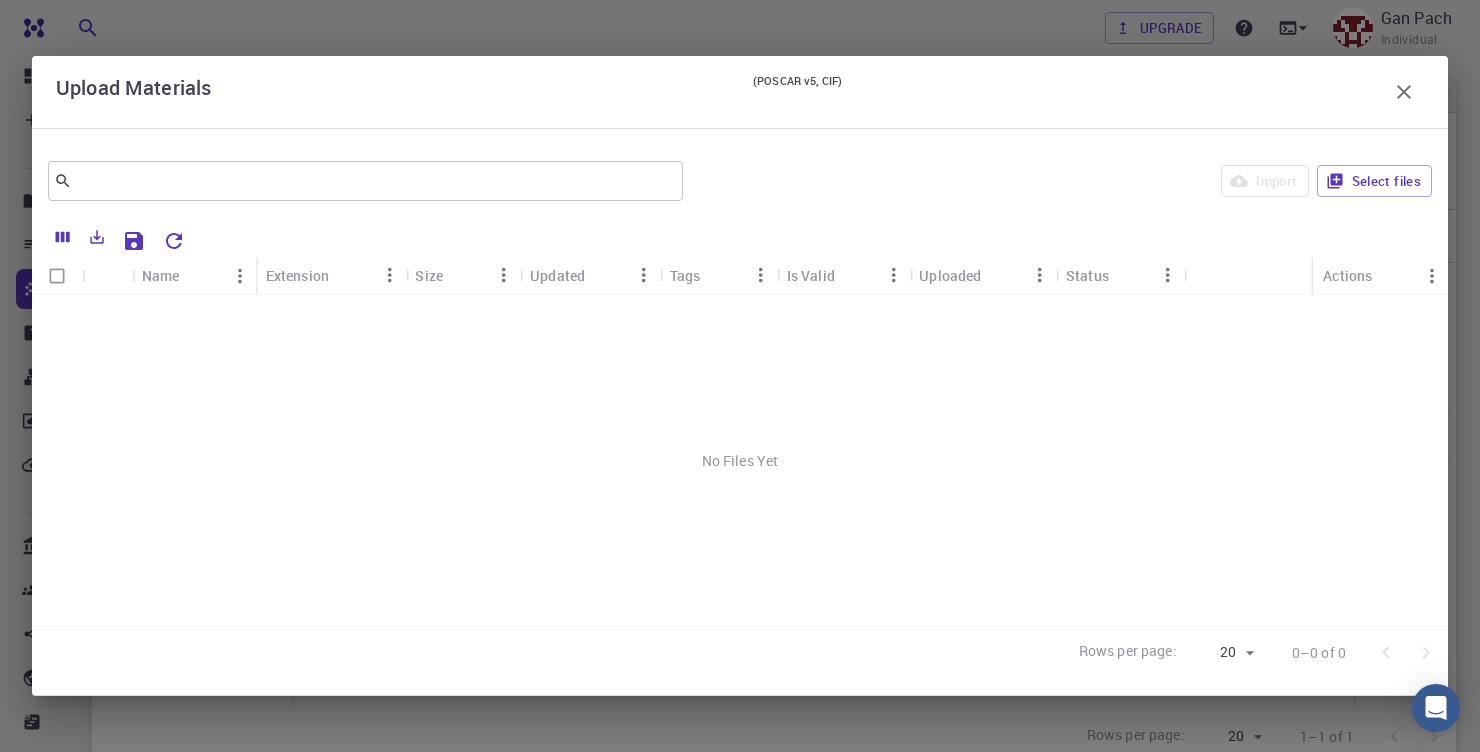 click on "No Files Yet" at bounding box center [740, 460] 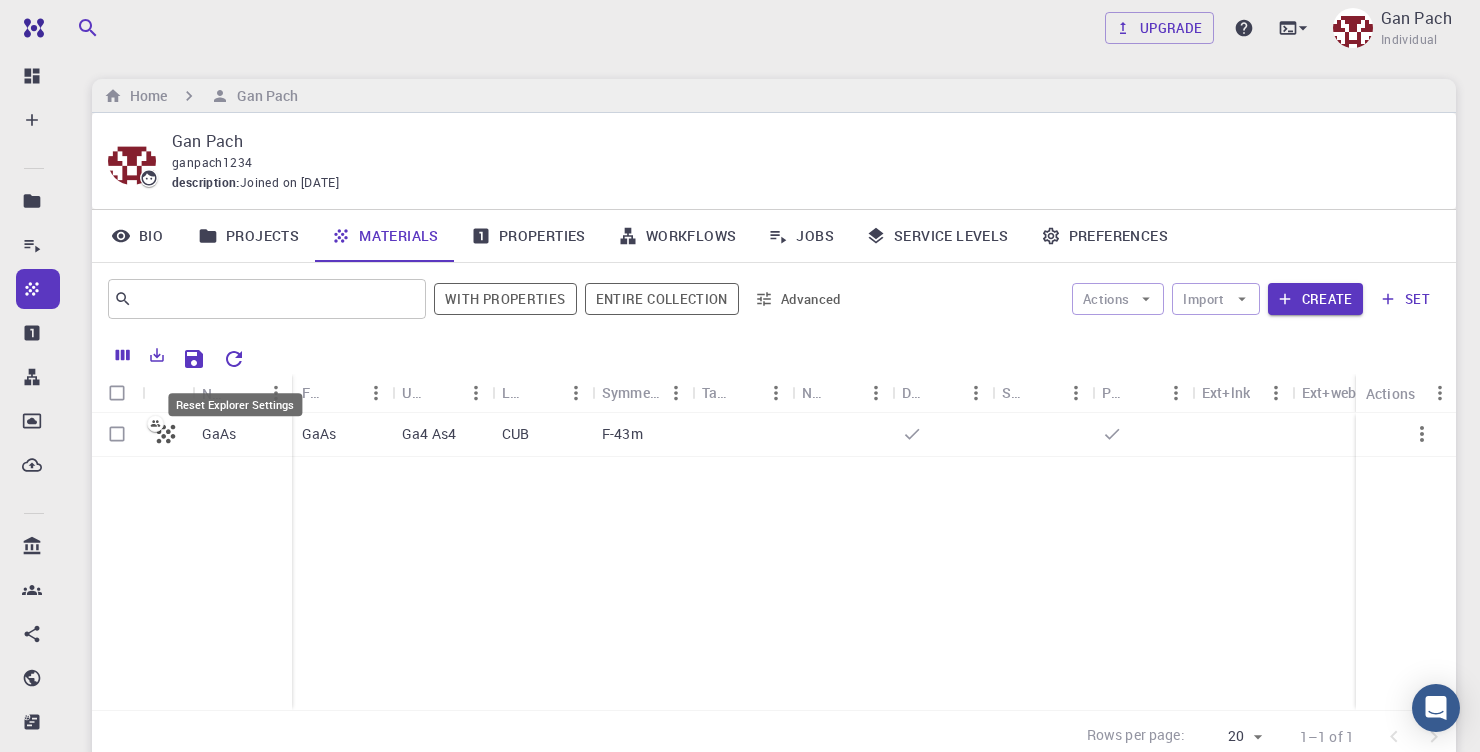 click 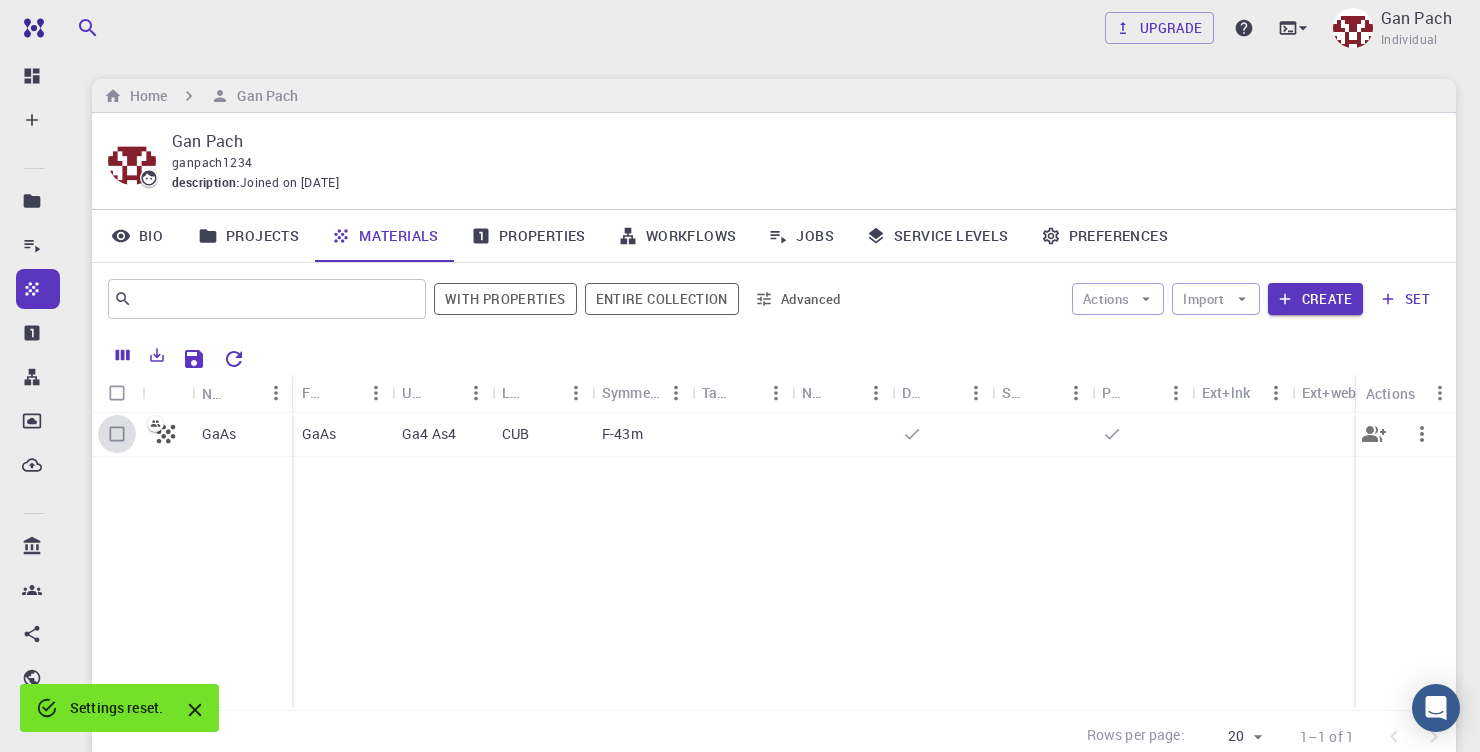 click at bounding box center [117, 434] 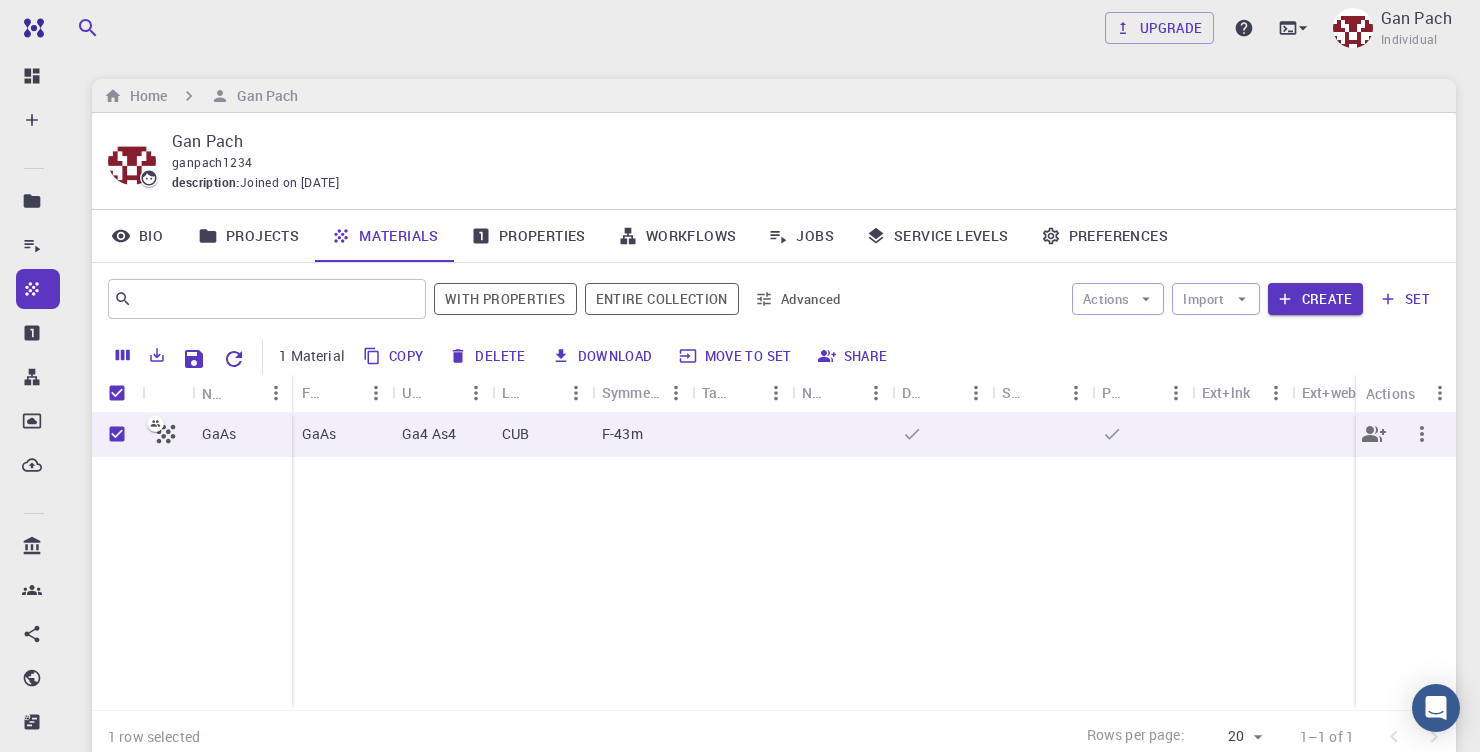 click 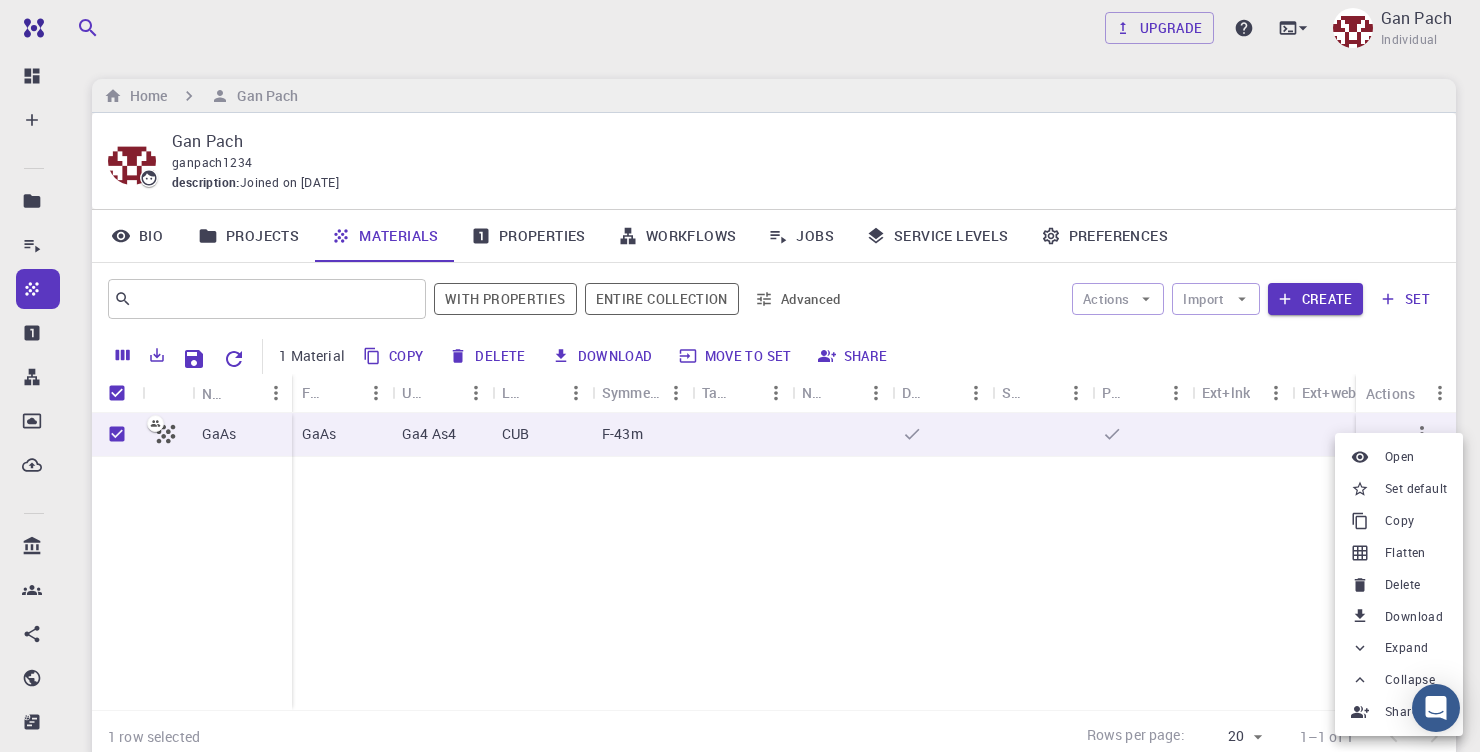 click on "Delete" at bounding box center [1399, 585] 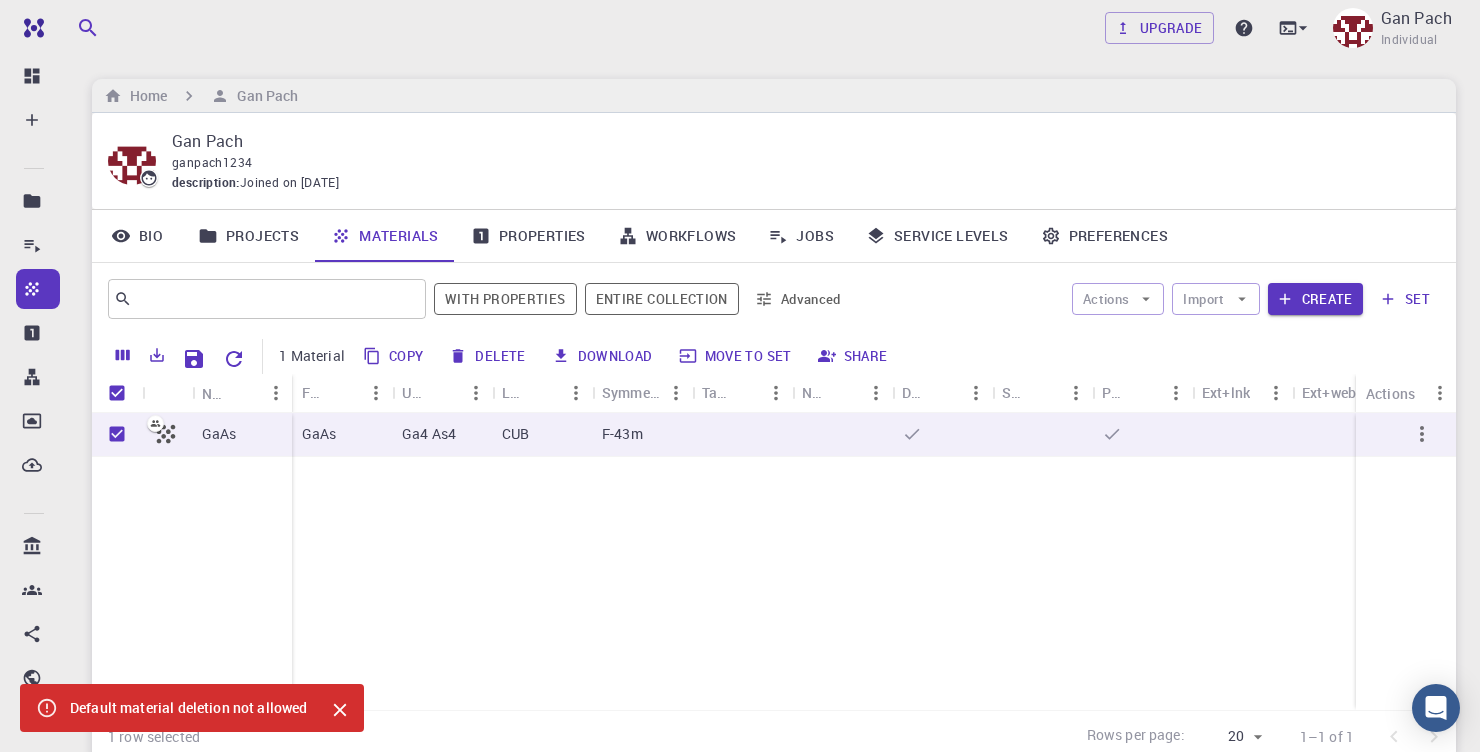 click on "GaAs" at bounding box center [192, 561] 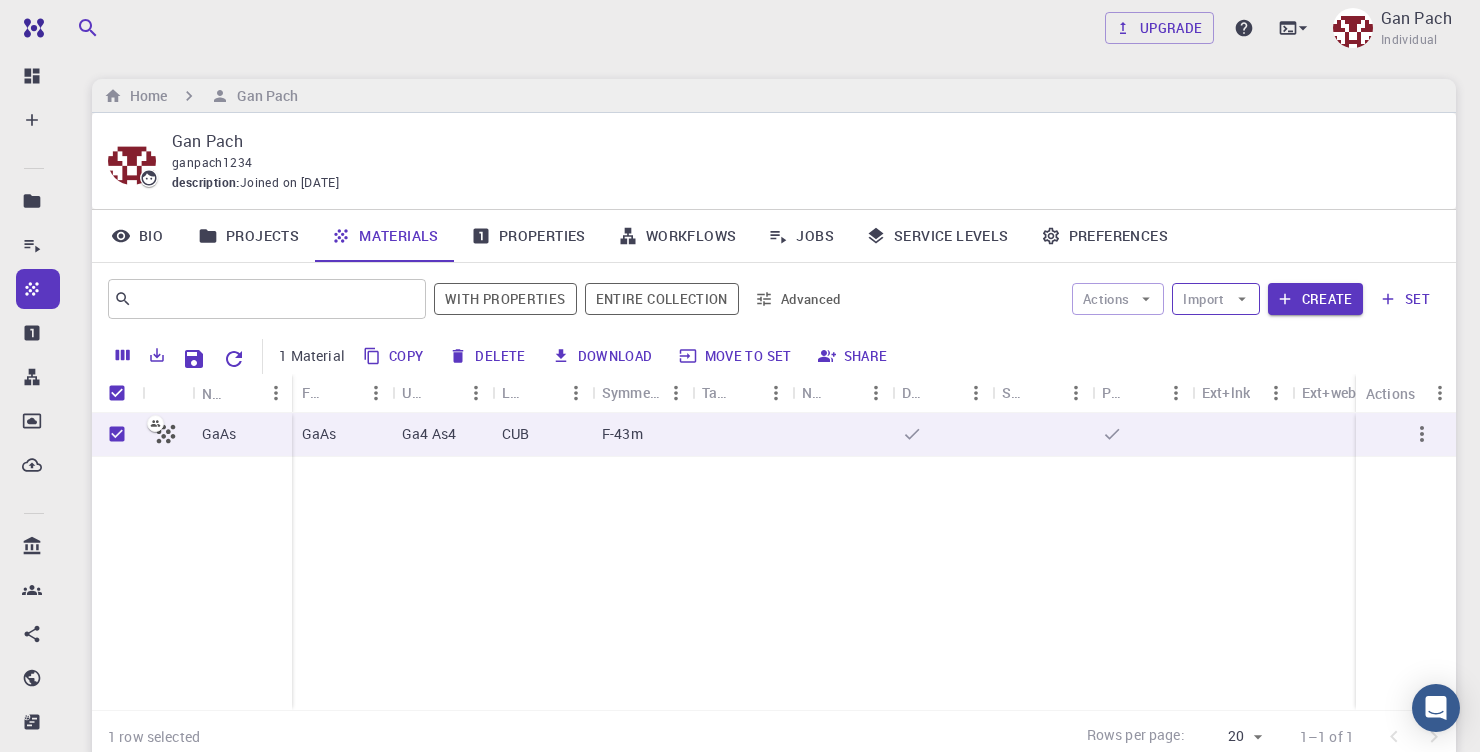 click on "Import" at bounding box center [1215, 299] 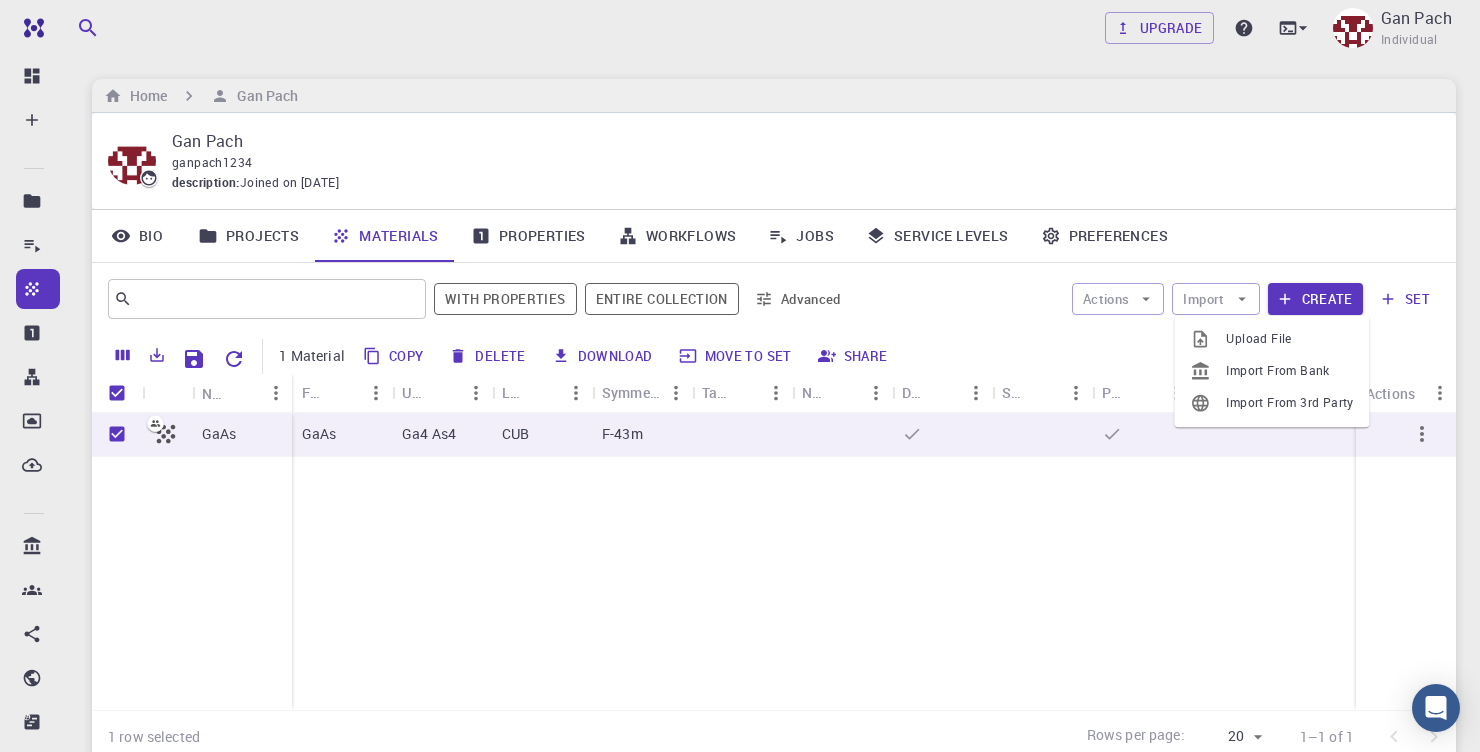 click on "Upload File" at bounding box center [1289, 339] 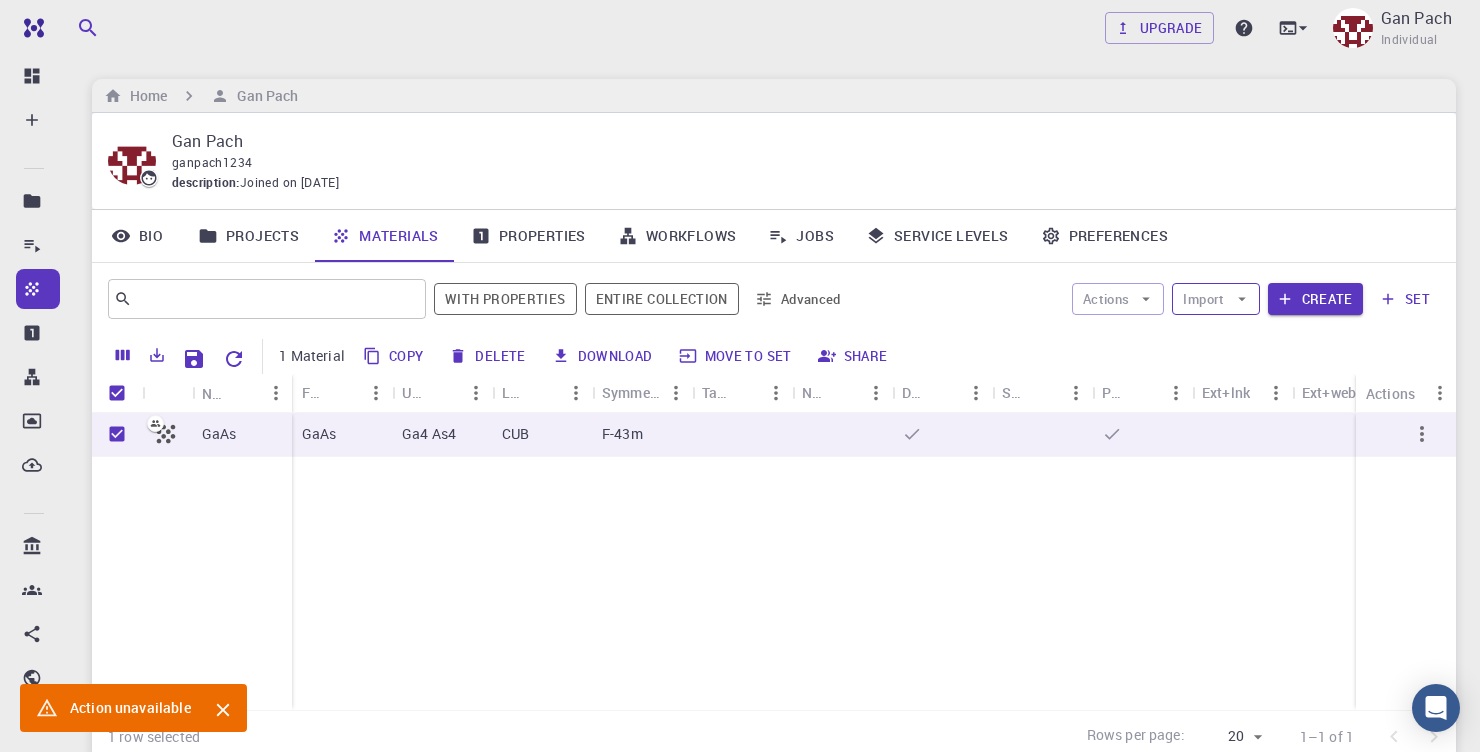 click 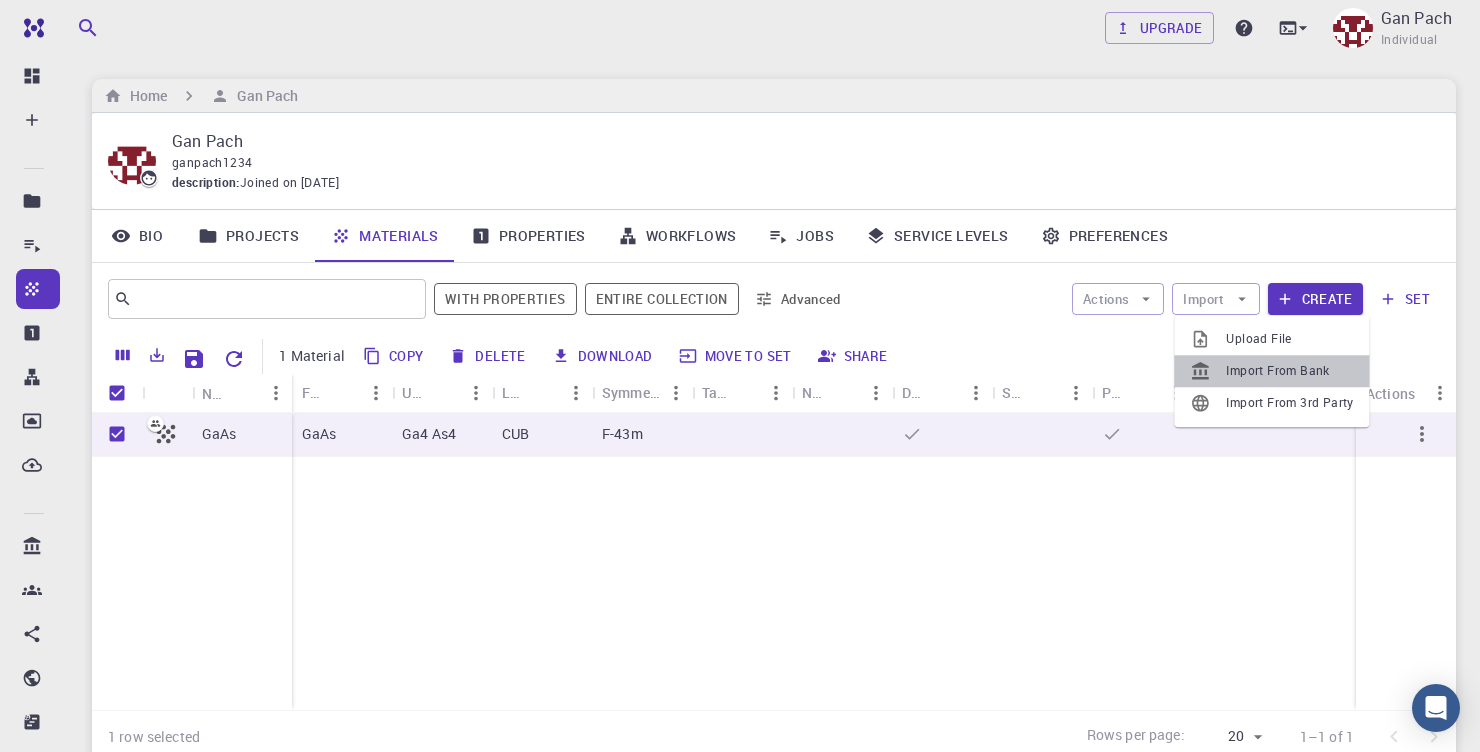 click on "Import From Bank" at bounding box center (1289, 371) 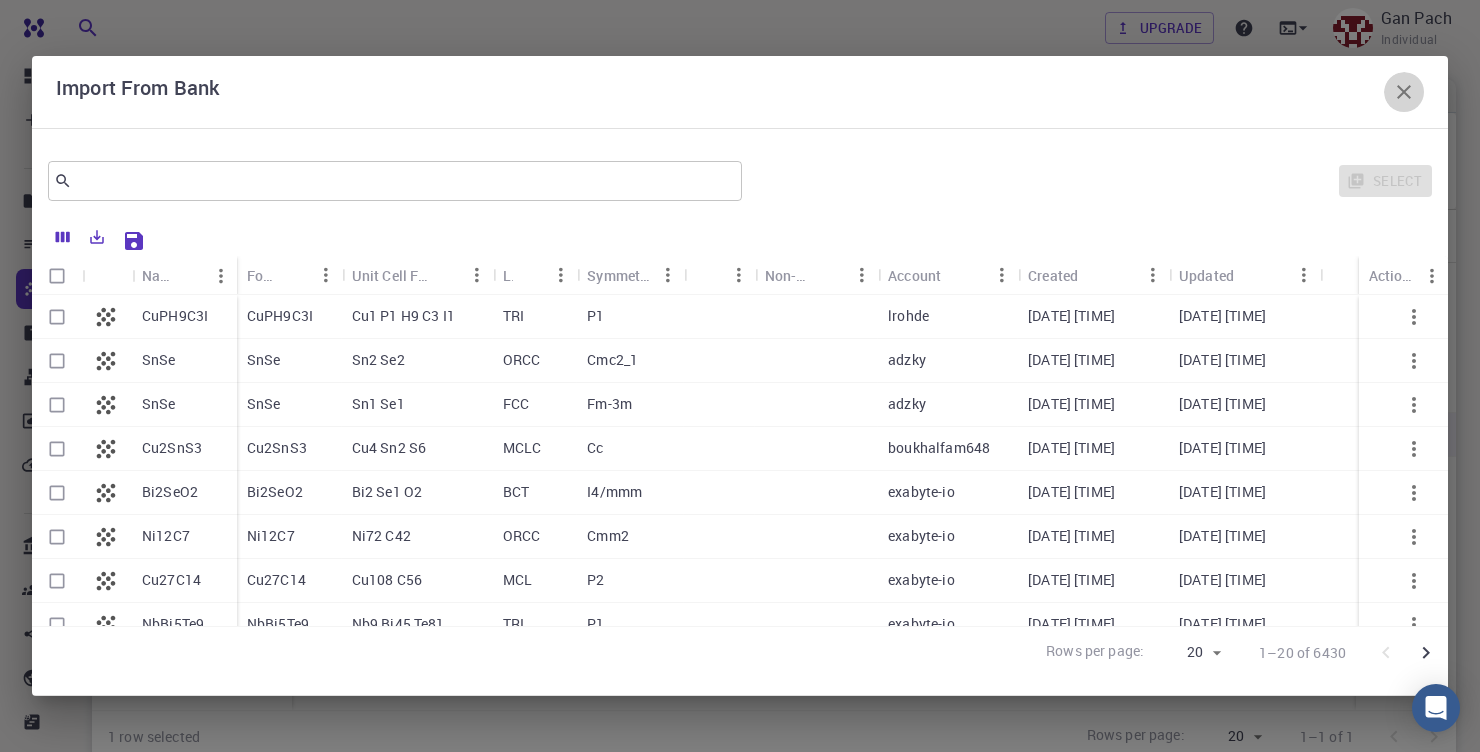 click 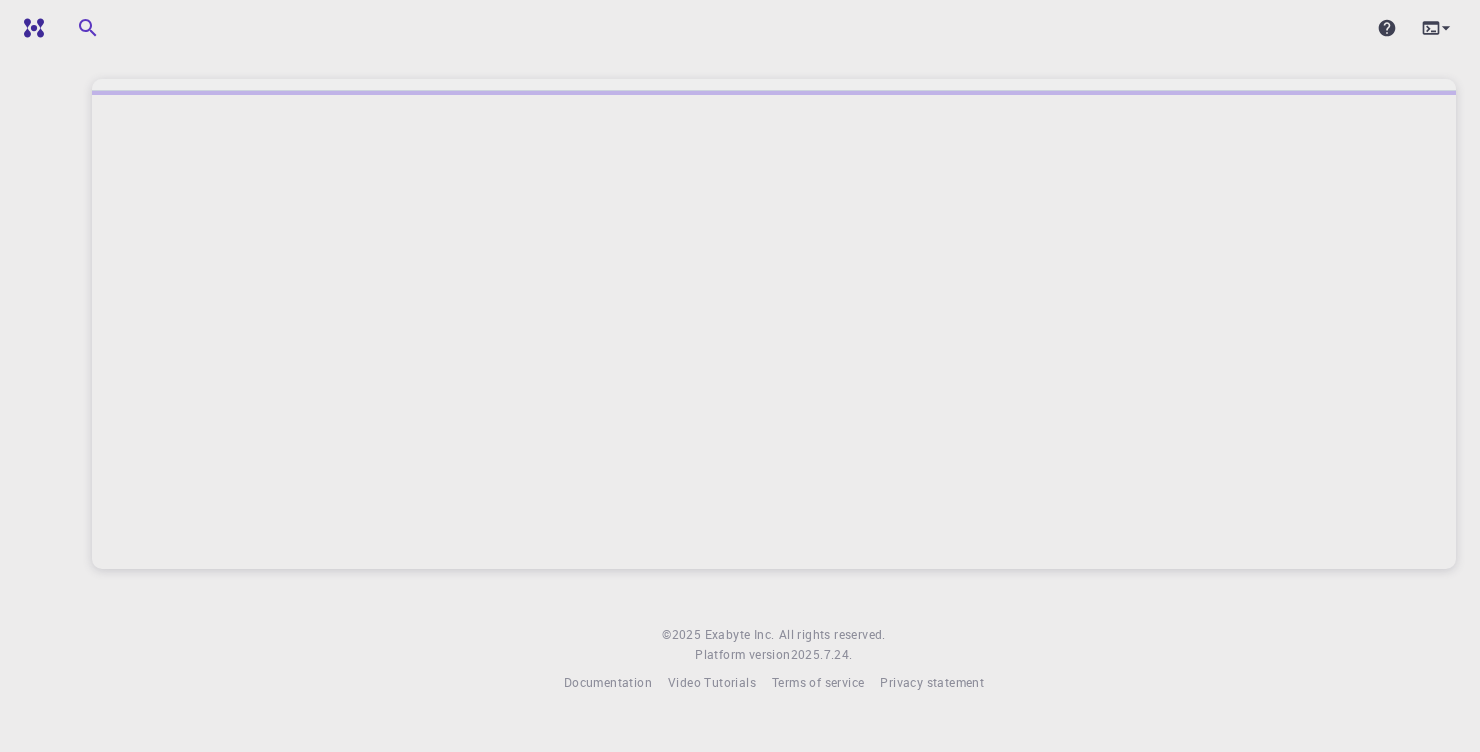 scroll, scrollTop: 0, scrollLeft: 0, axis: both 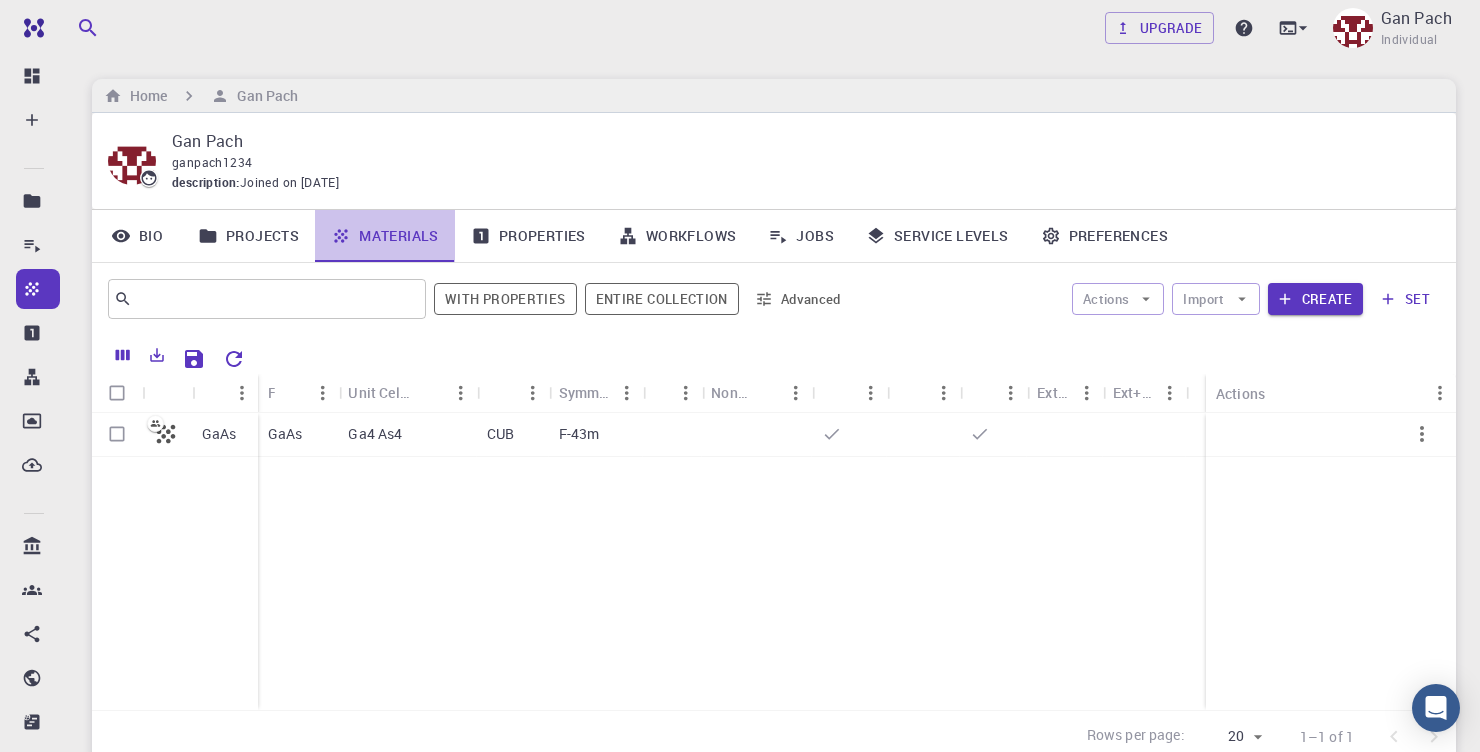 click on "Materials" at bounding box center (385, 236) 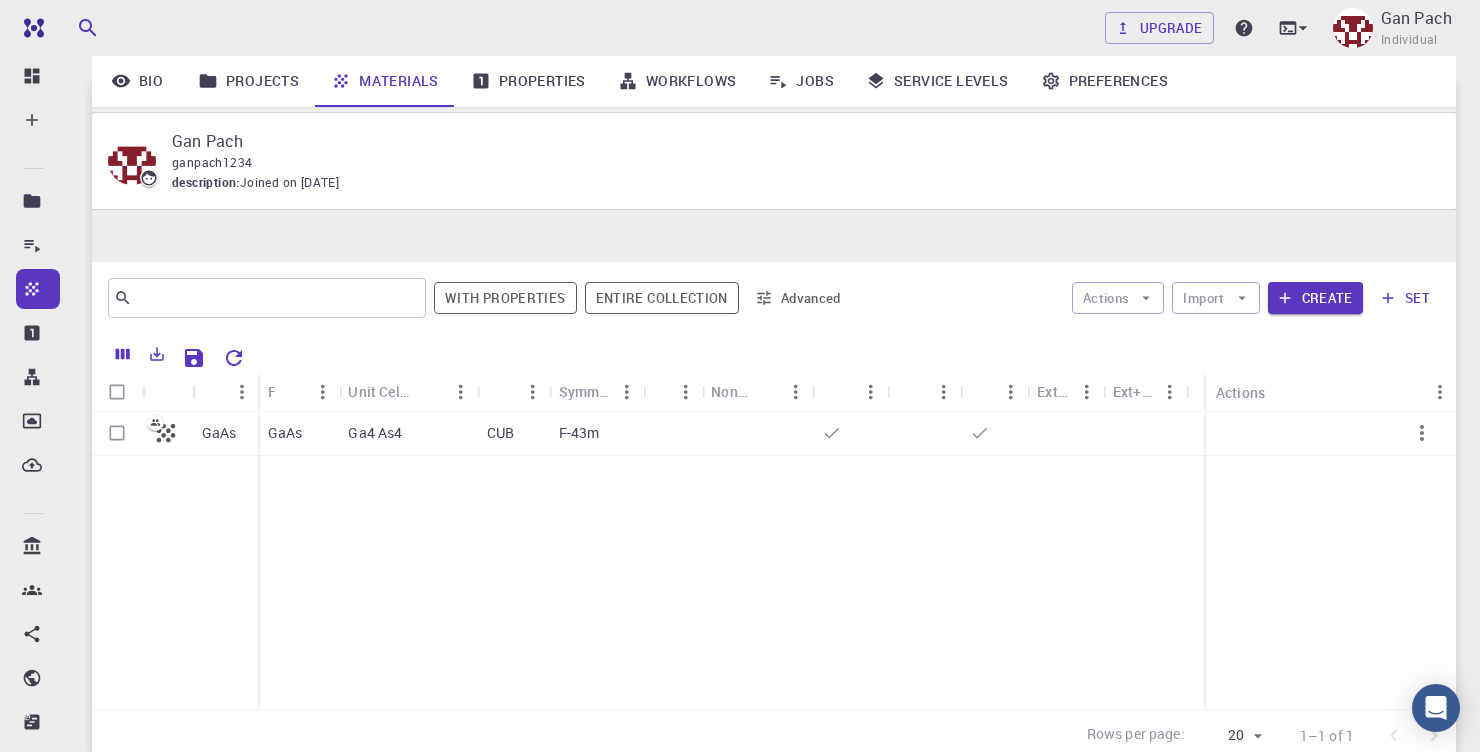 scroll, scrollTop: 167, scrollLeft: 0, axis: vertical 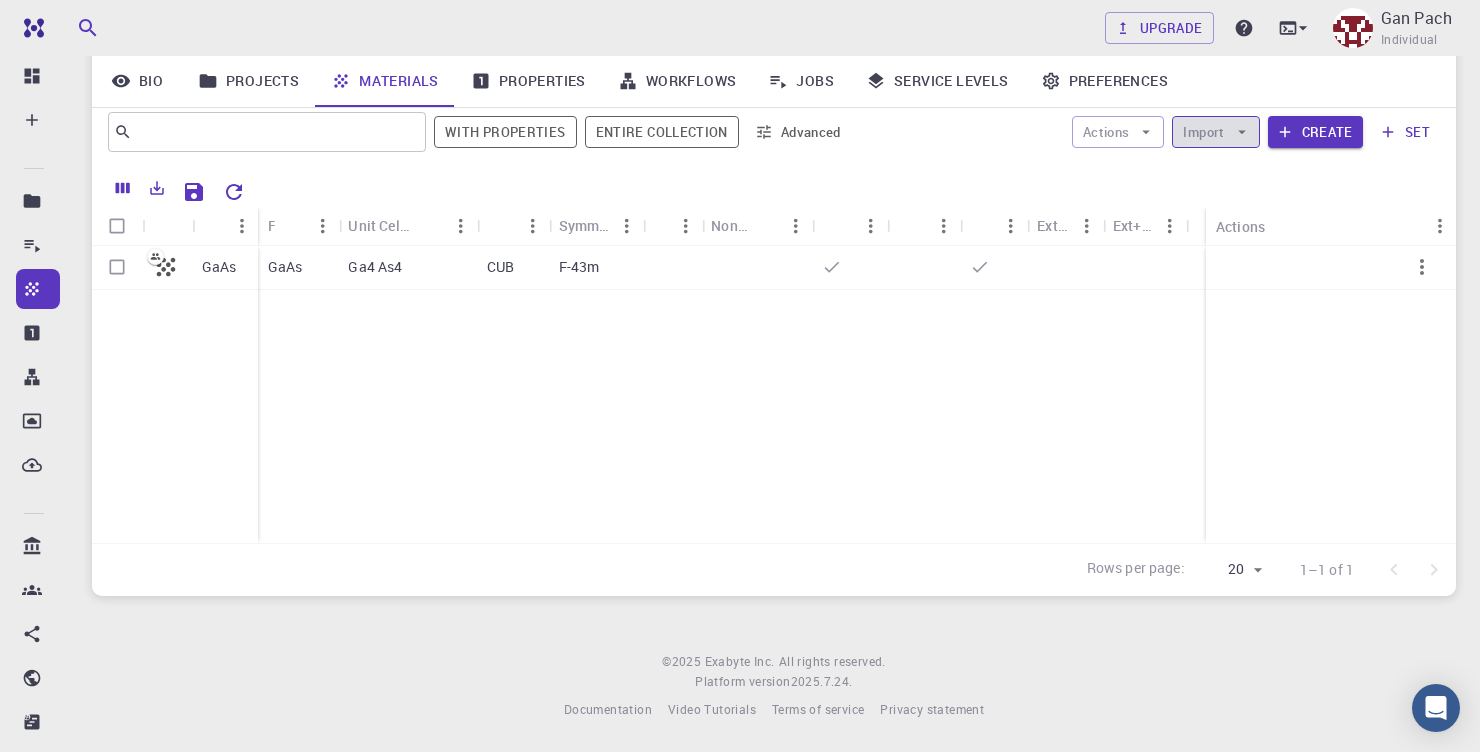 click on "Import" at bounding box center (1215, 132) 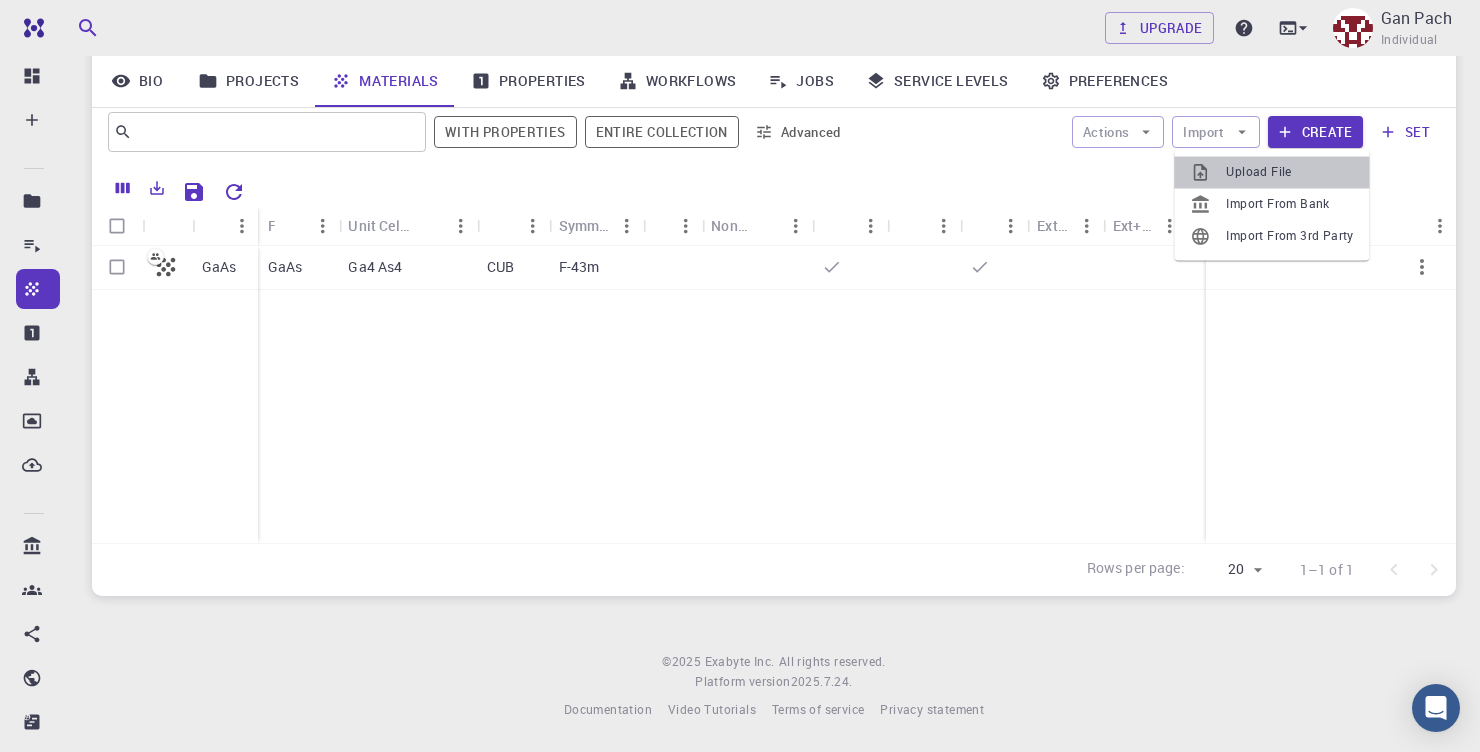 click on "Upload File" at bounding box center [1289, 172] 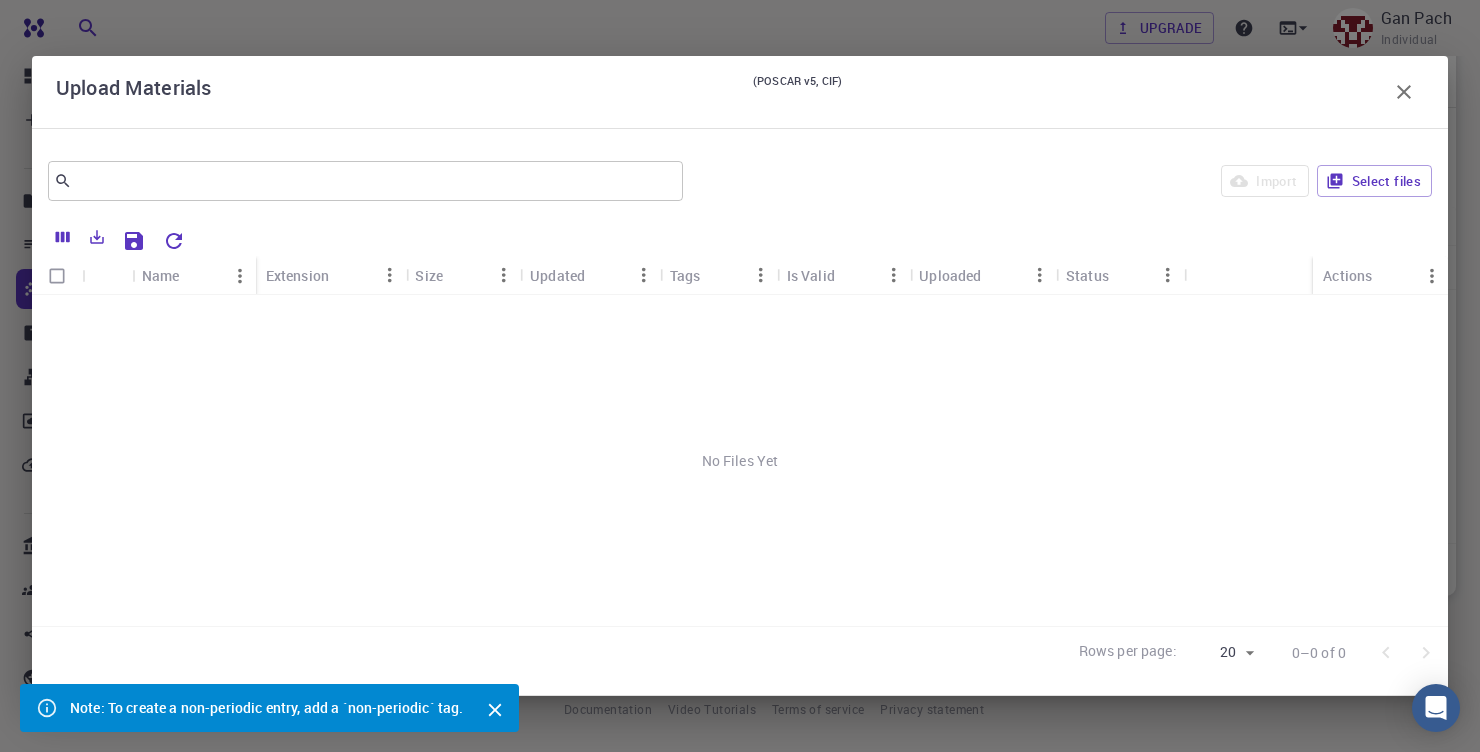 click on "No Files Yet" at bounding box center [740, 460] 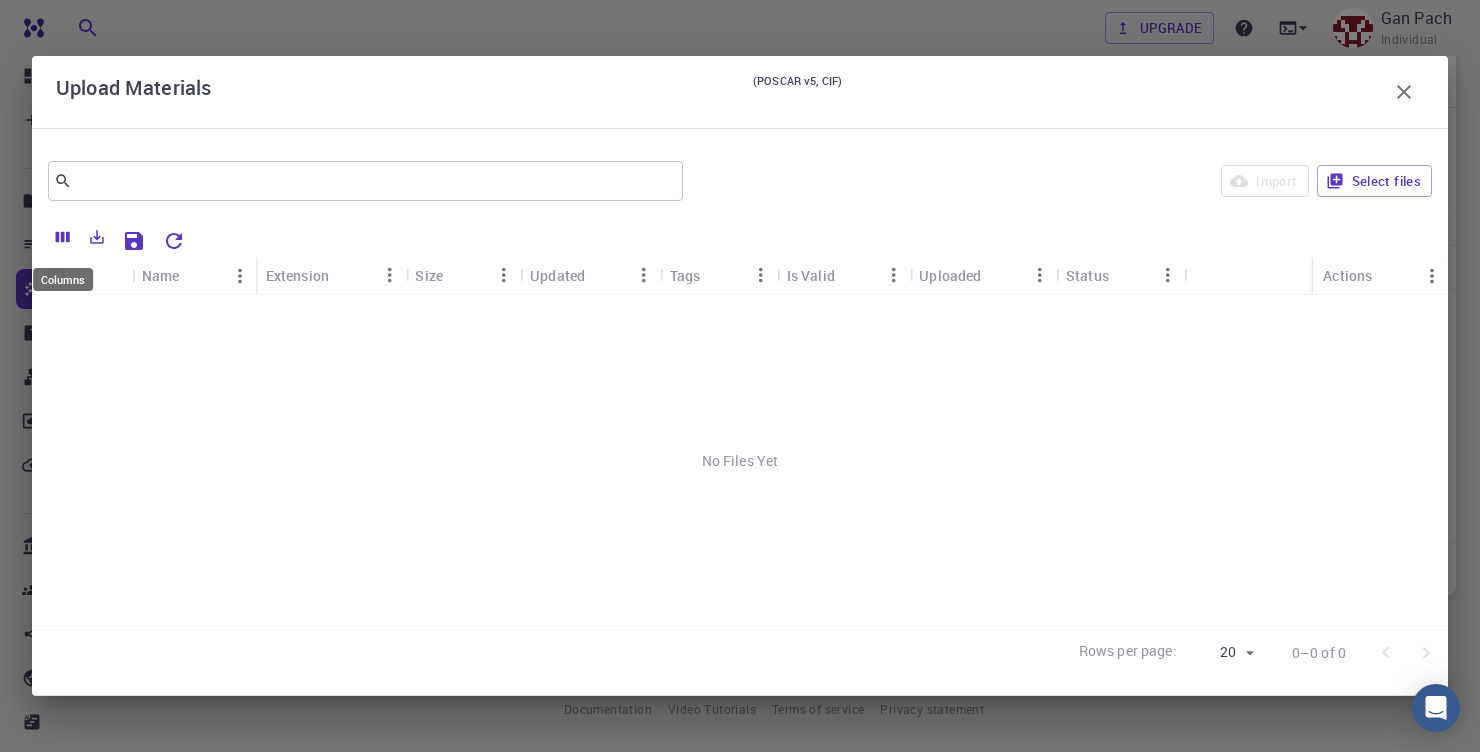 click 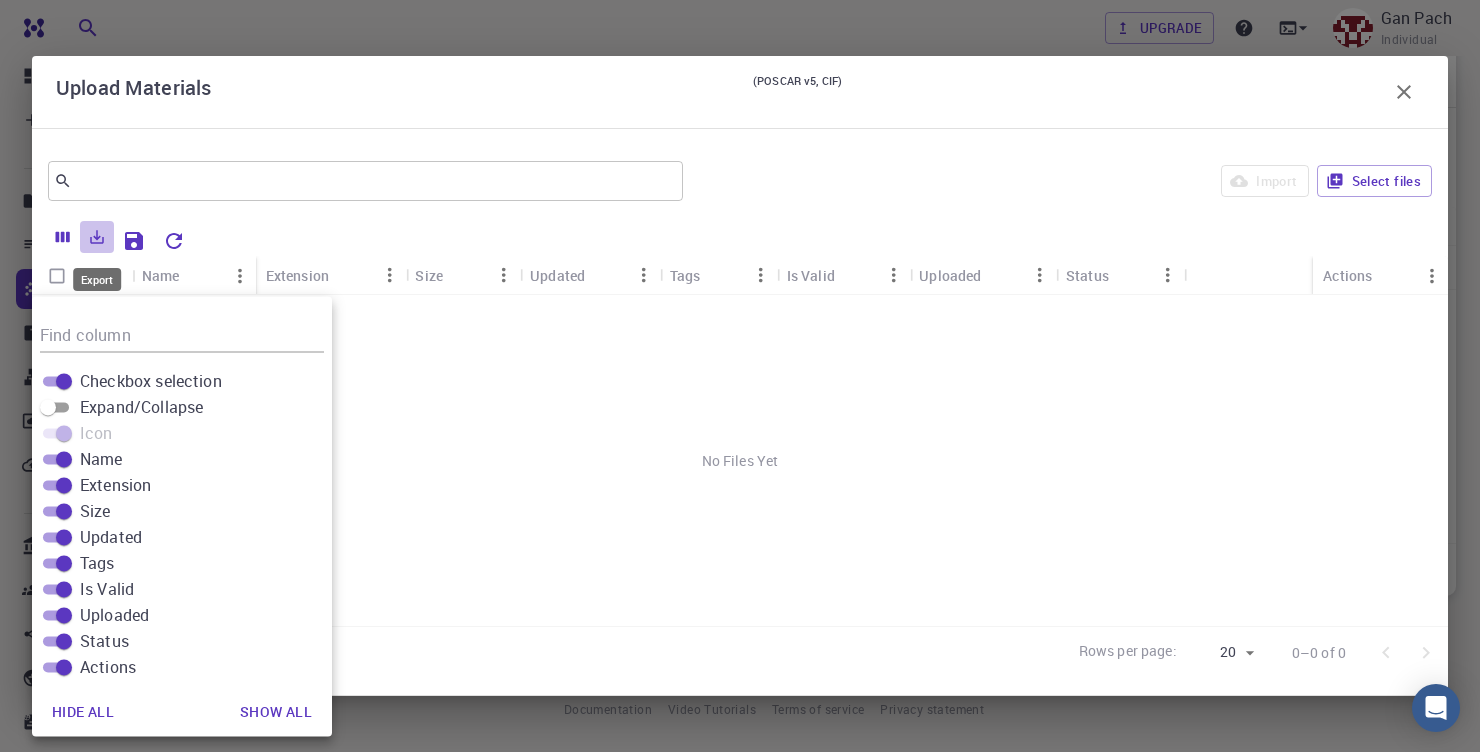 click 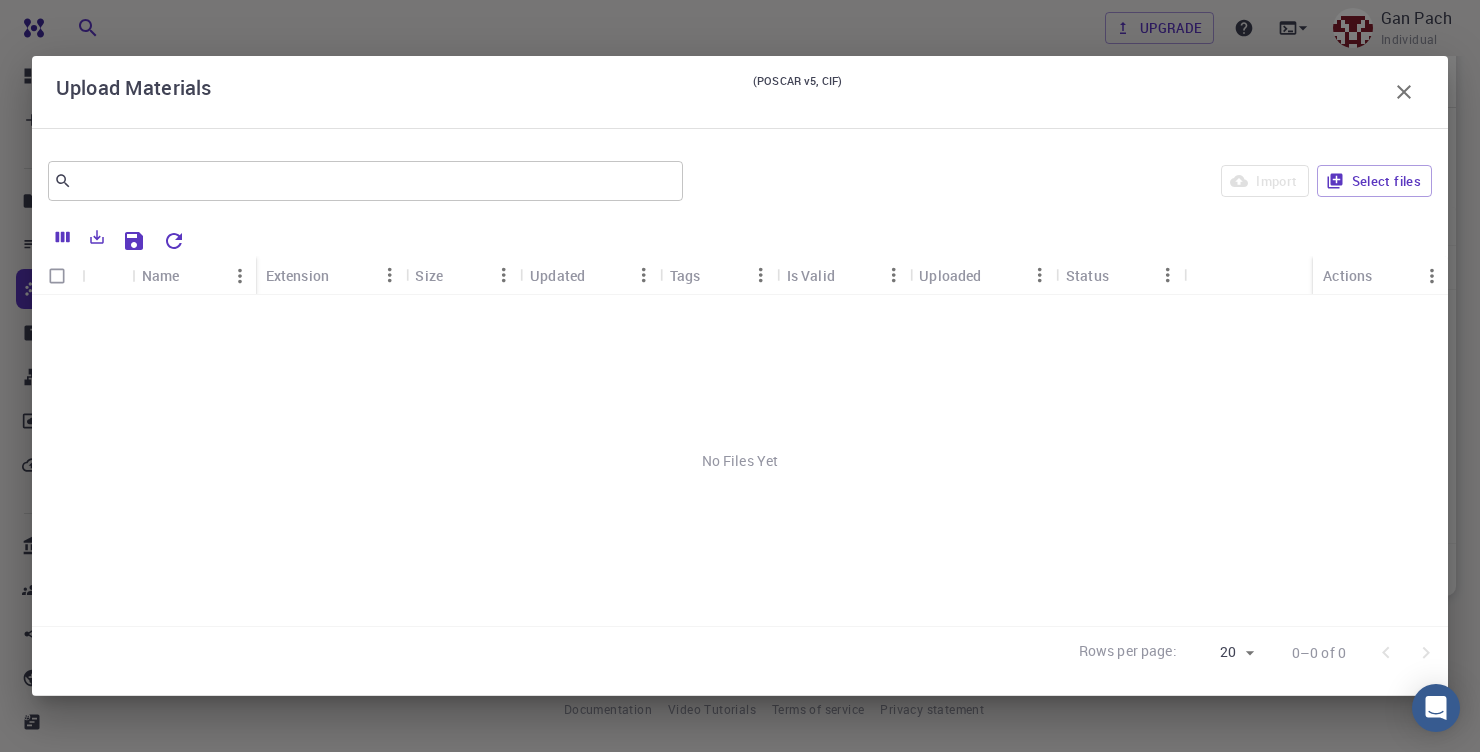 click on "No Files Yet" at bounding box center [740, 460] 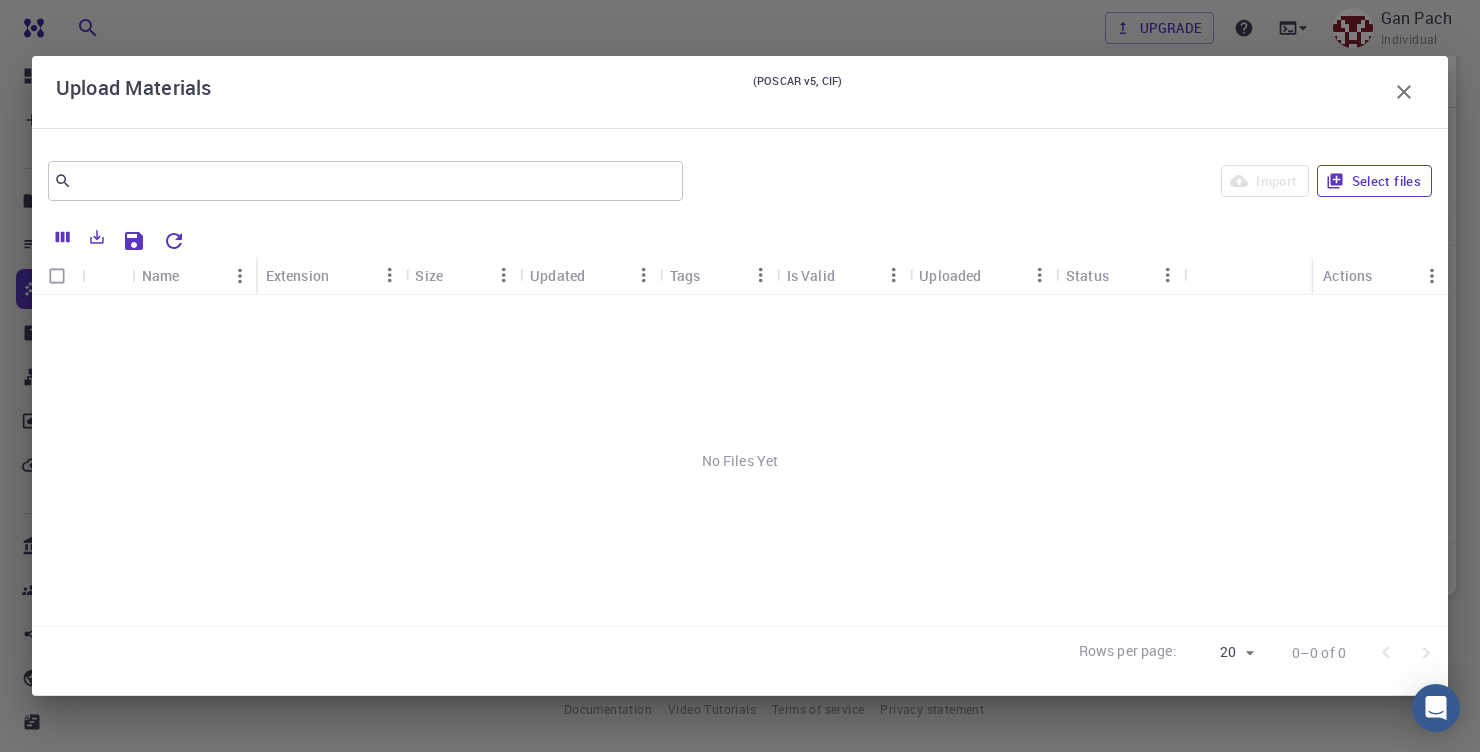 click on "Select files" at bounding box center [1374, 181] 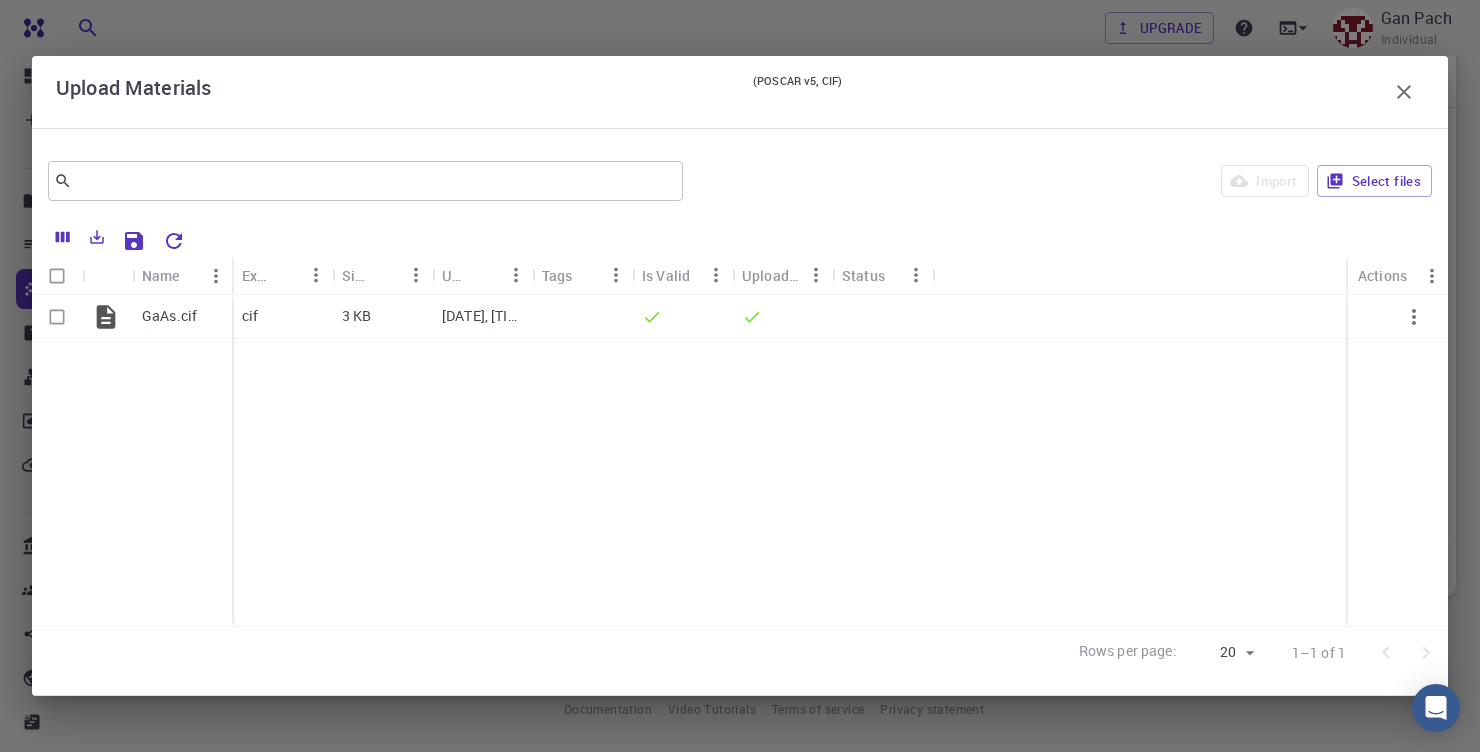 click at bounding box center (57, 276) 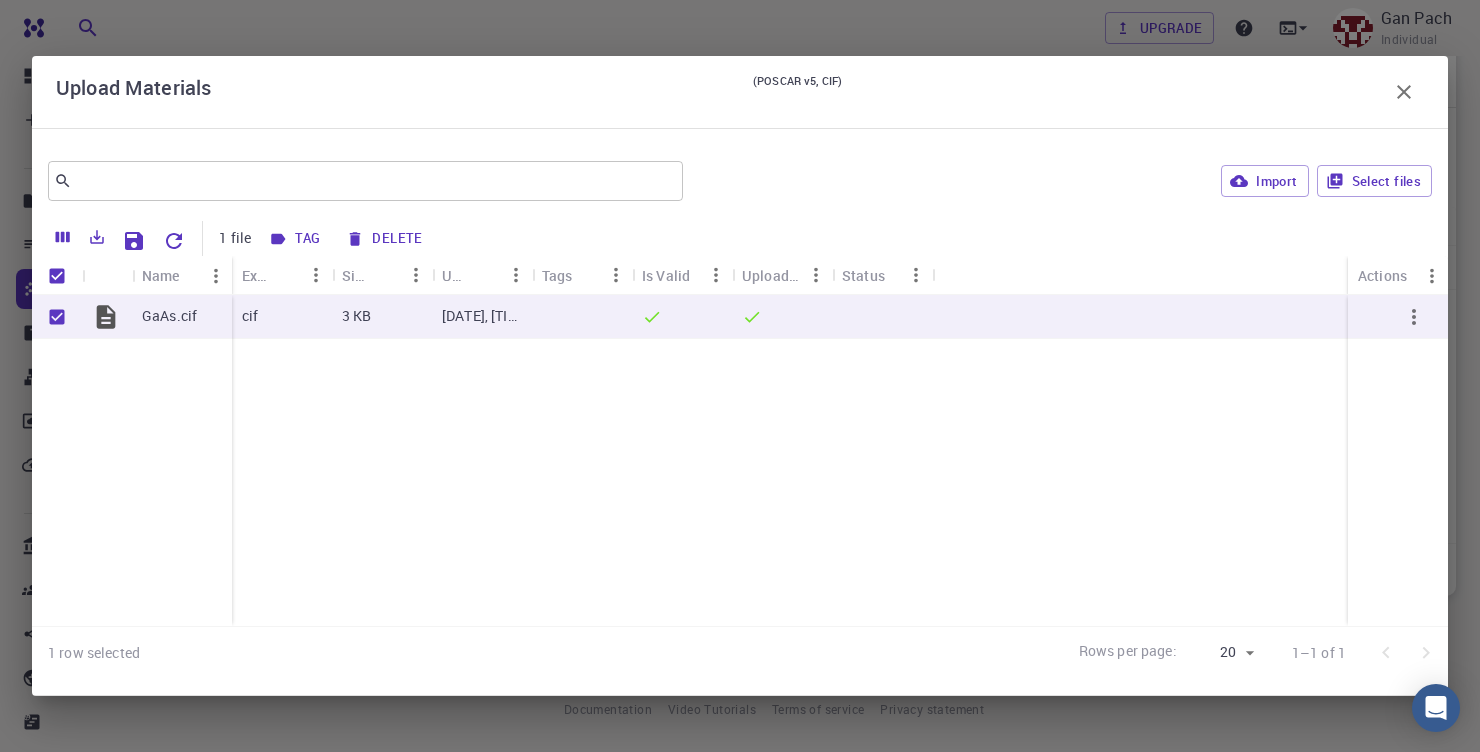 checkbox on "true" 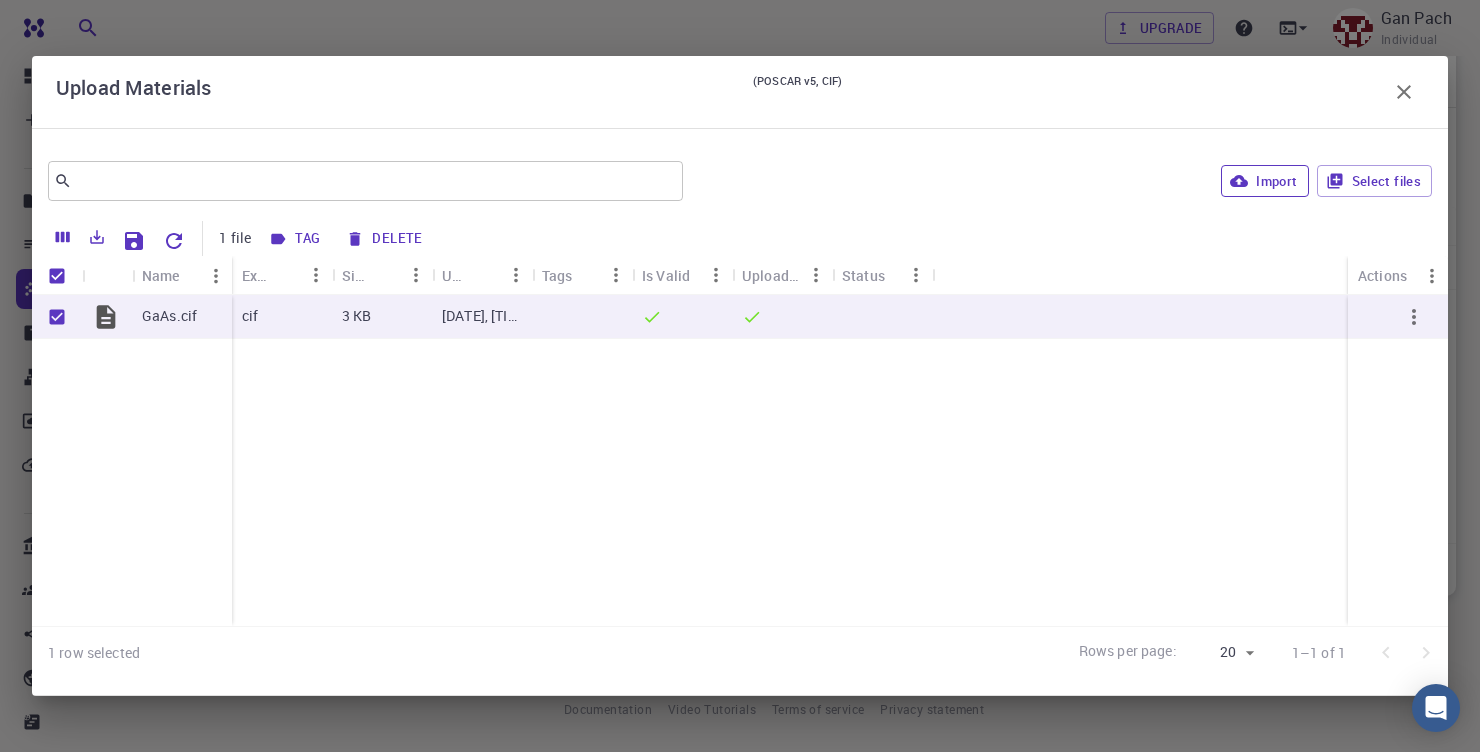 click on "Import" at bounding box center [1264, 181] 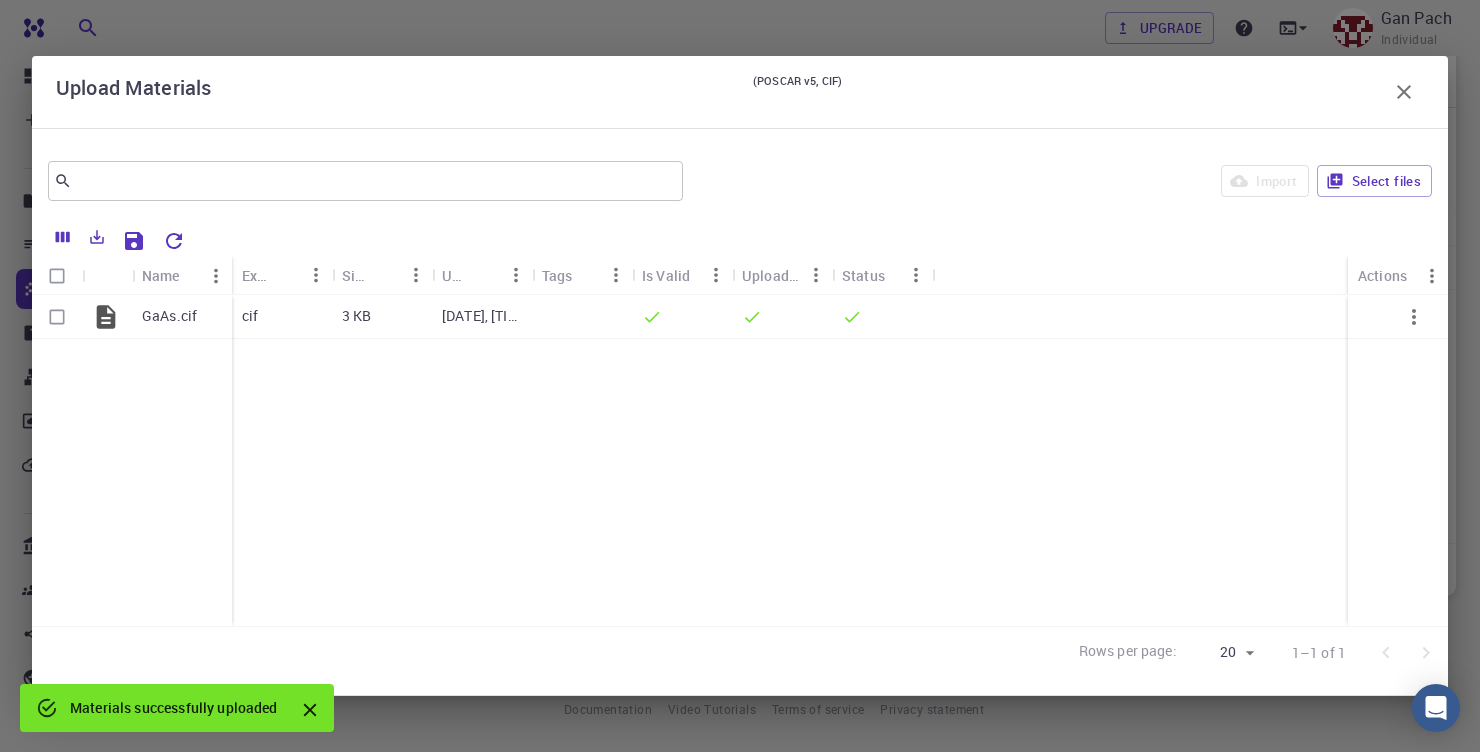 checkbox on "false" 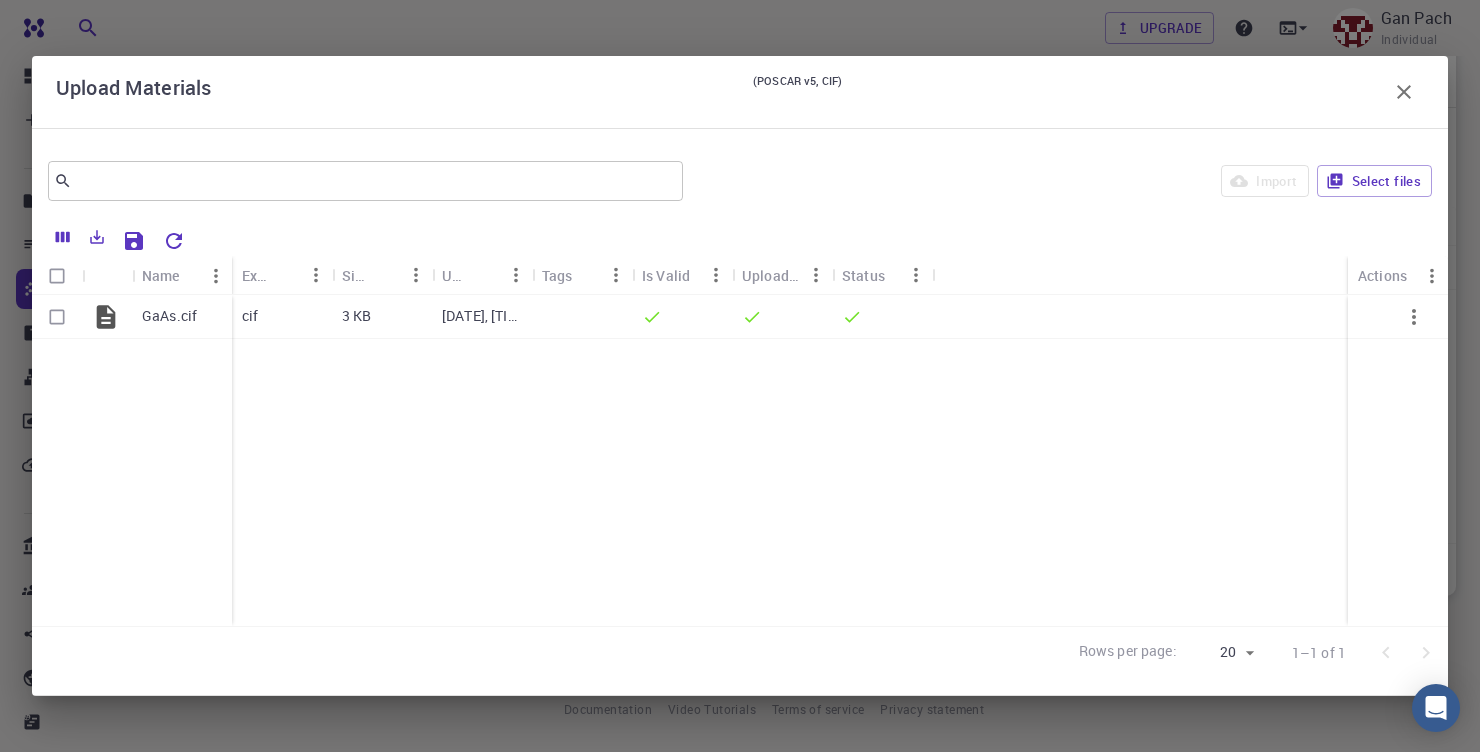 click at bounding box center (1404, 92) 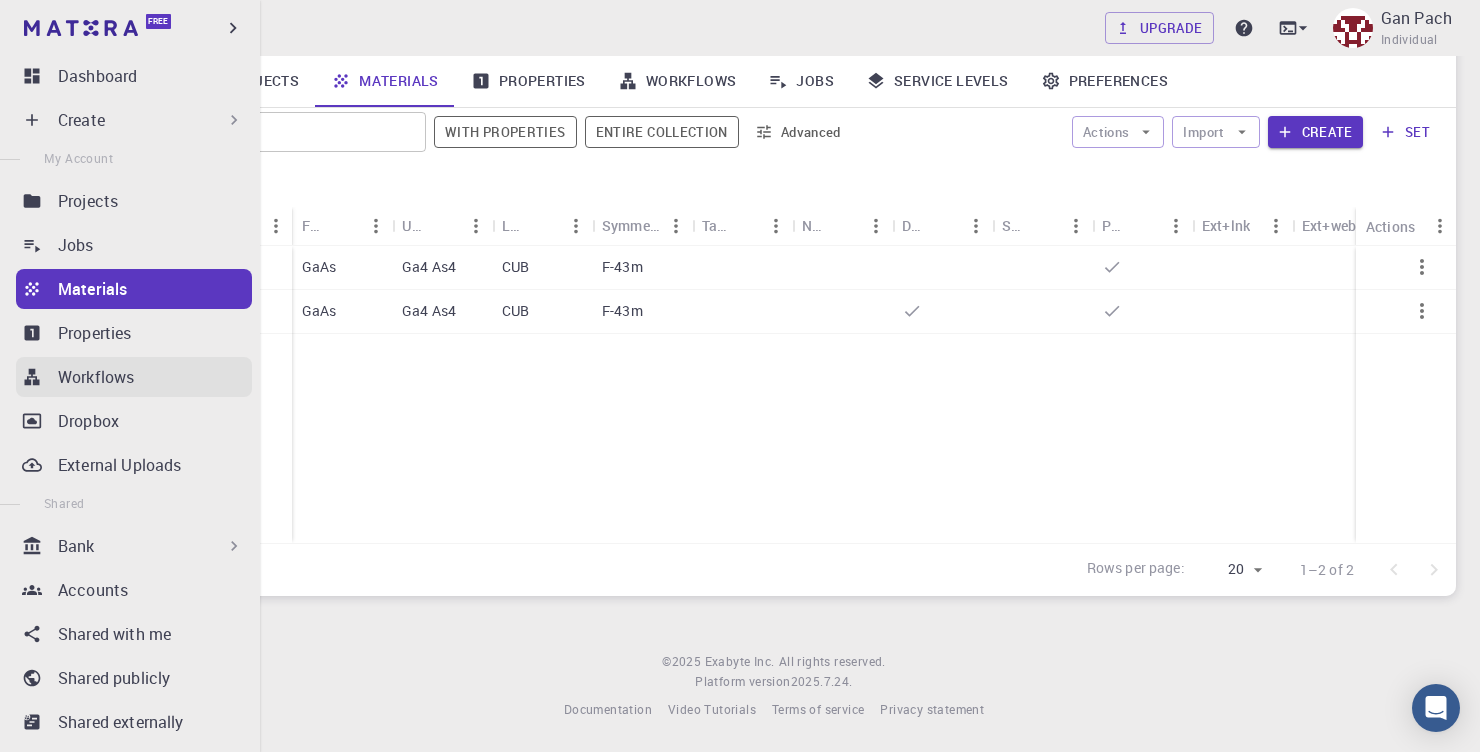 click on "Workflows" at bounding box center (96, 377) 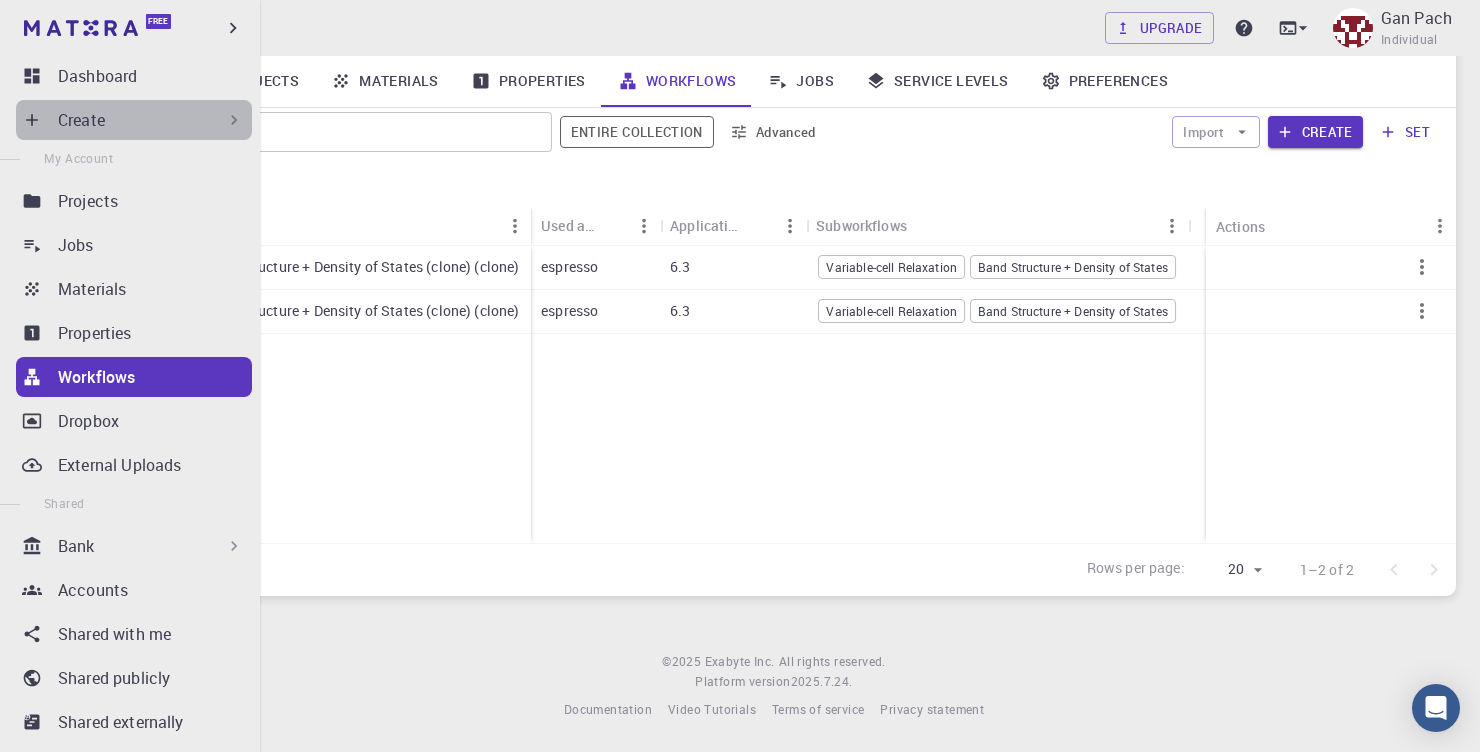 click 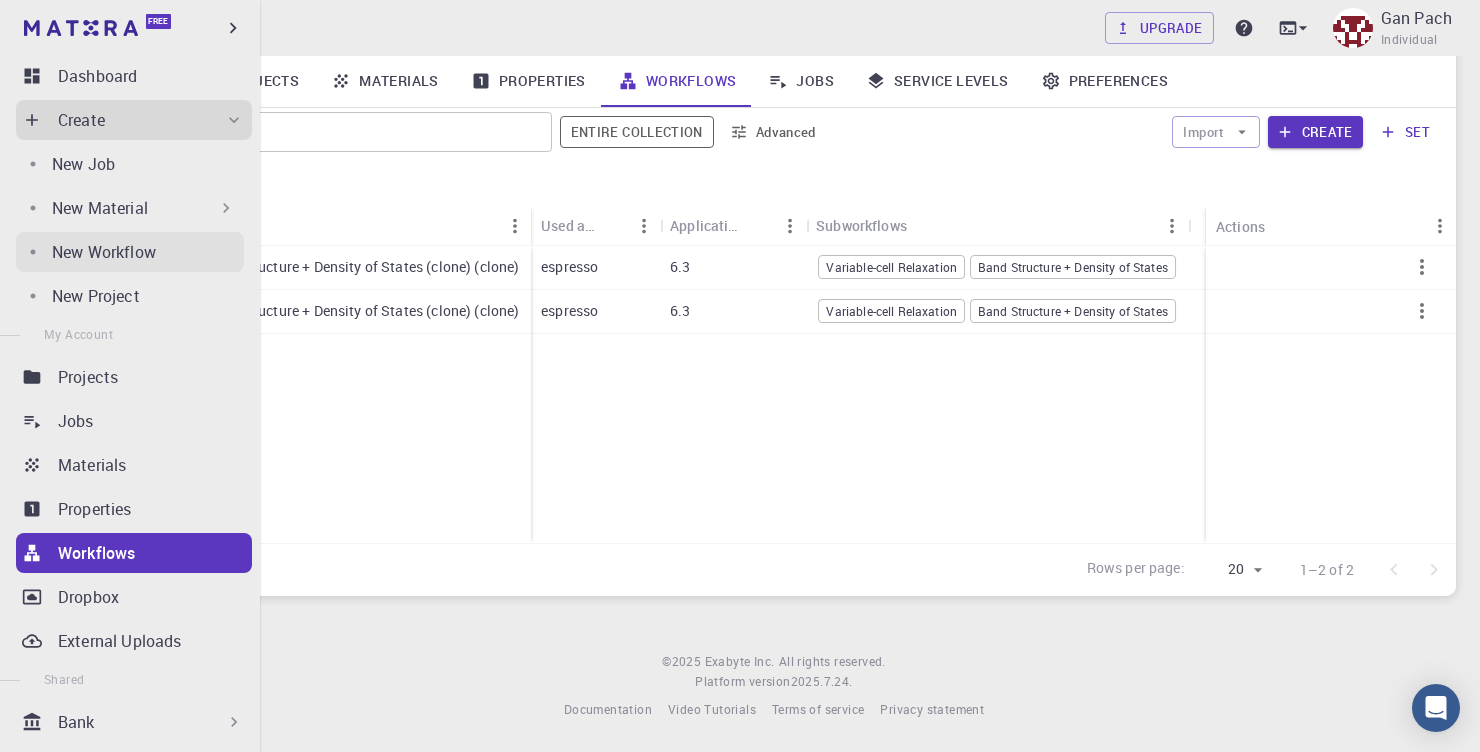 click on "New Workflow" at bounding box center [104, 252] 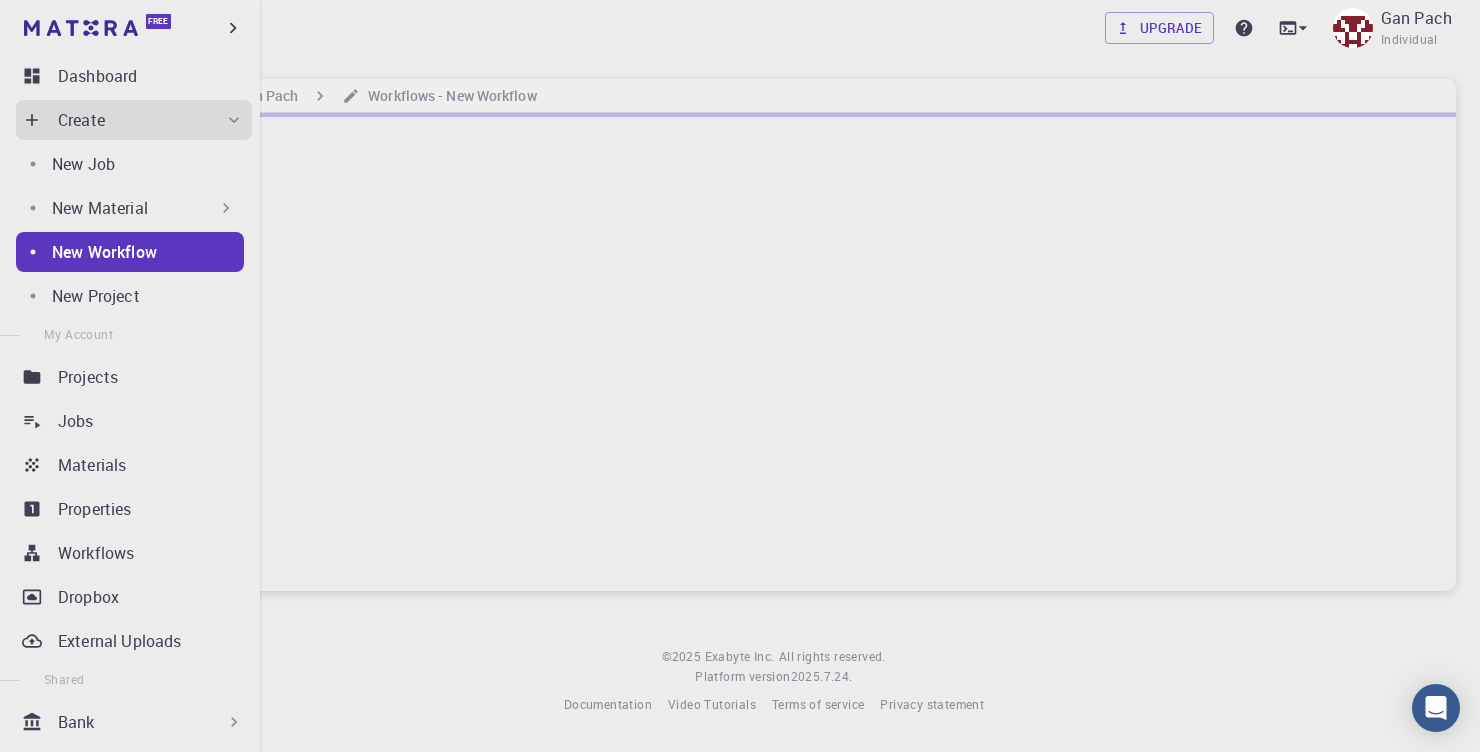 scroll, scrollTop: 0, scrollLeft: 0, axis: both 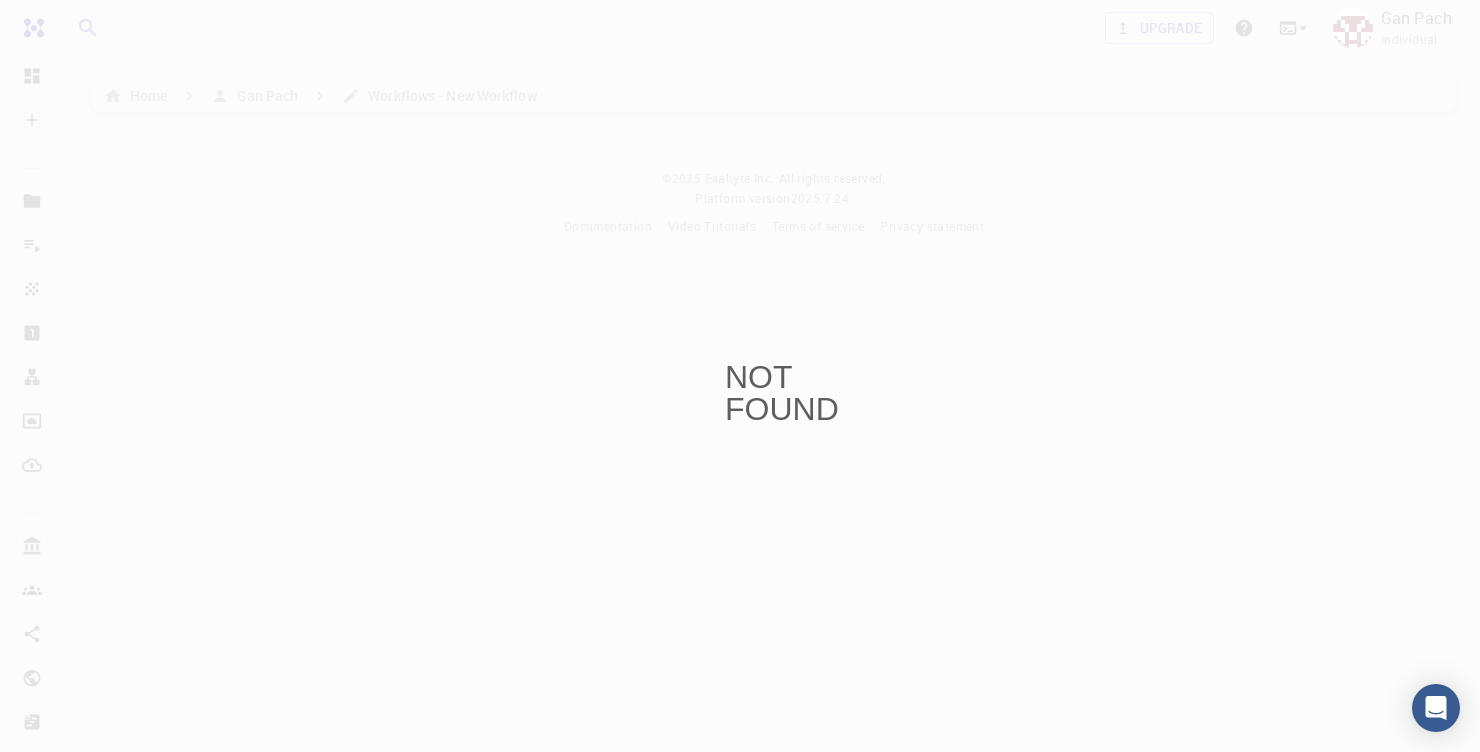 click on "NOT FOUND" at bounding box center [740, 376] 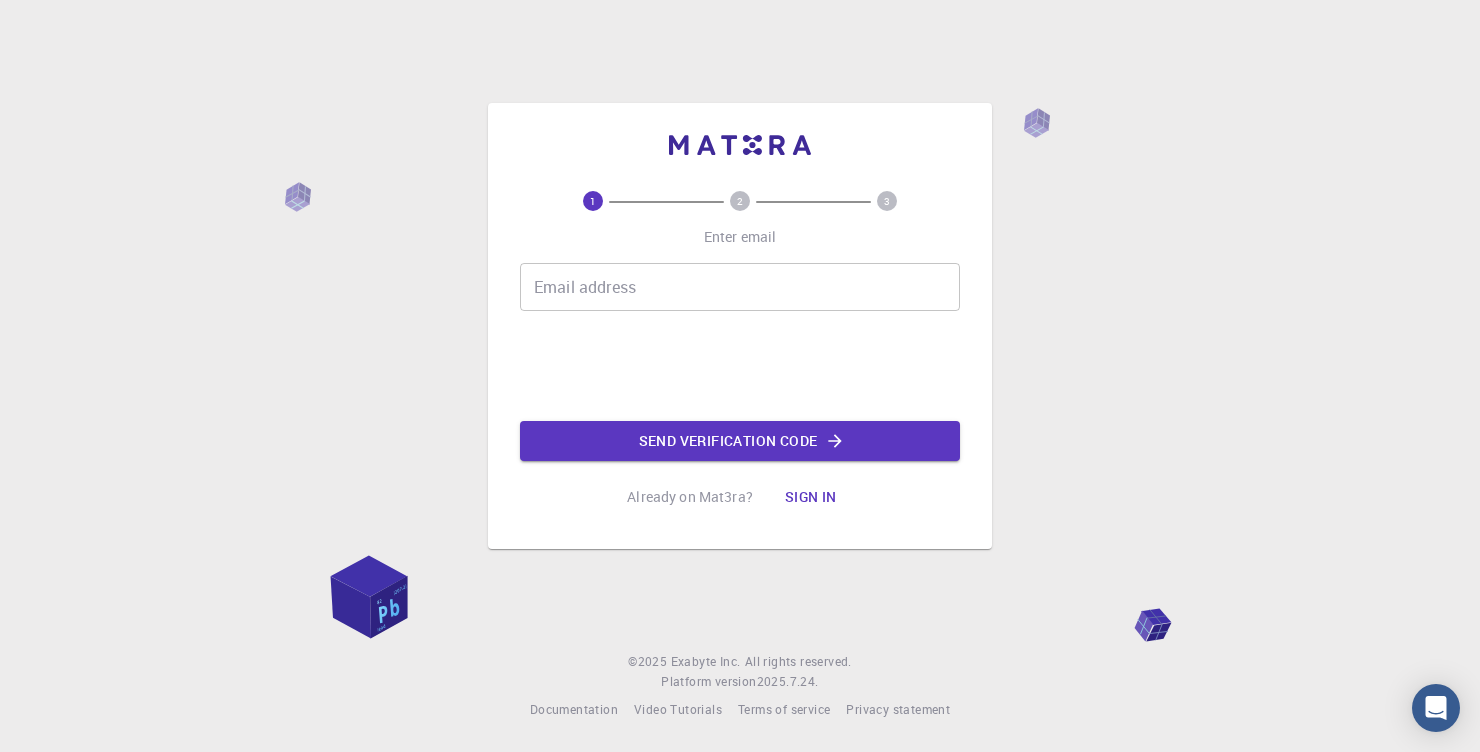 scroll, scrollTop: 0, scrollLeft: 0, axis: both 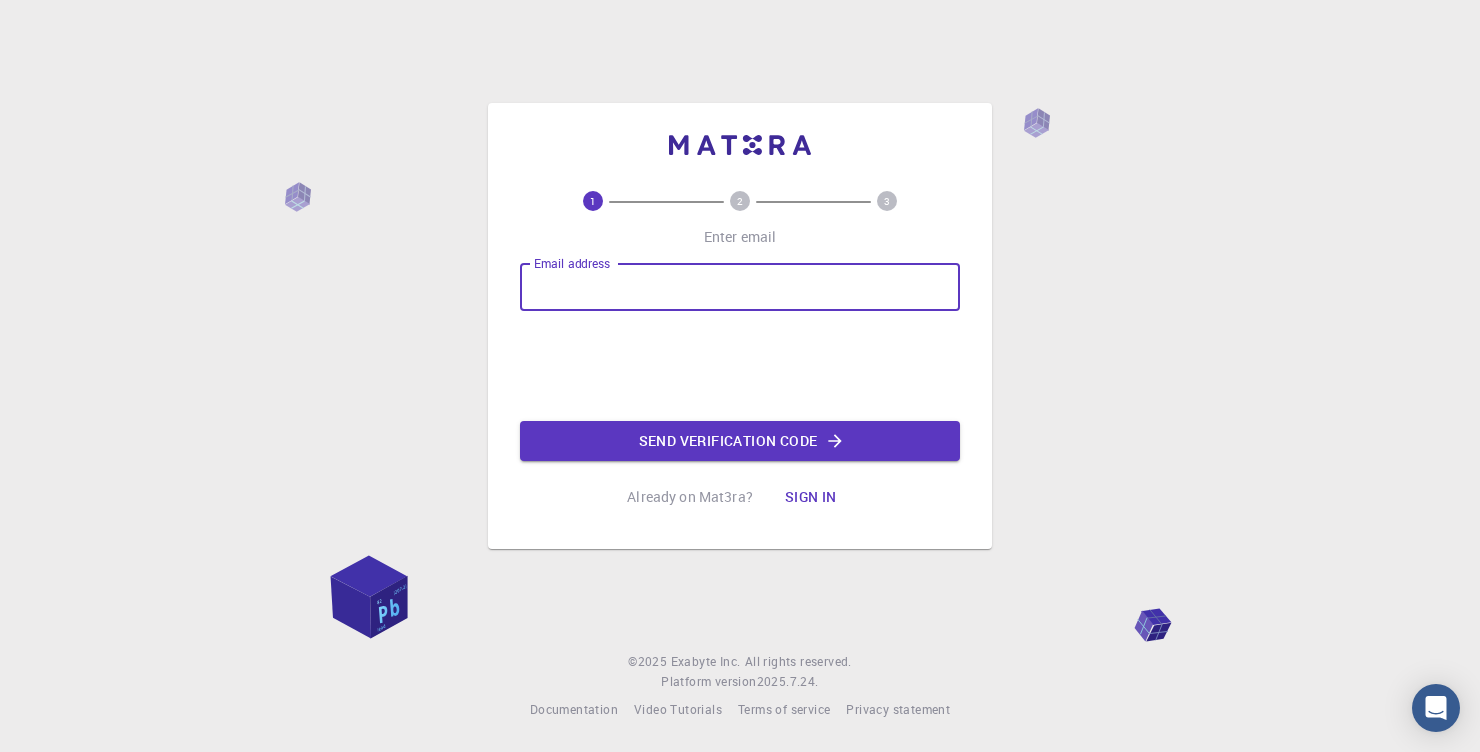 click on "Email address" at bounding box center [740, 287] 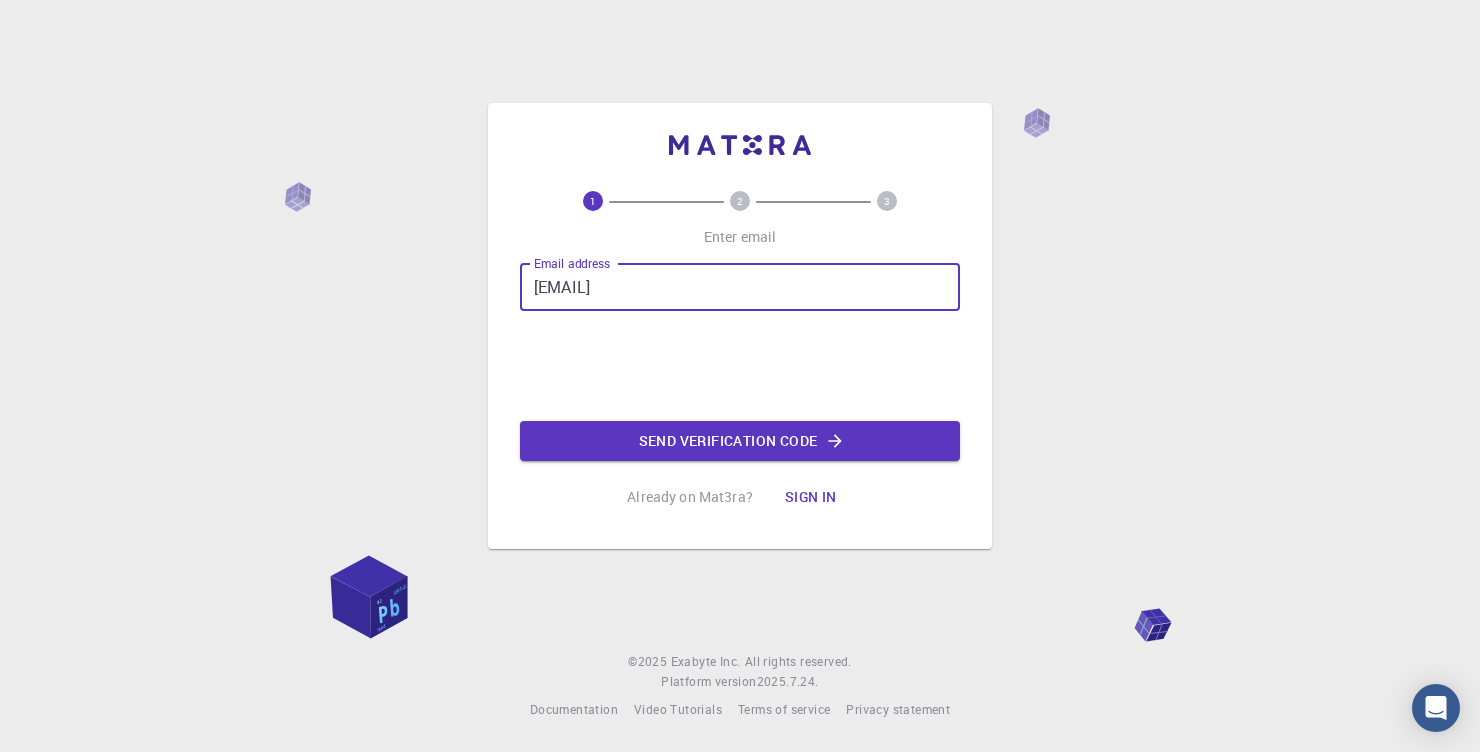 type on "[EMAIL]" 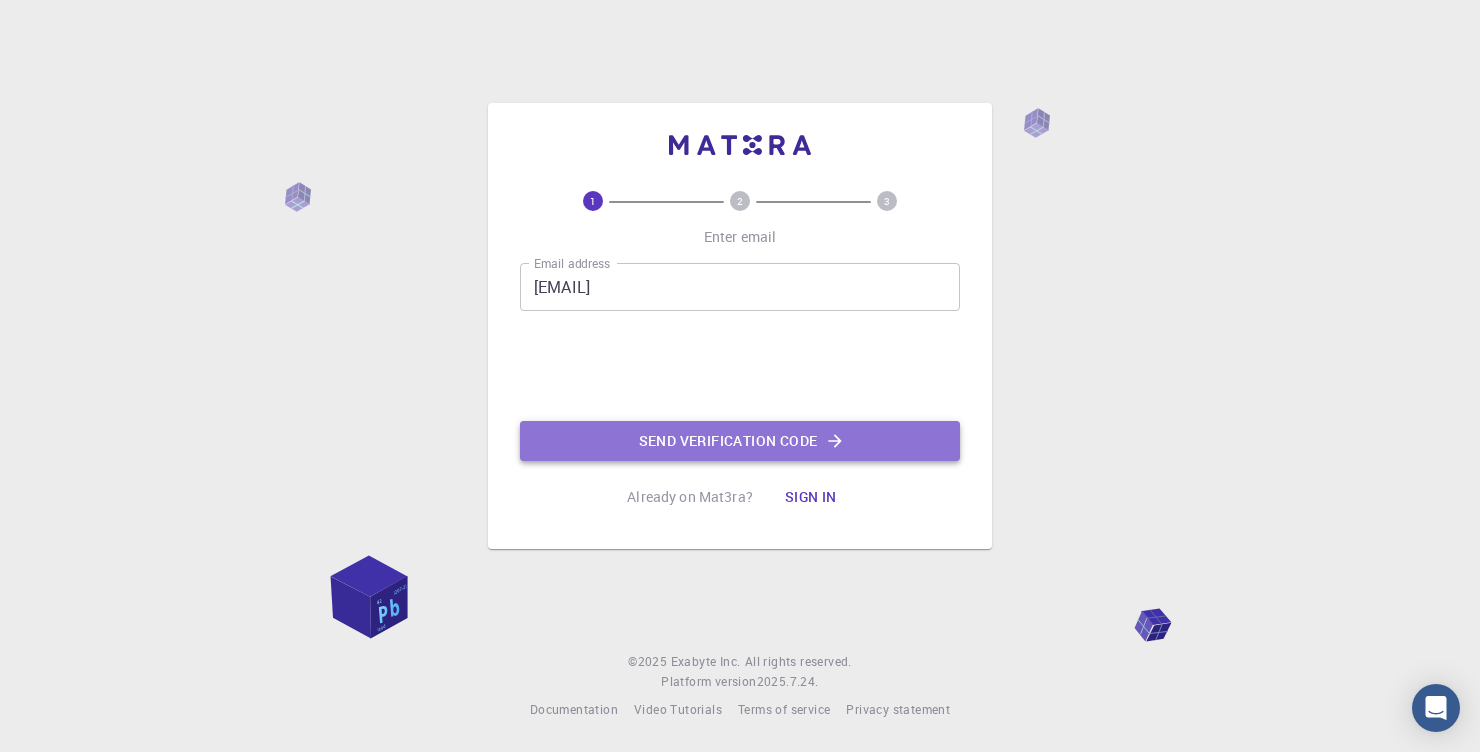 click on "Send verification code" 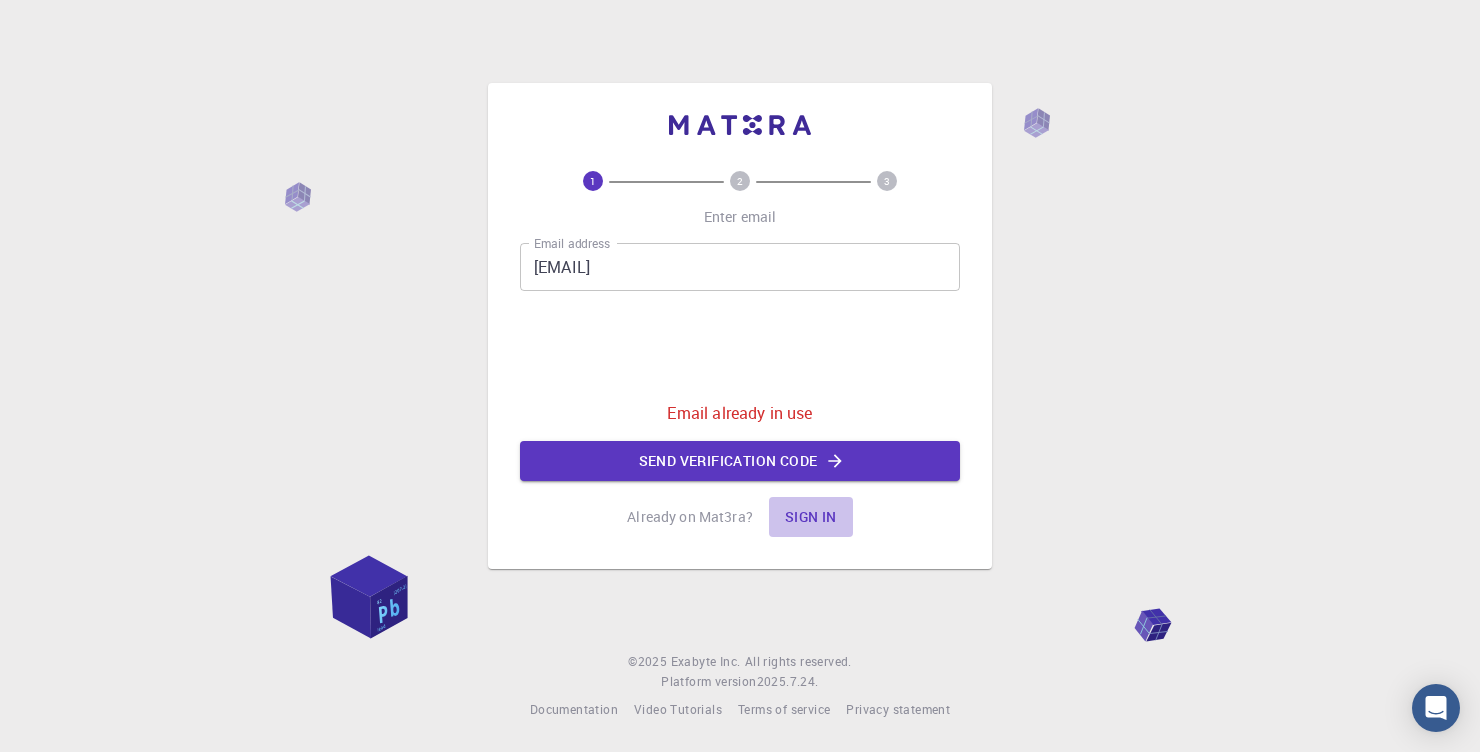click on "Sign in" at bounding box center (811, 517) 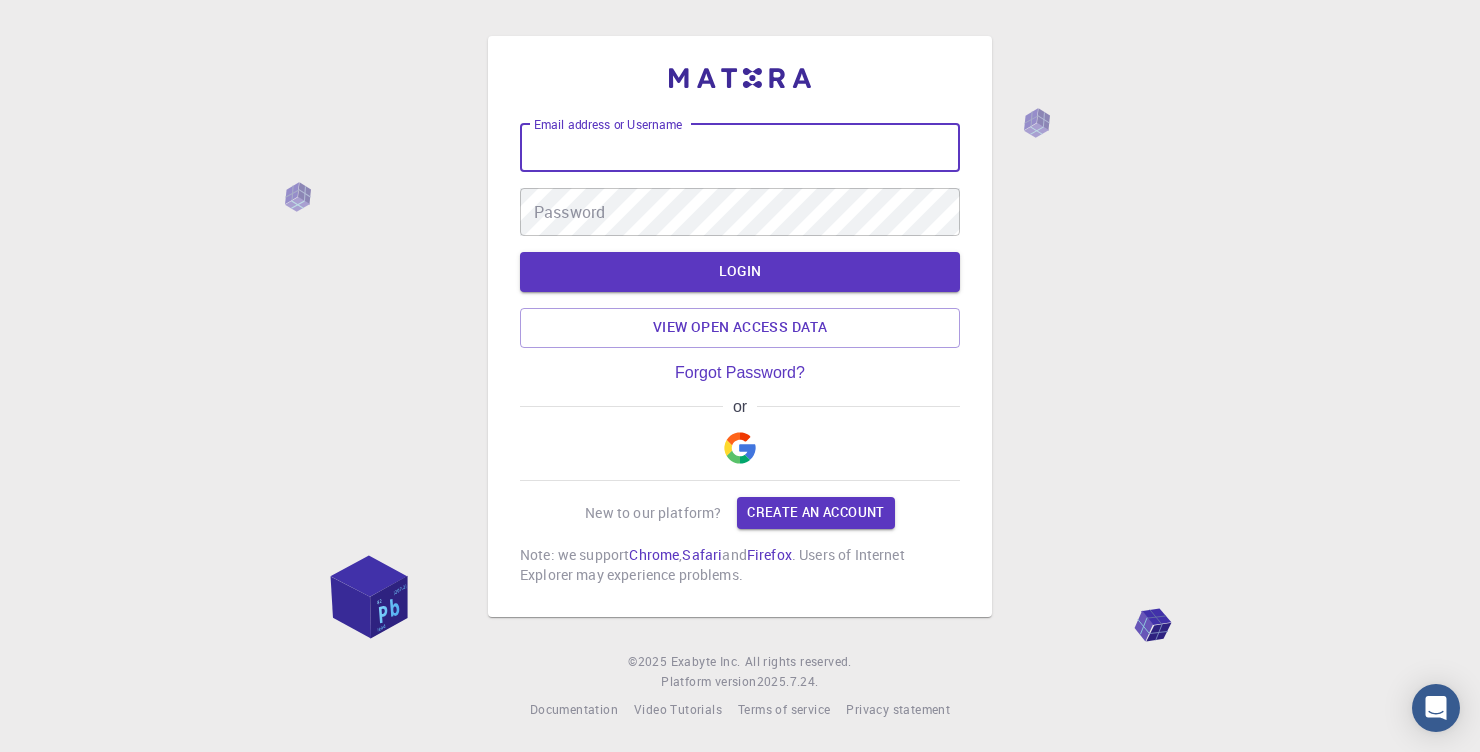 click on "Email address or Username" at bounding box center (740, 148) 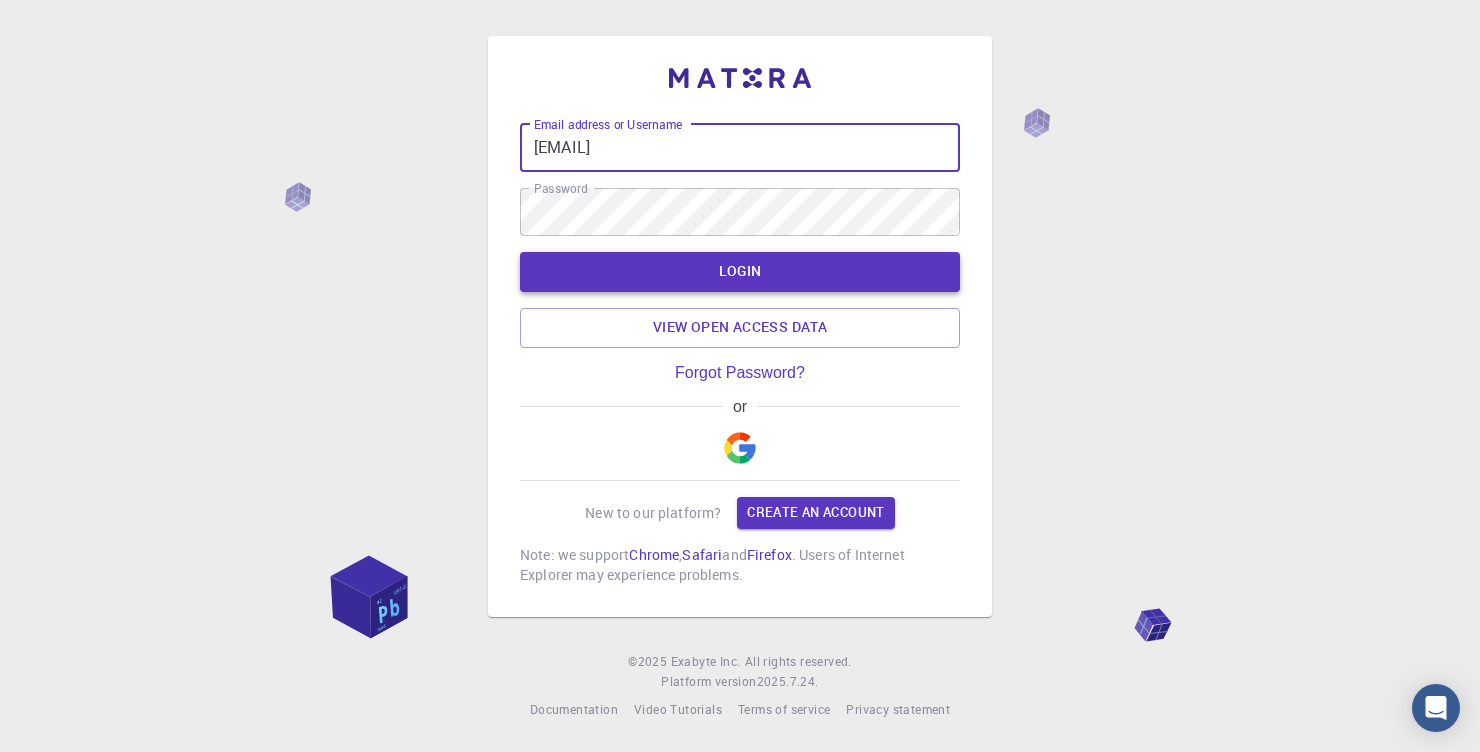 type on "ganesh1.795511@cdp.tu.edu.np" 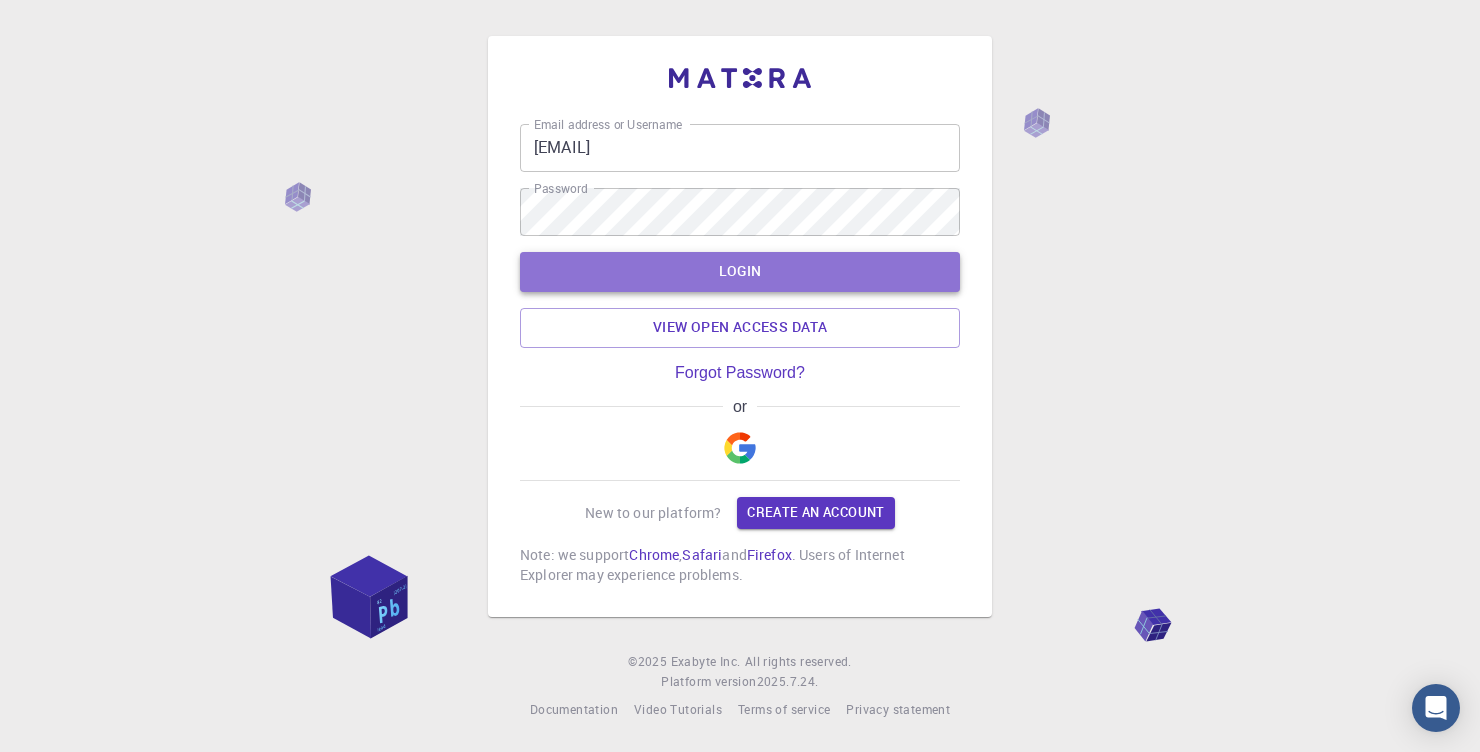 click on "LOGIN" at bounding box center (740, 272) 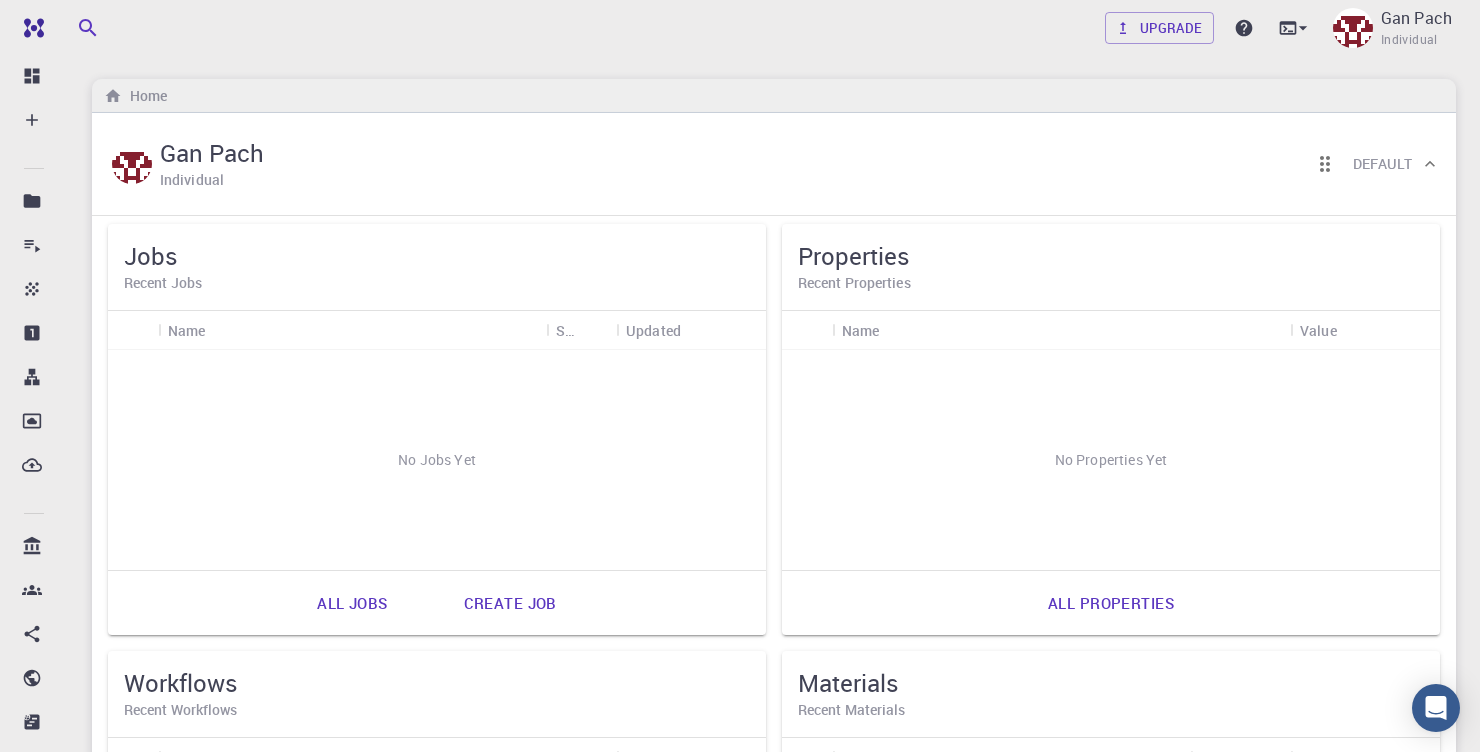 scroll, scrollTop: 0, scrollLeft: 0, axis: both 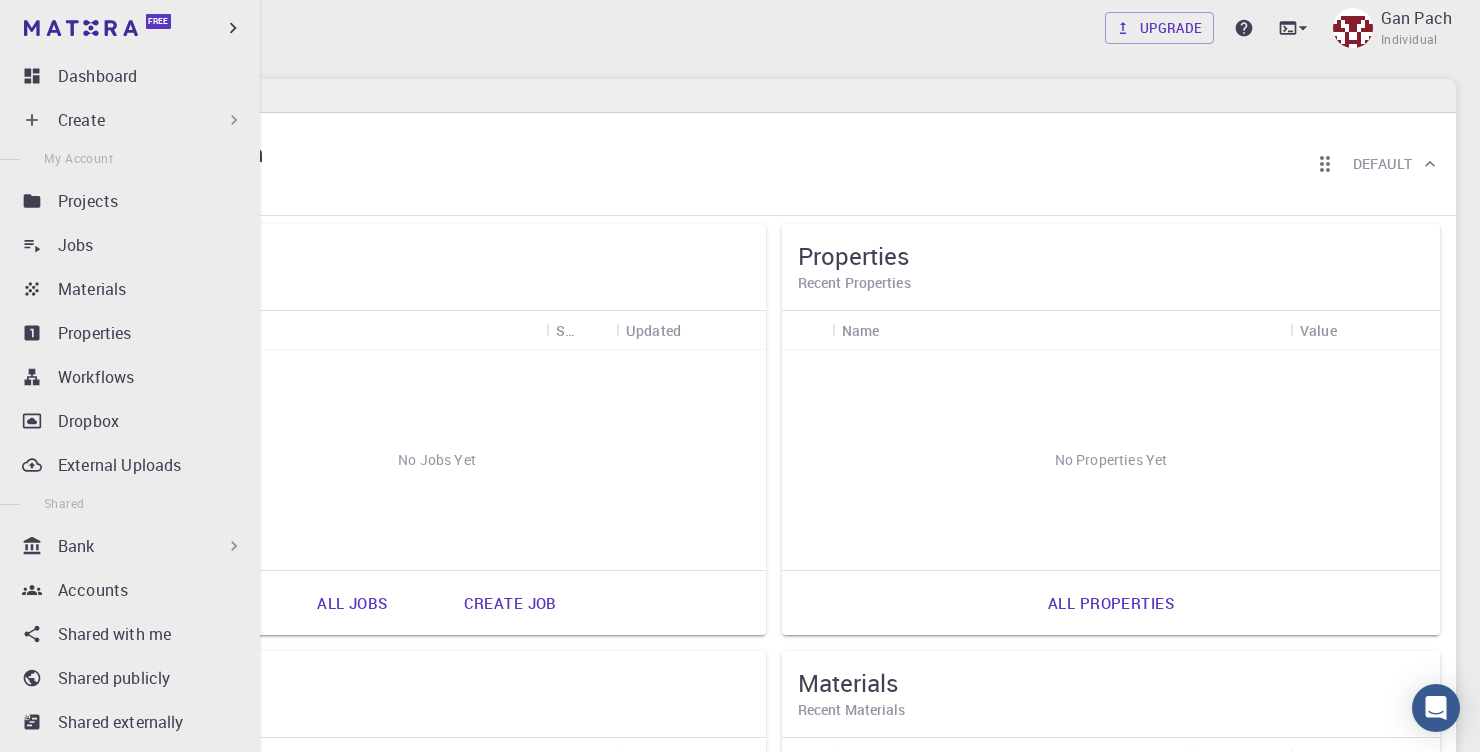 click on "Create" at bounding box center (134, 120) 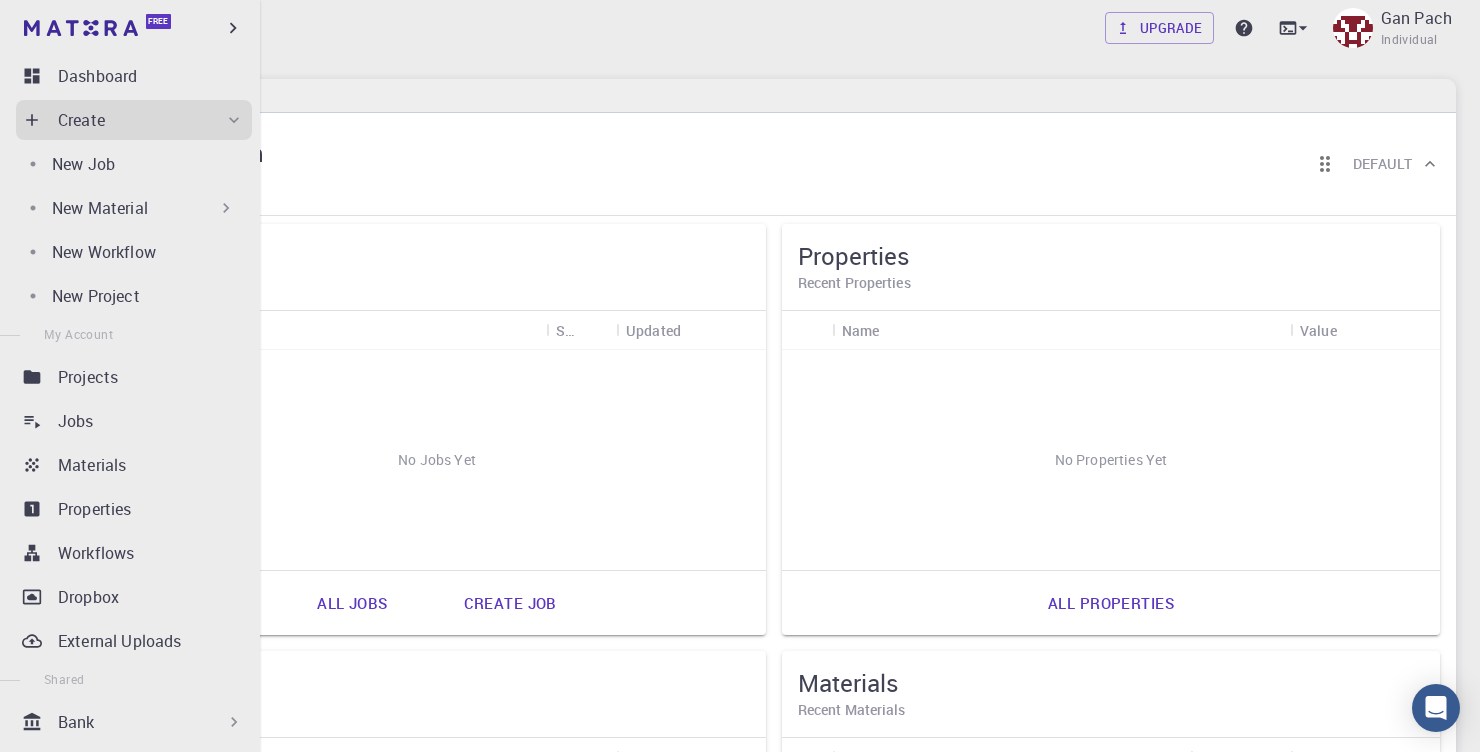 click on "New Material" at bounding box center (100, 208) 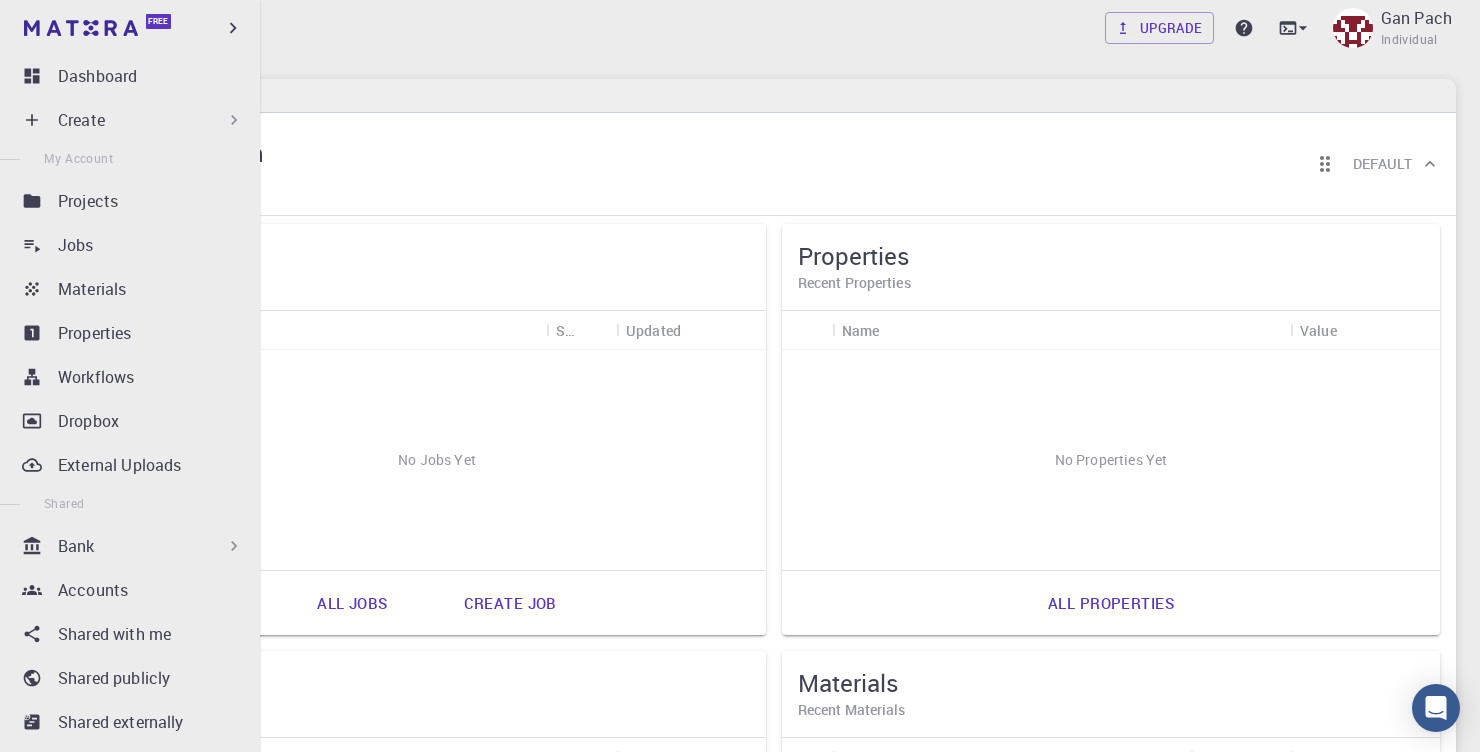 click 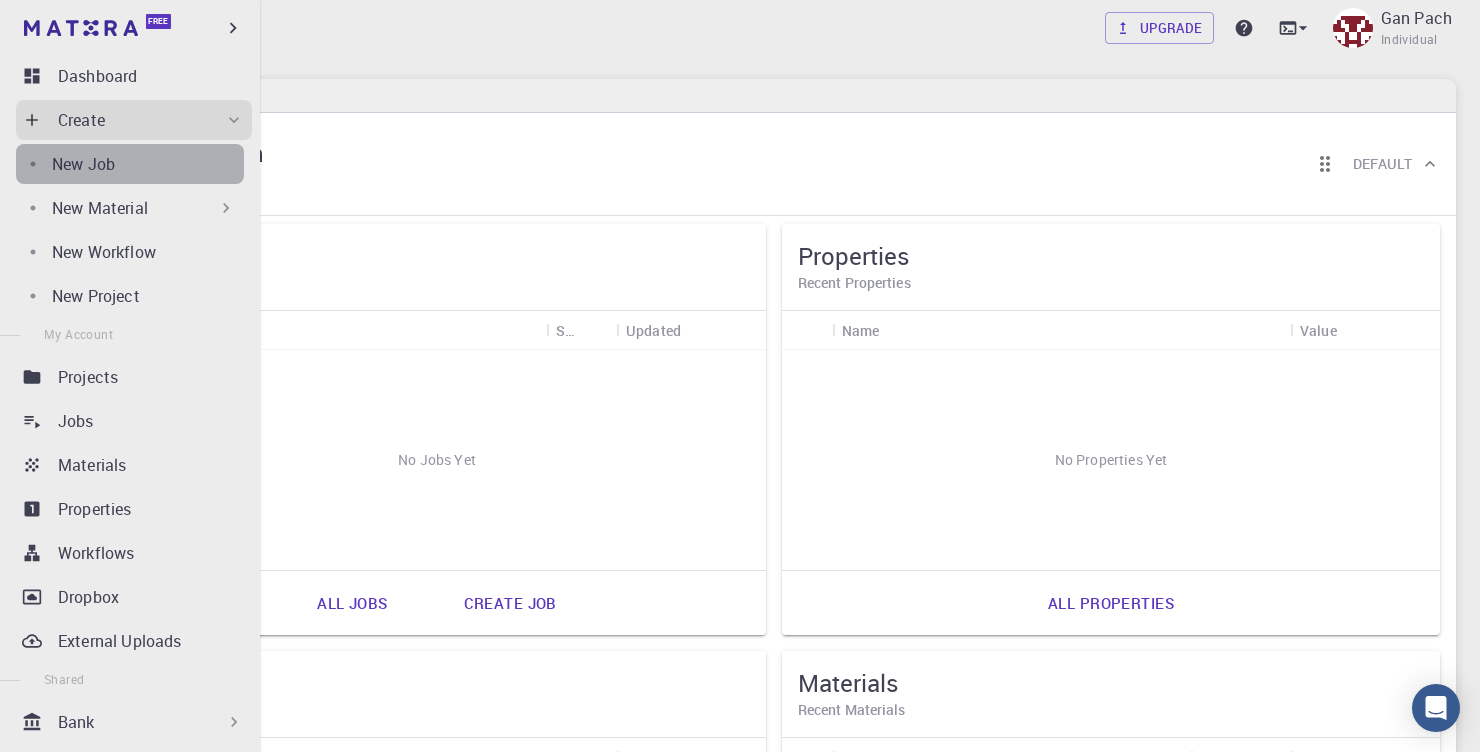 click on "New Job" at bounding box center (148, 164) 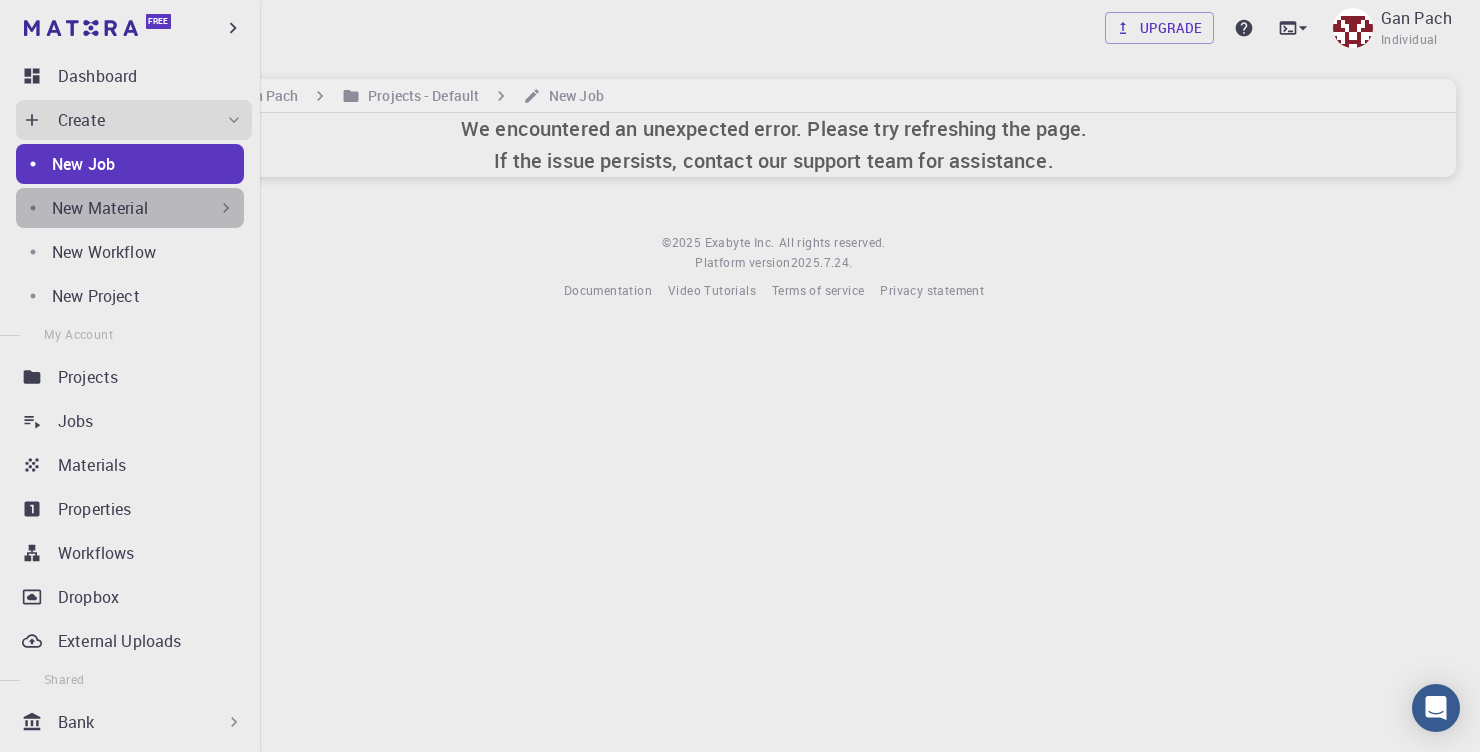 click on "New Material" at bounding box center (100, 208) 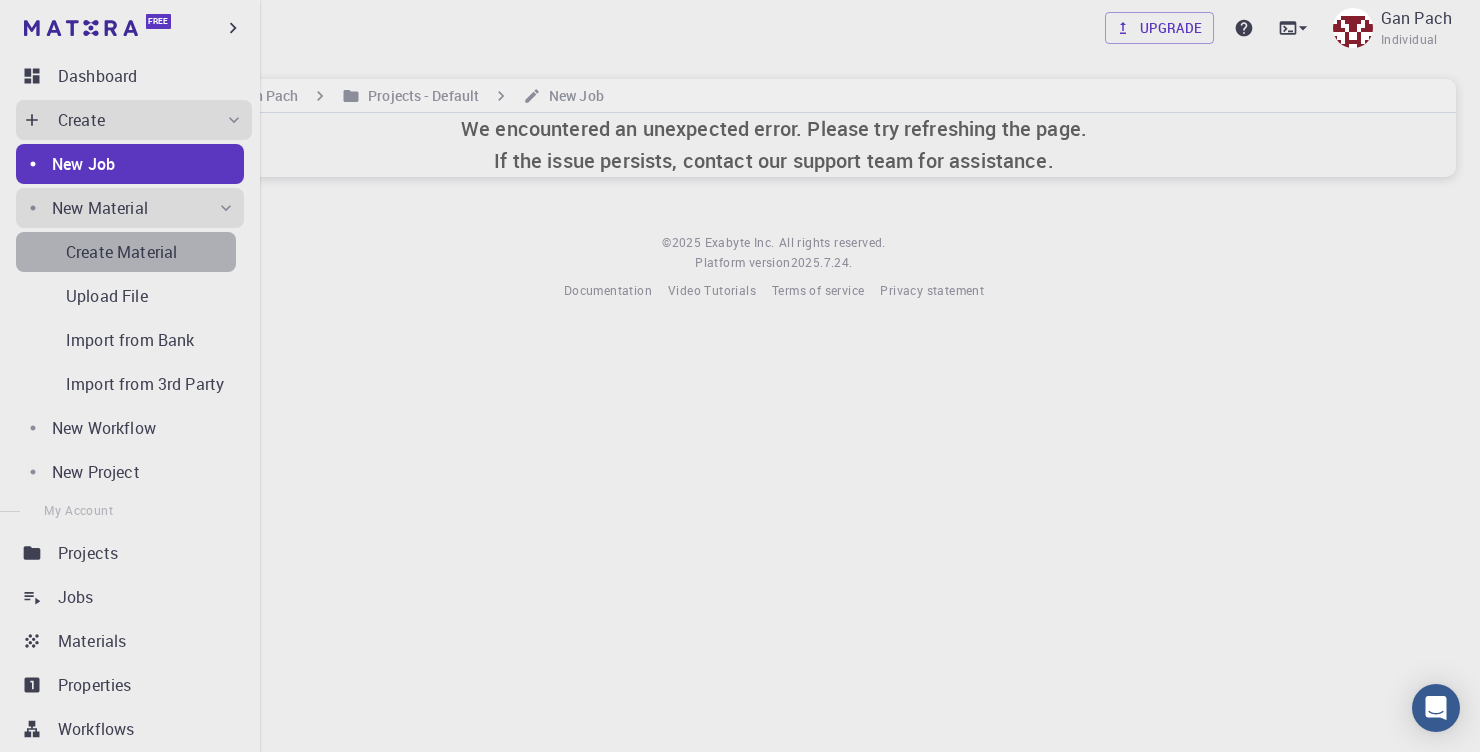 click on "Create Material" at bounding box center (121, 252) 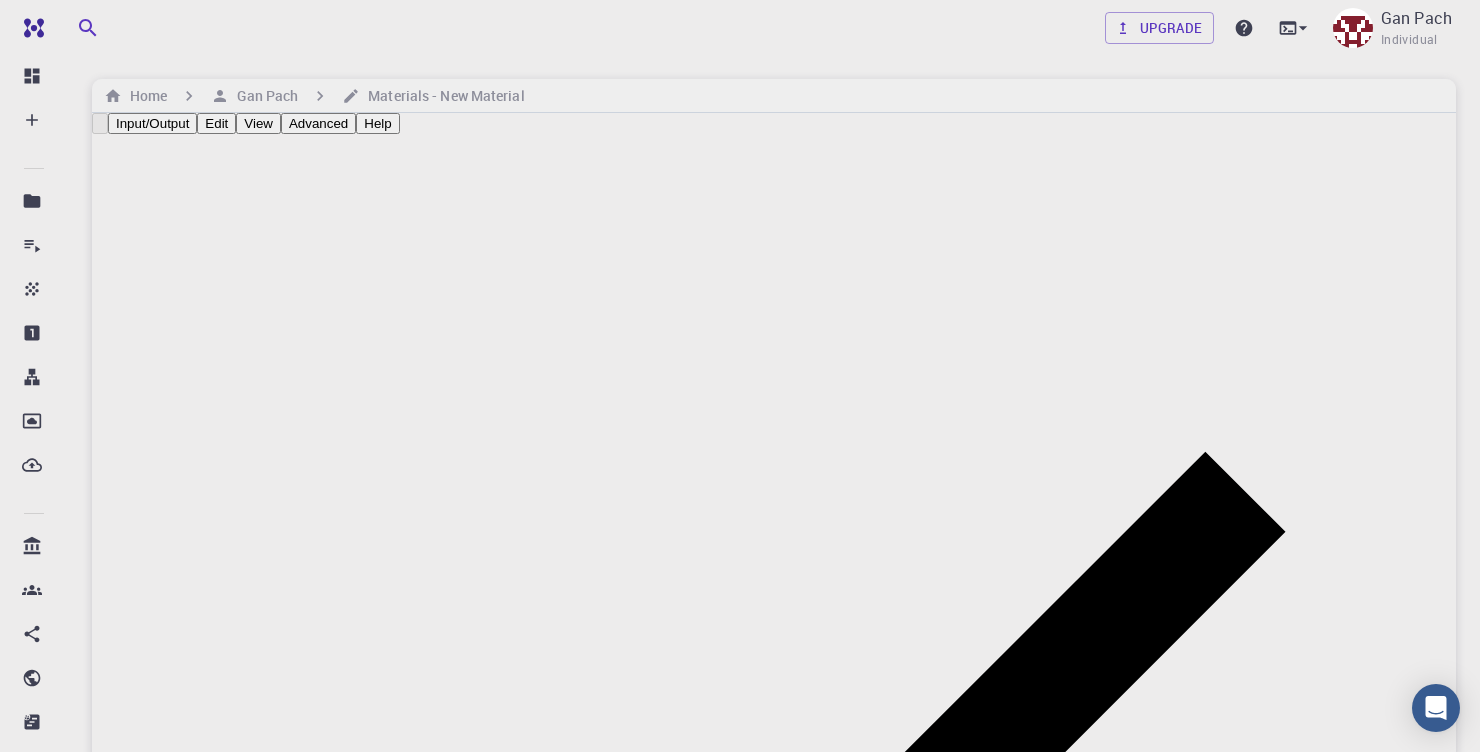 click on "View" at bounding box center [258, 123] 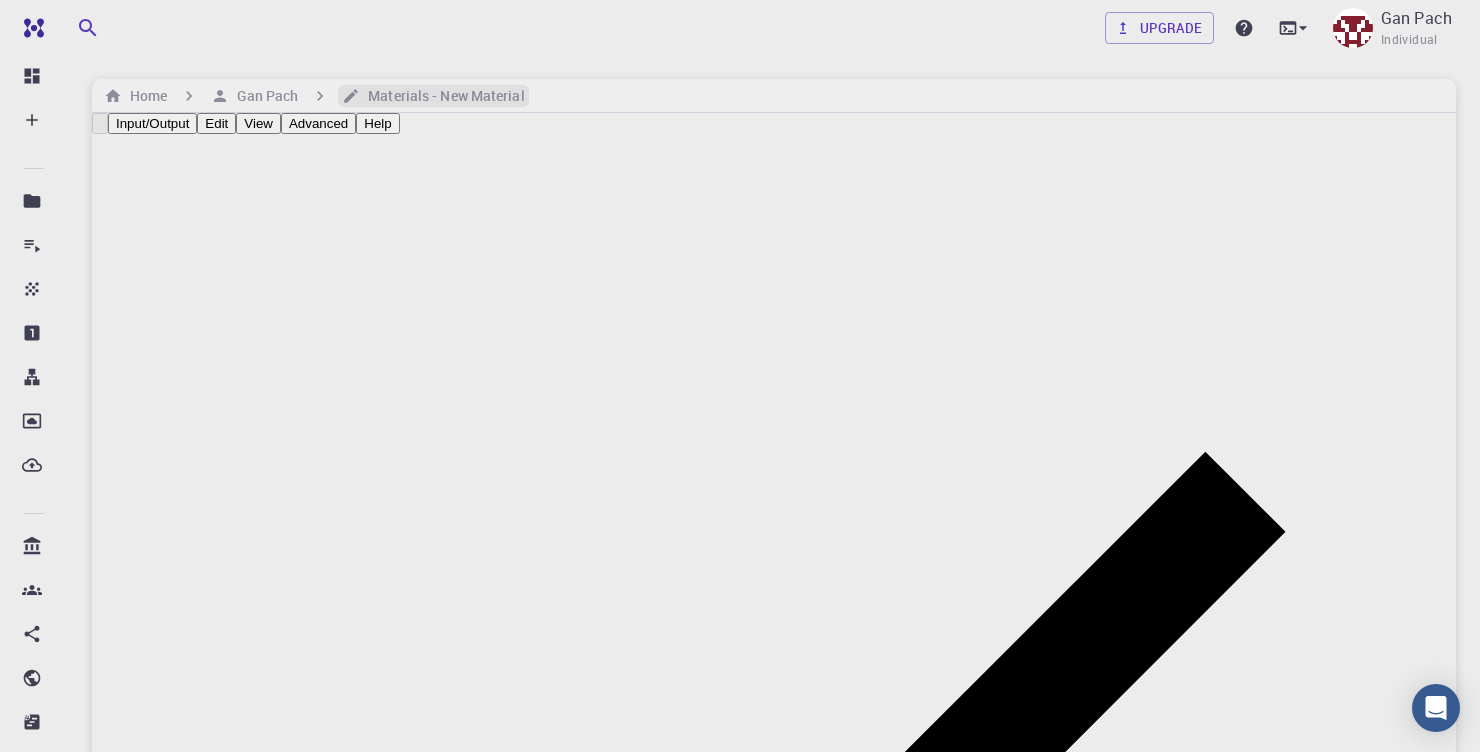 click on "Materials - New Material" at bounding box center [442, 96] 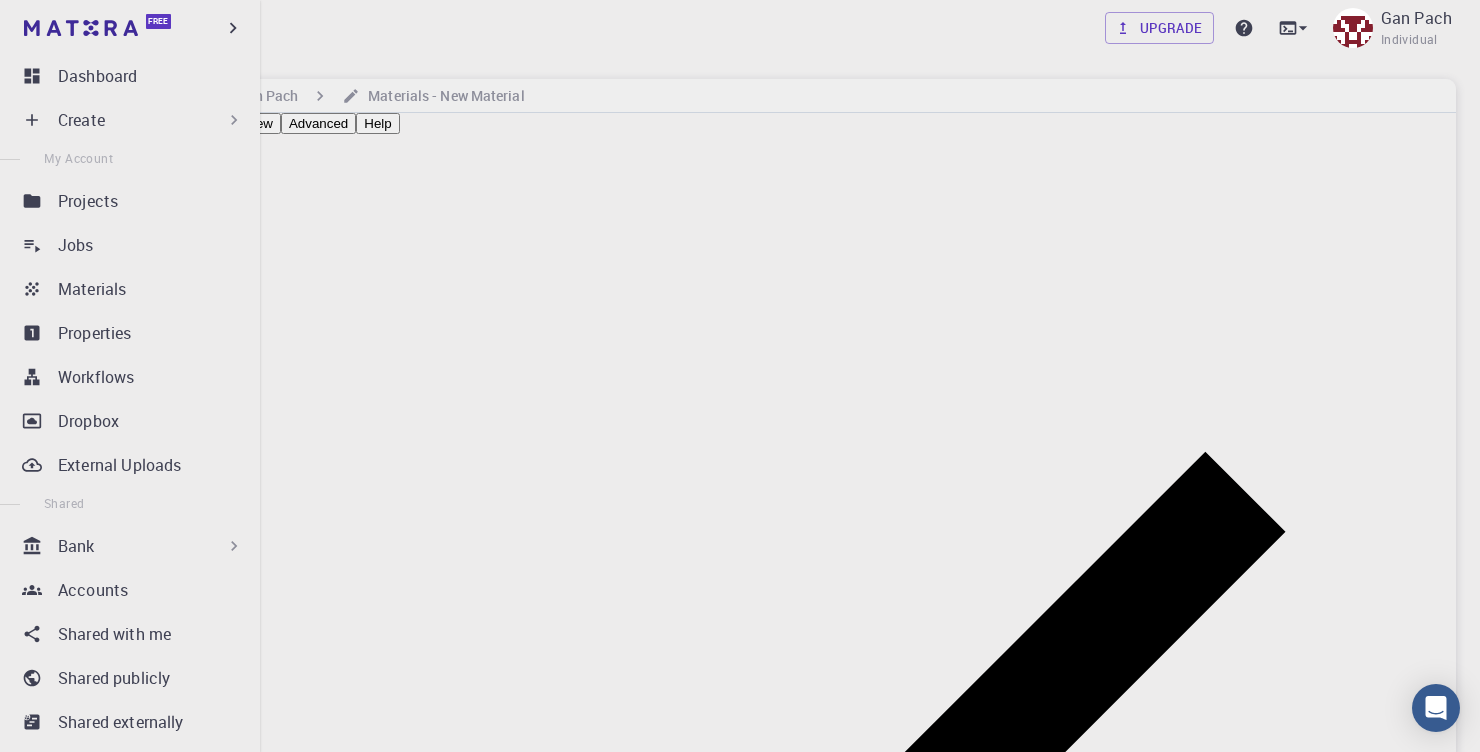 click on "Create" at bounding box center (81, 120) 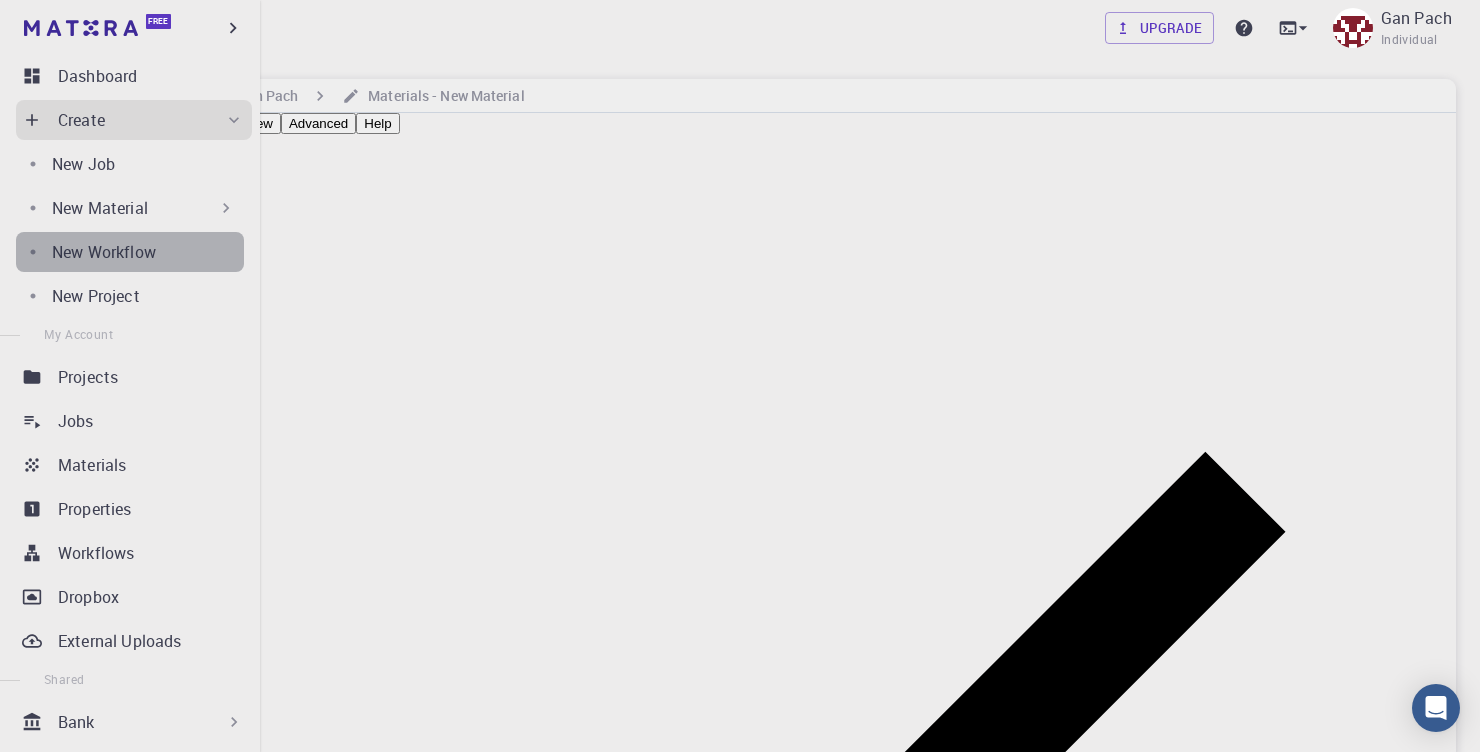 click on "New Workflow" at bounding box center (104, 252) 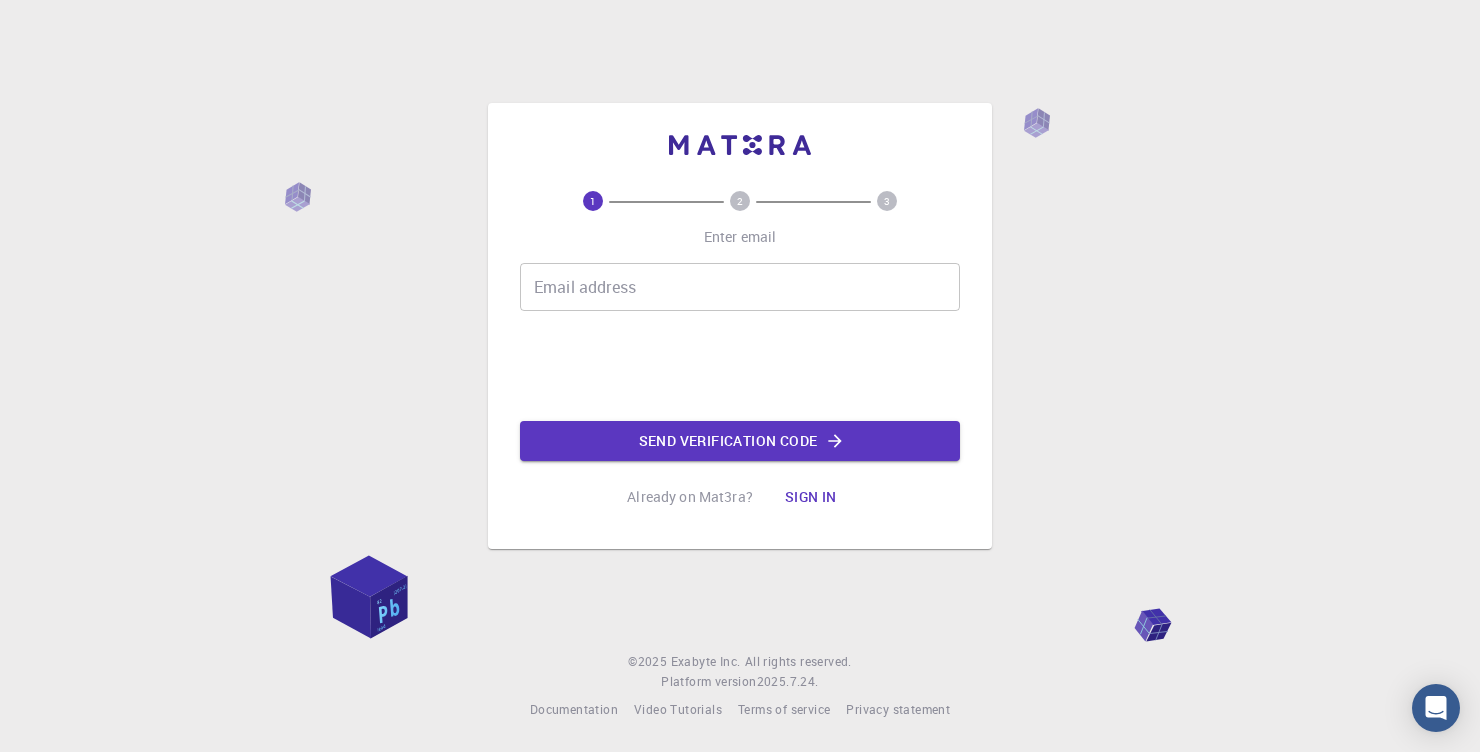 scroll, scrollTop: 0, scrollLeft: 0, axis: both 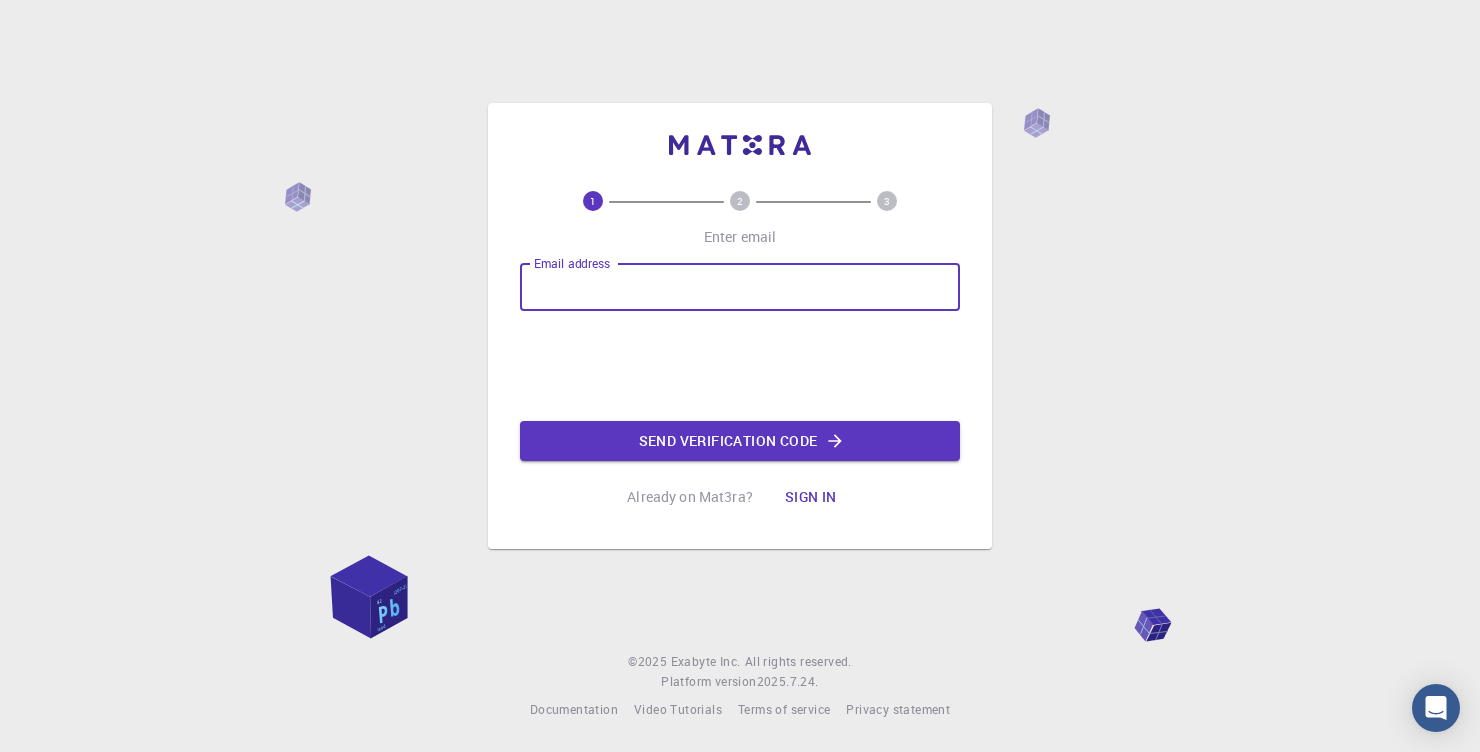 click on "Sign in" at bounding box center (811, 497) 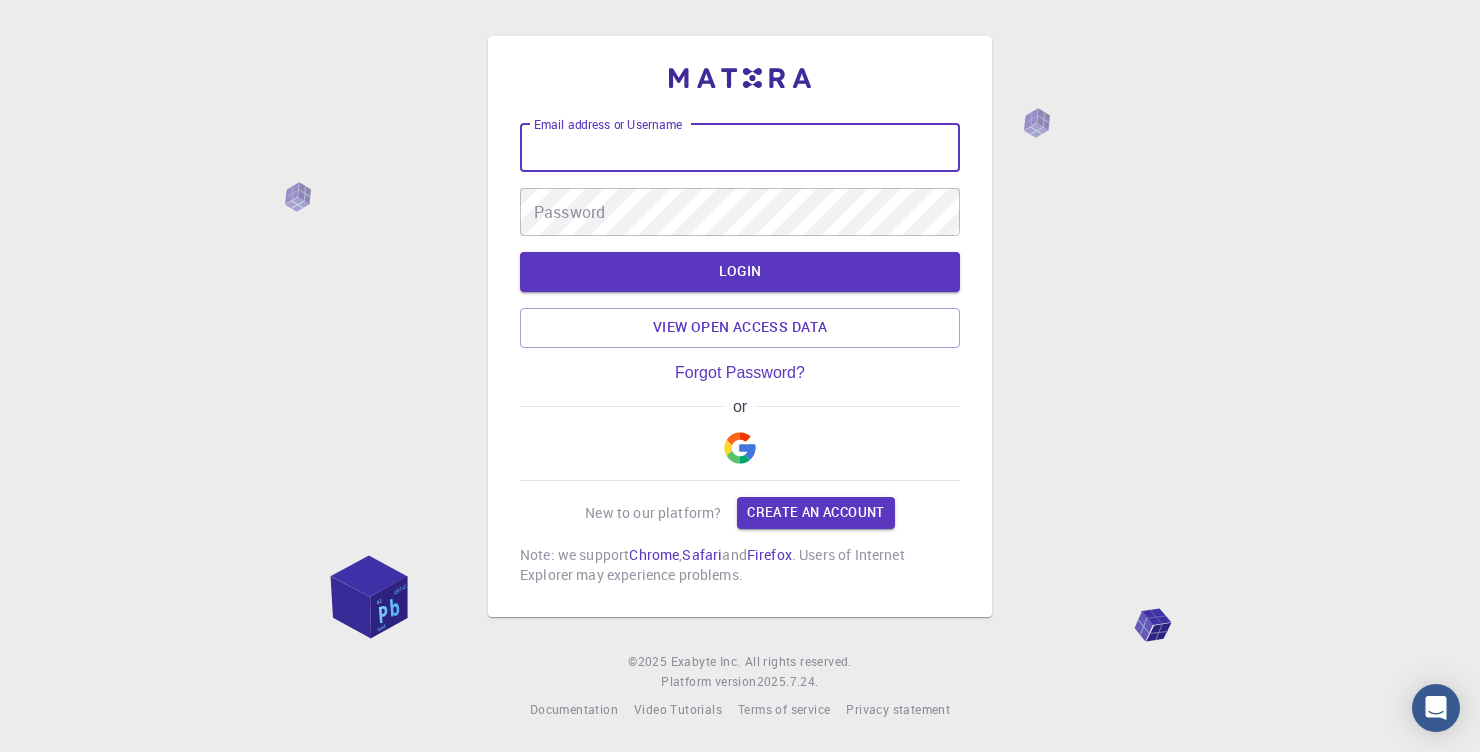 click on "Email address or Username" at bounding box center [740, 148] 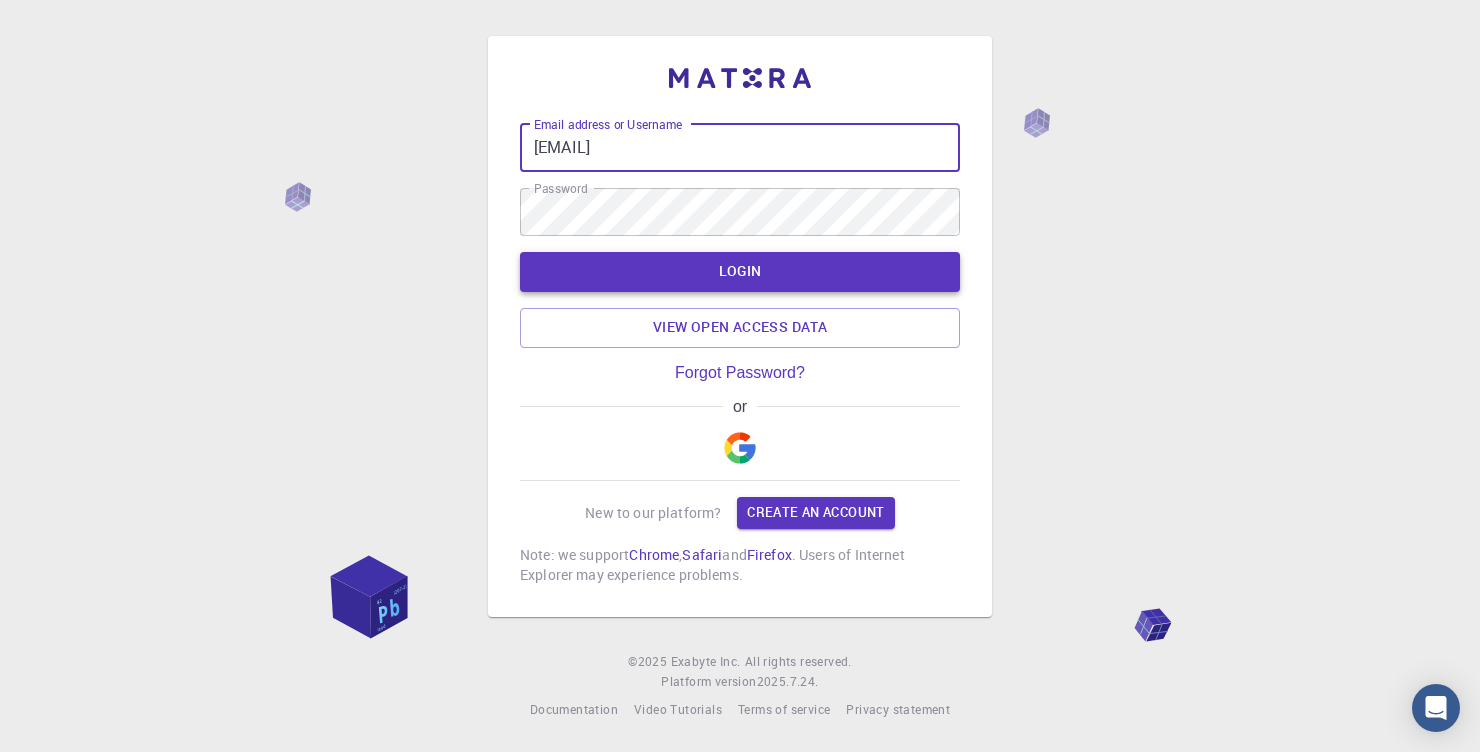 type on "ganesh1.795511@cdp.tu.edu.np" 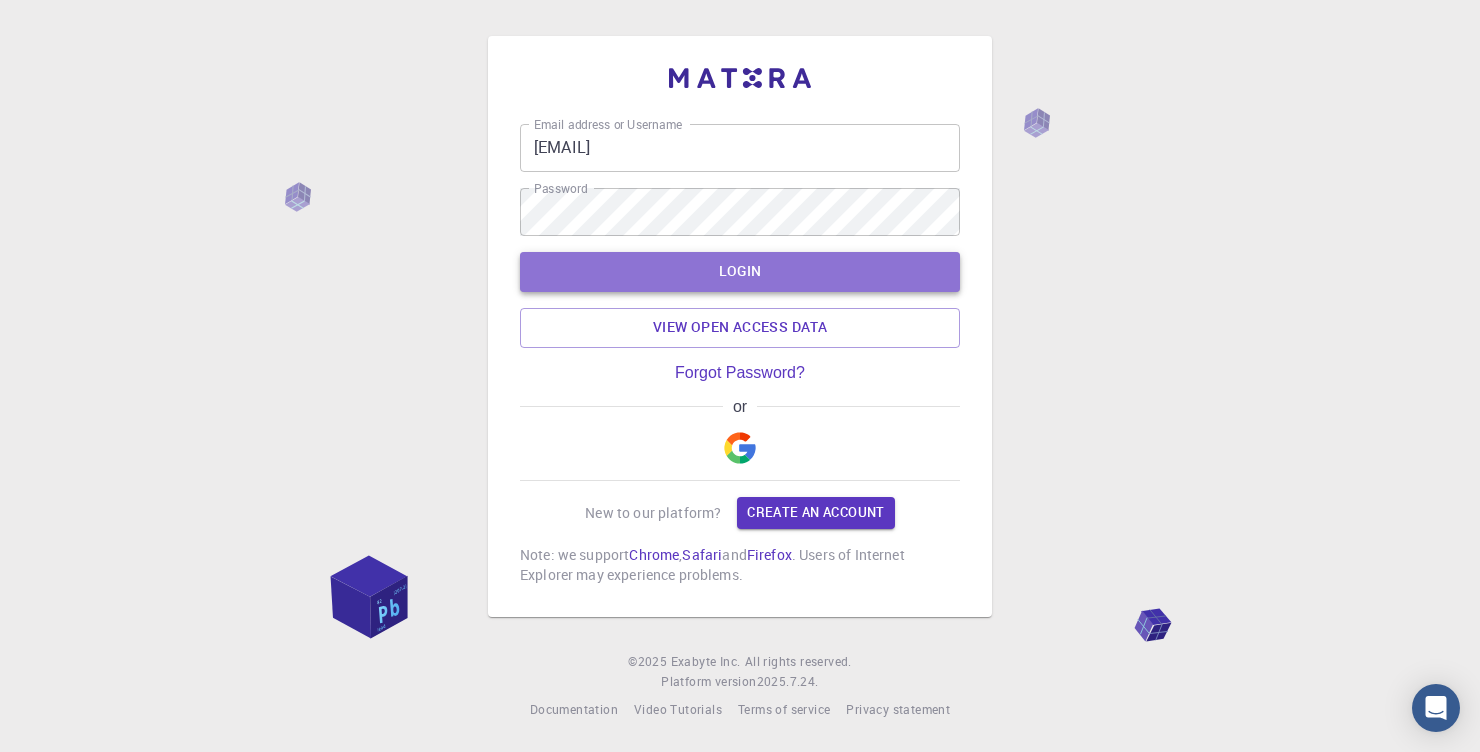 click on "LOGIN" at bounding box center [740, 272] 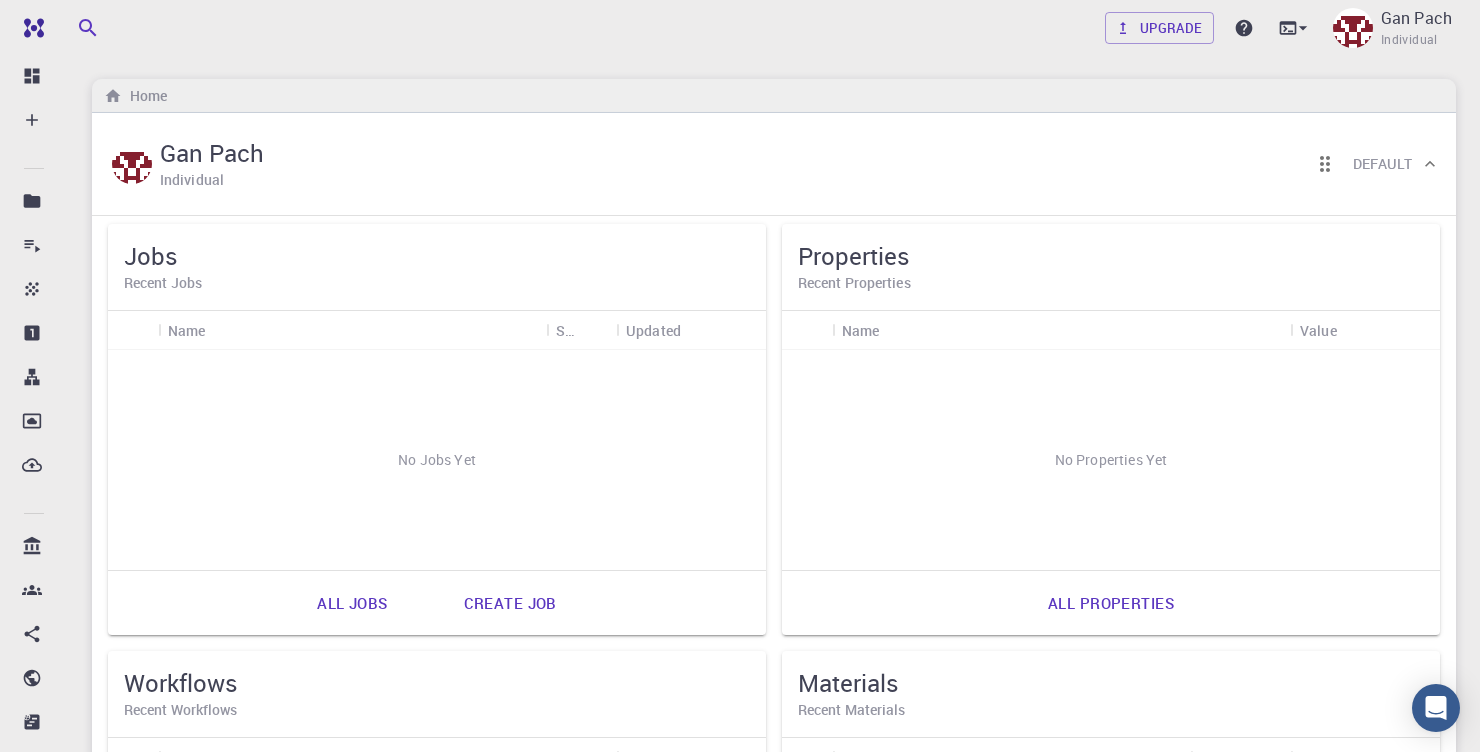 scroll, scrollTop: 0, scrollLeft: 0, axis: both 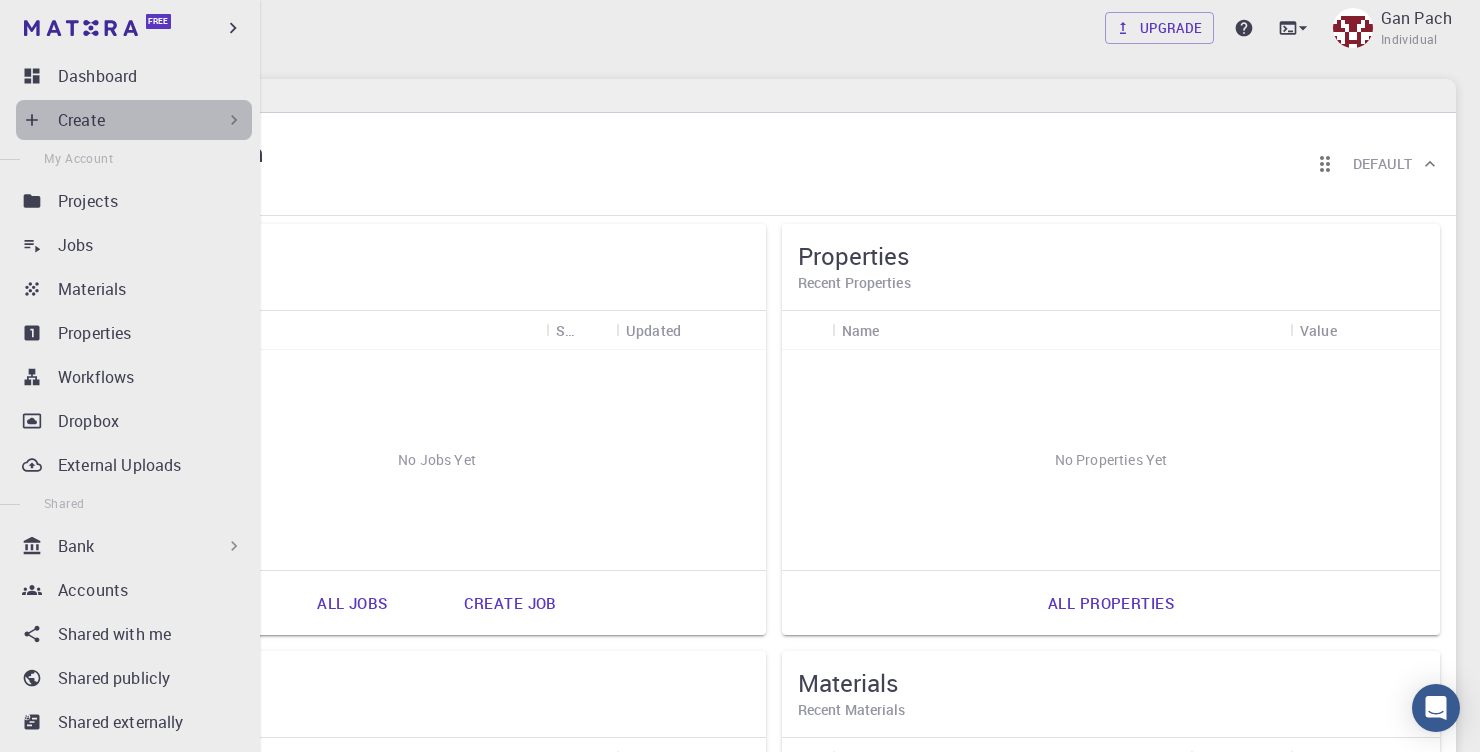 click on "Create" at bounding box center [81, 120] 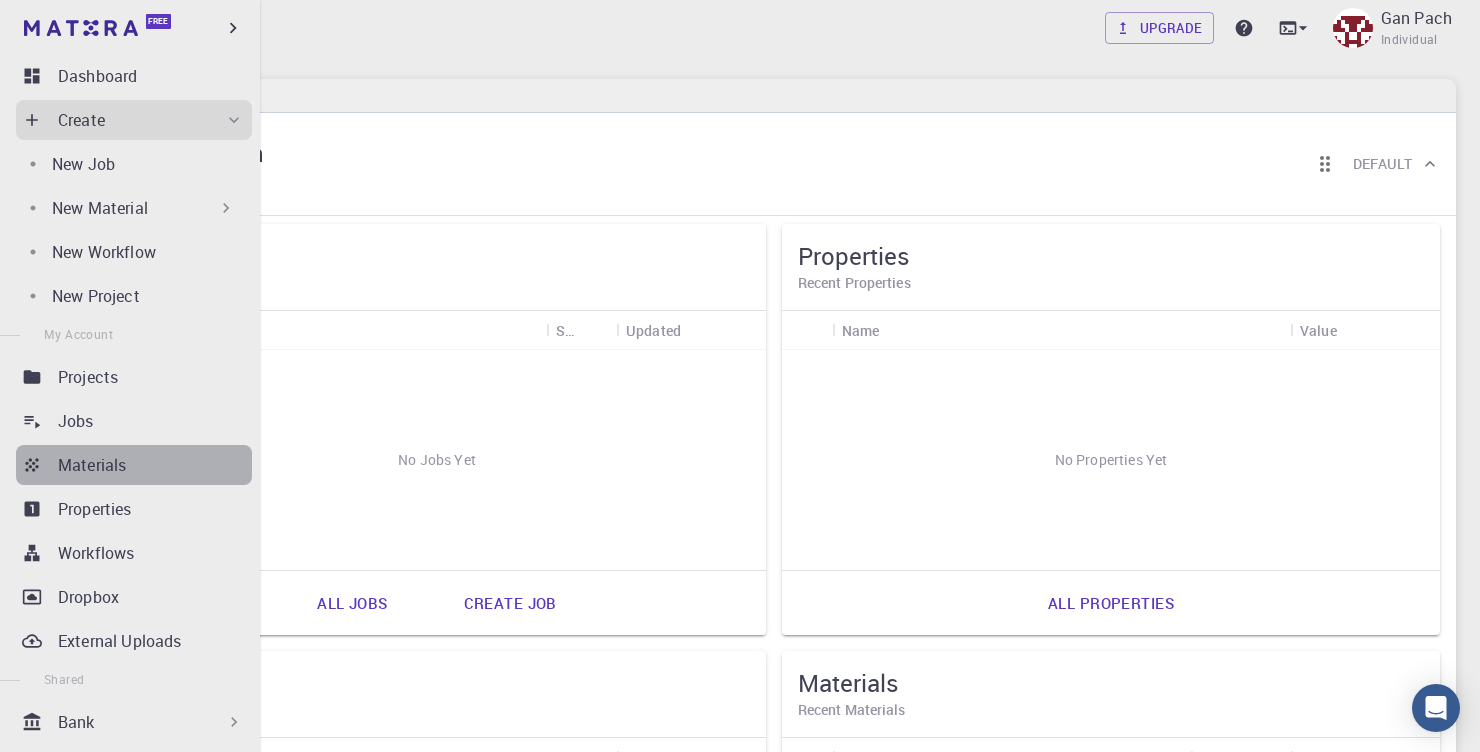 click on "Materials" at bounding box center [134, 465] 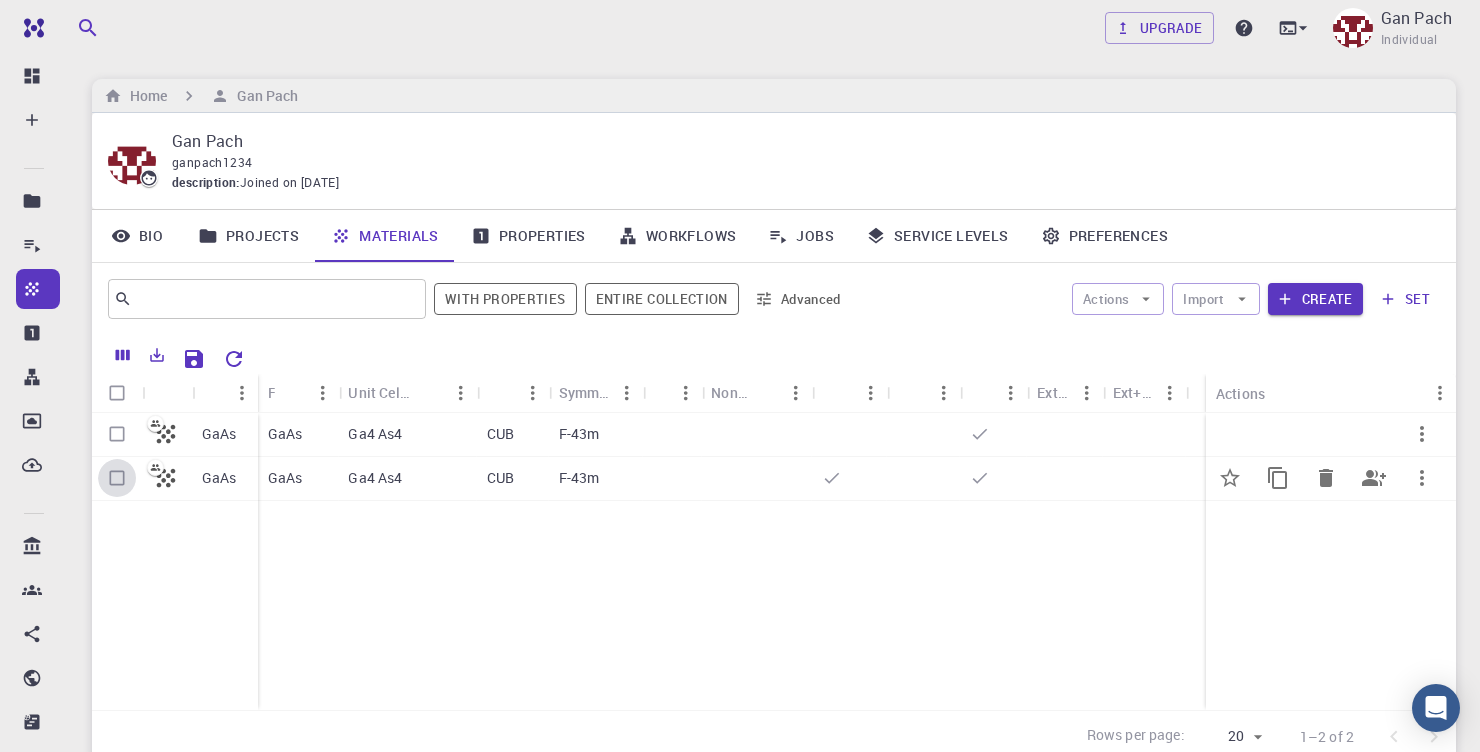 click at bounding box center [117, 478] 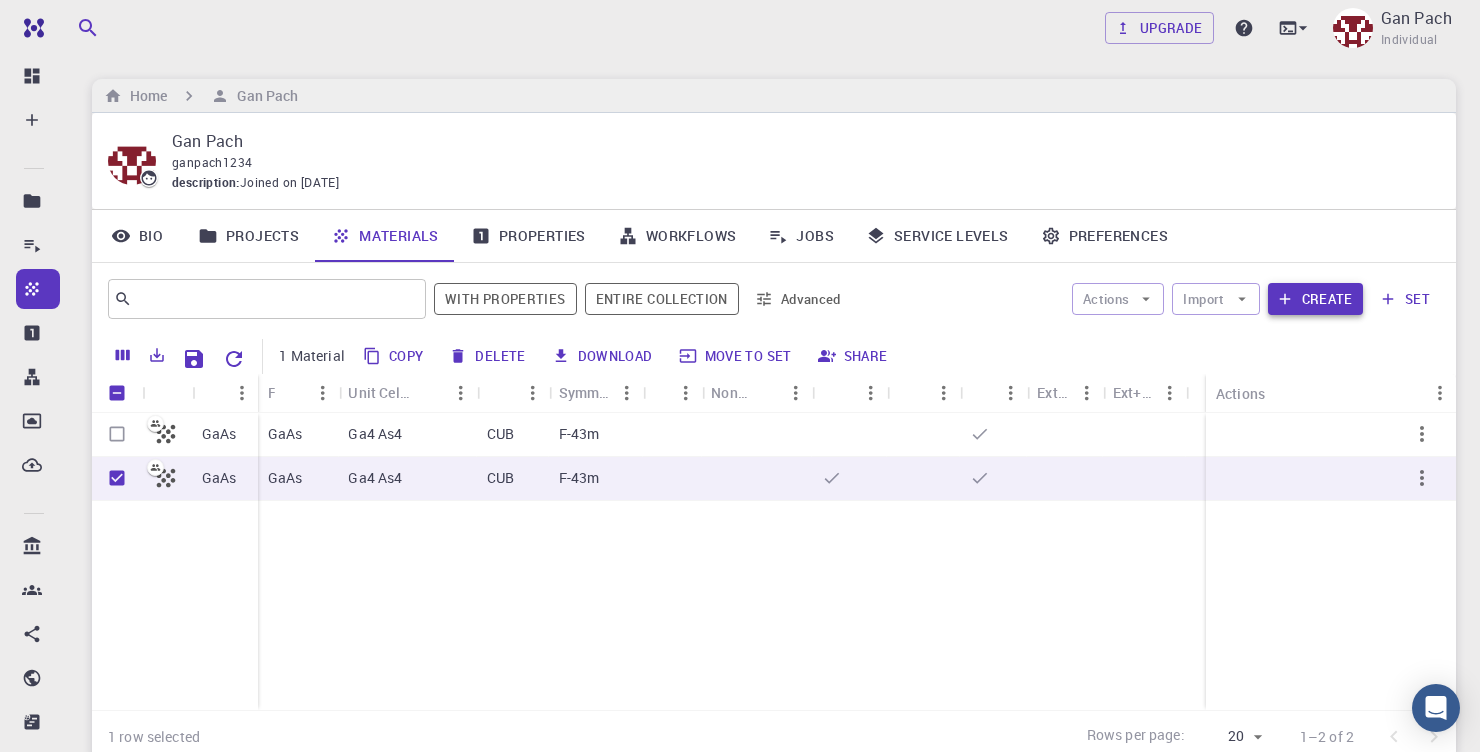 click on "Create" at bounding box center [1315, 299] 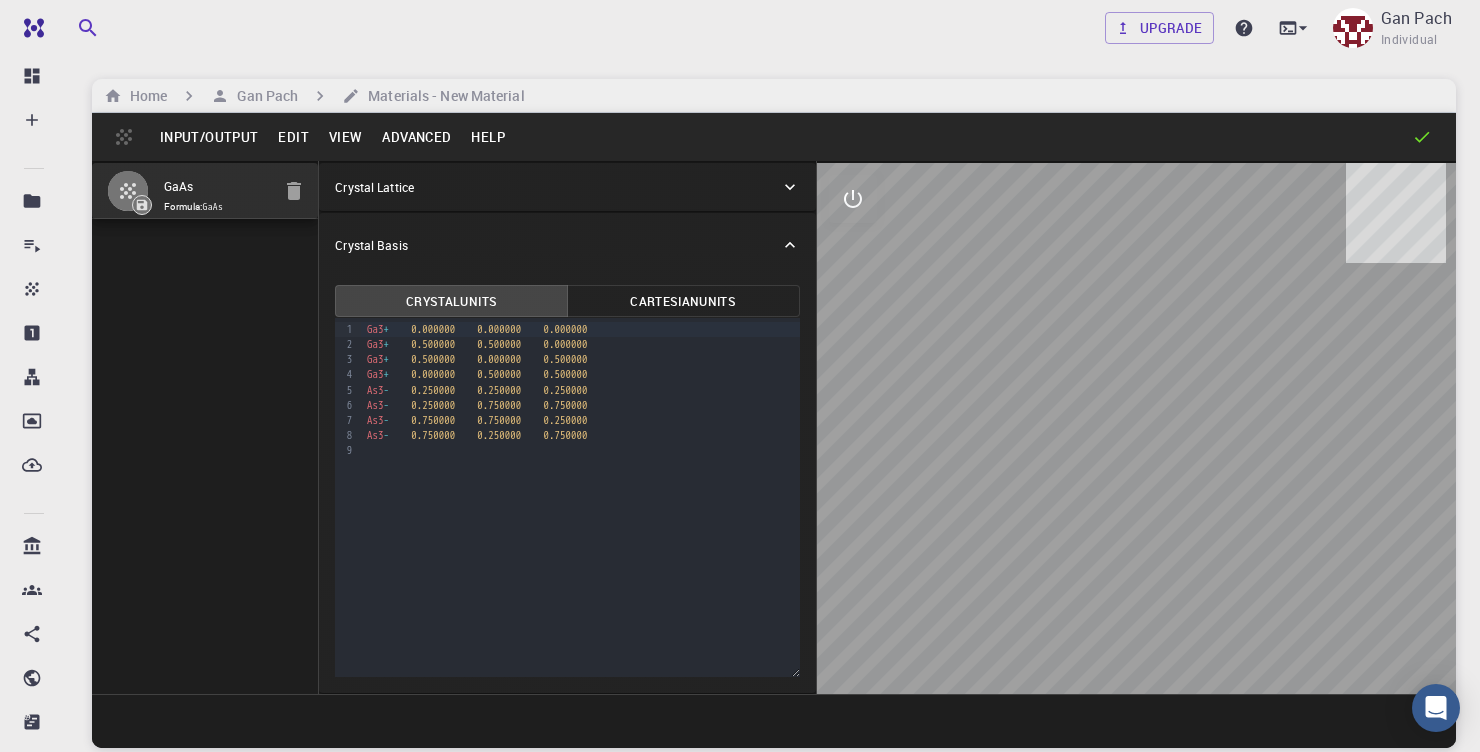 click 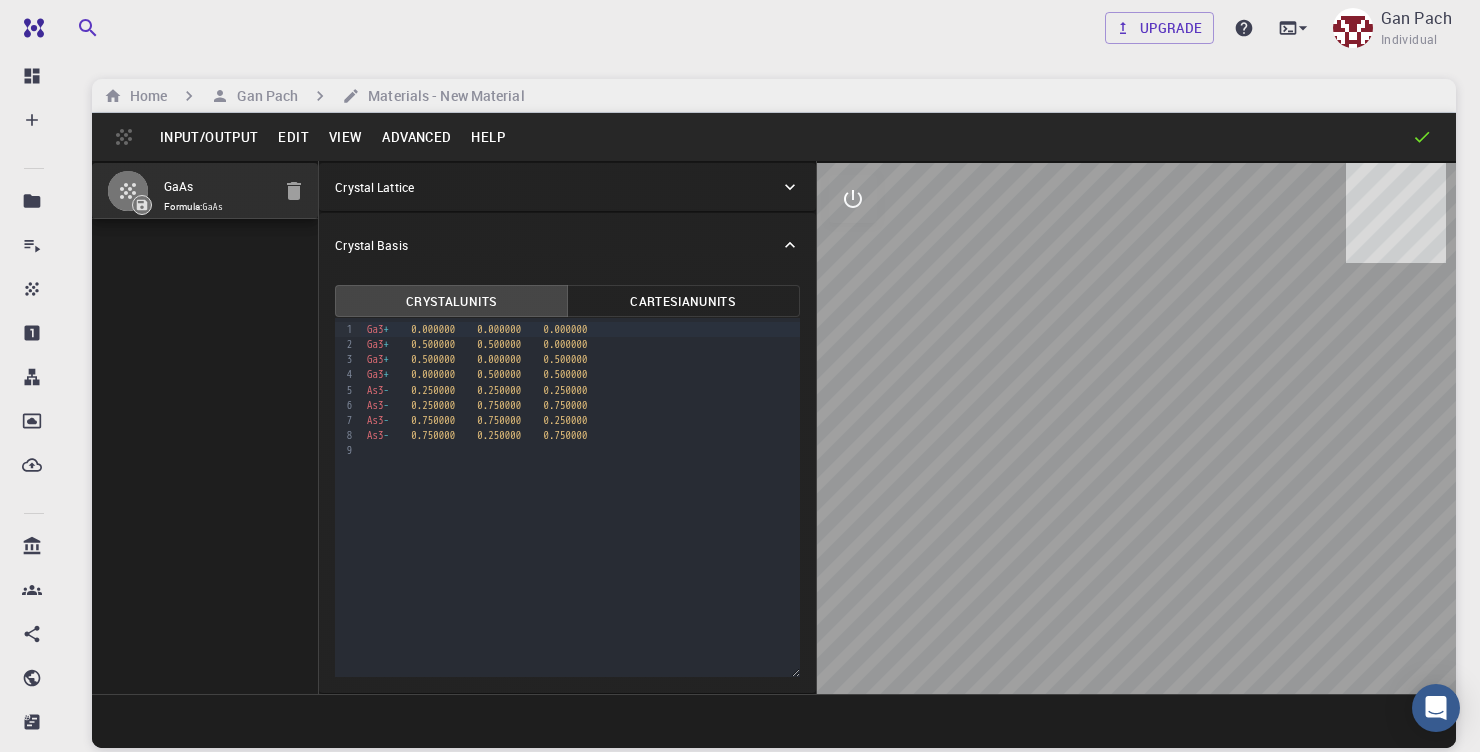 click 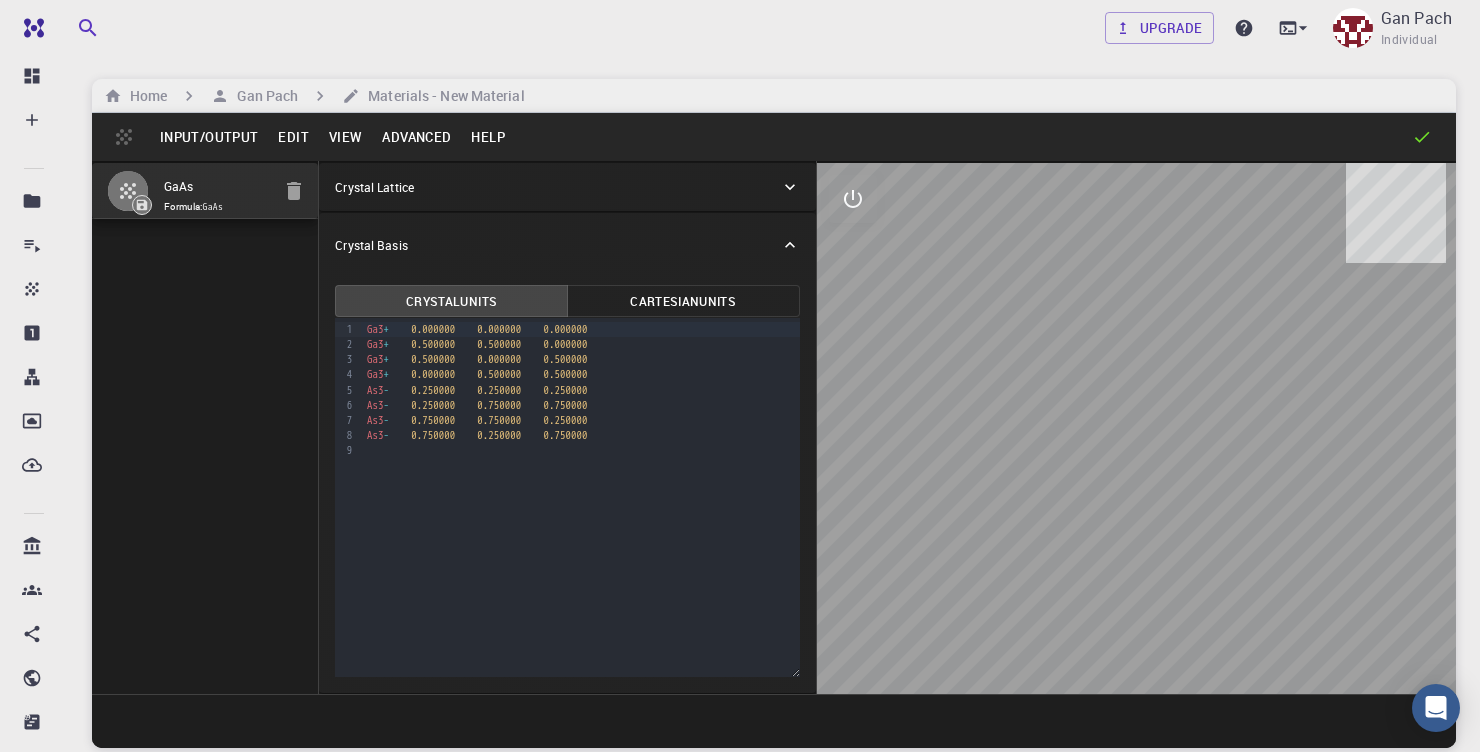 click 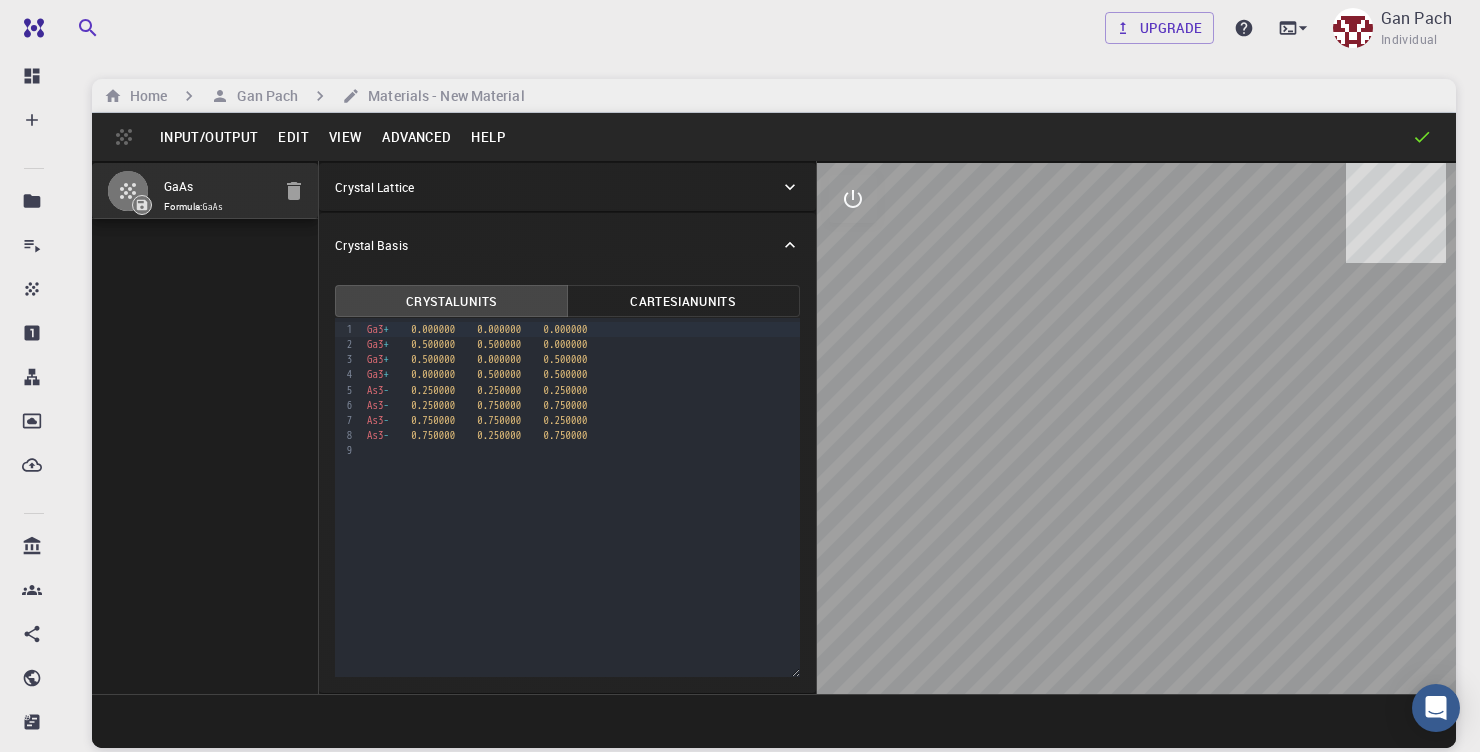 click on "Input/Output" at bounding box center [209, 137] 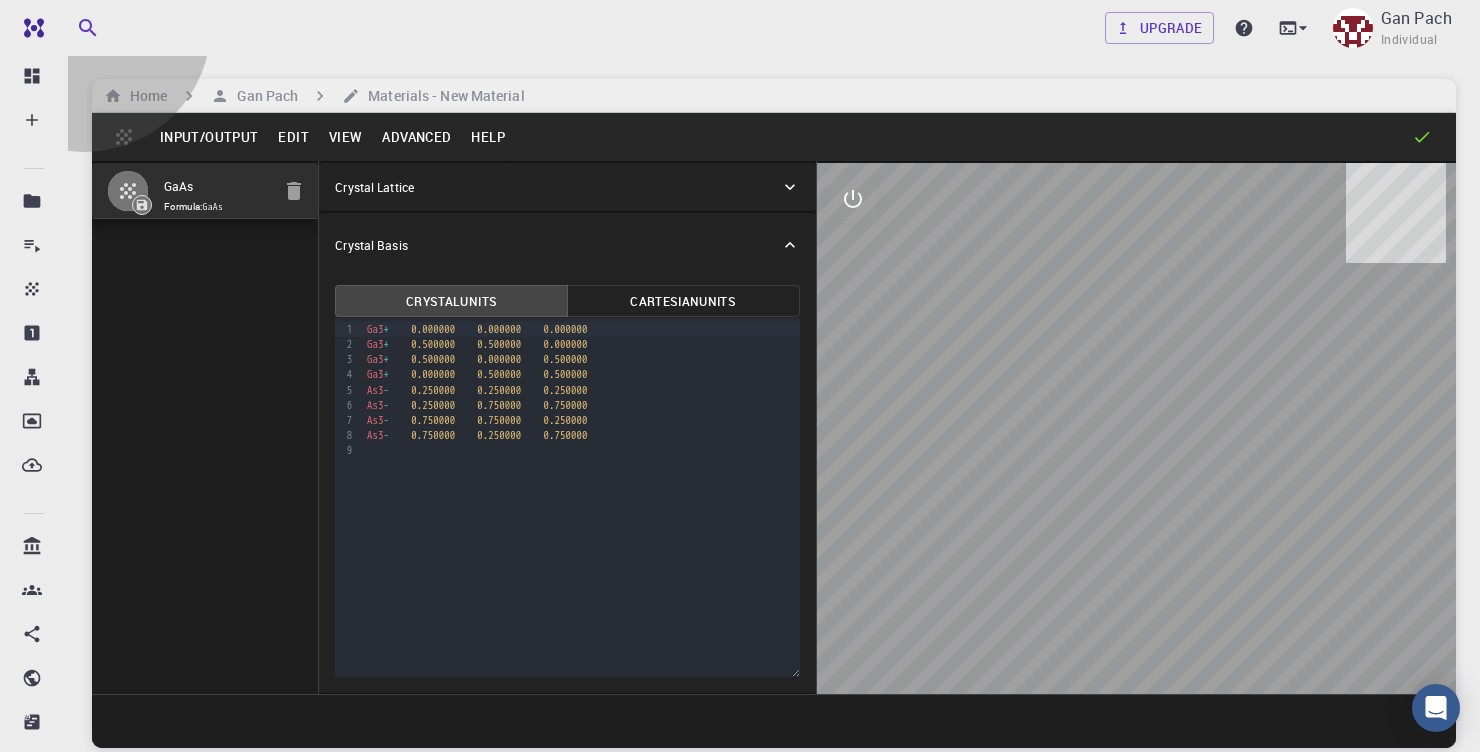 click on "Save" at bounding box center (760, 1109) 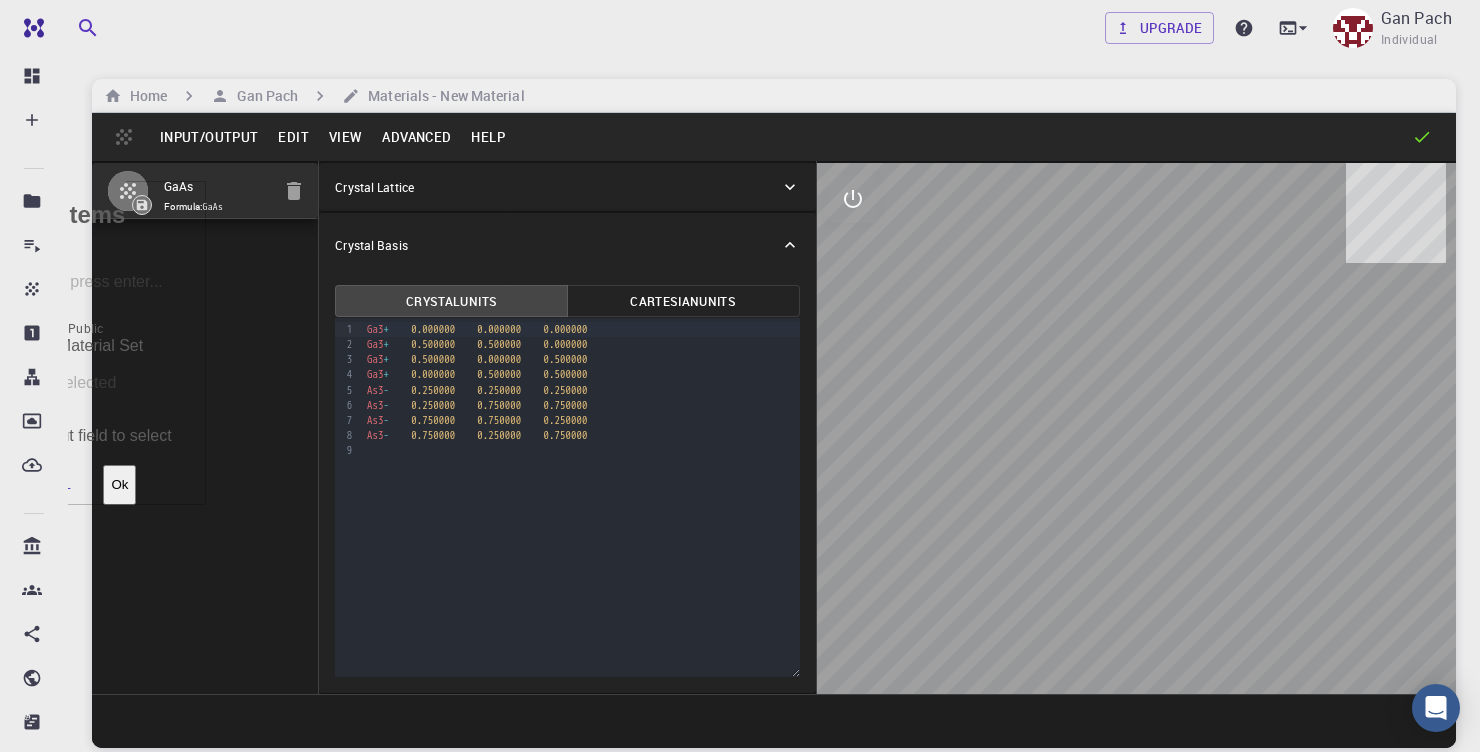 click on "Save current" at bounding box center [103, 343] 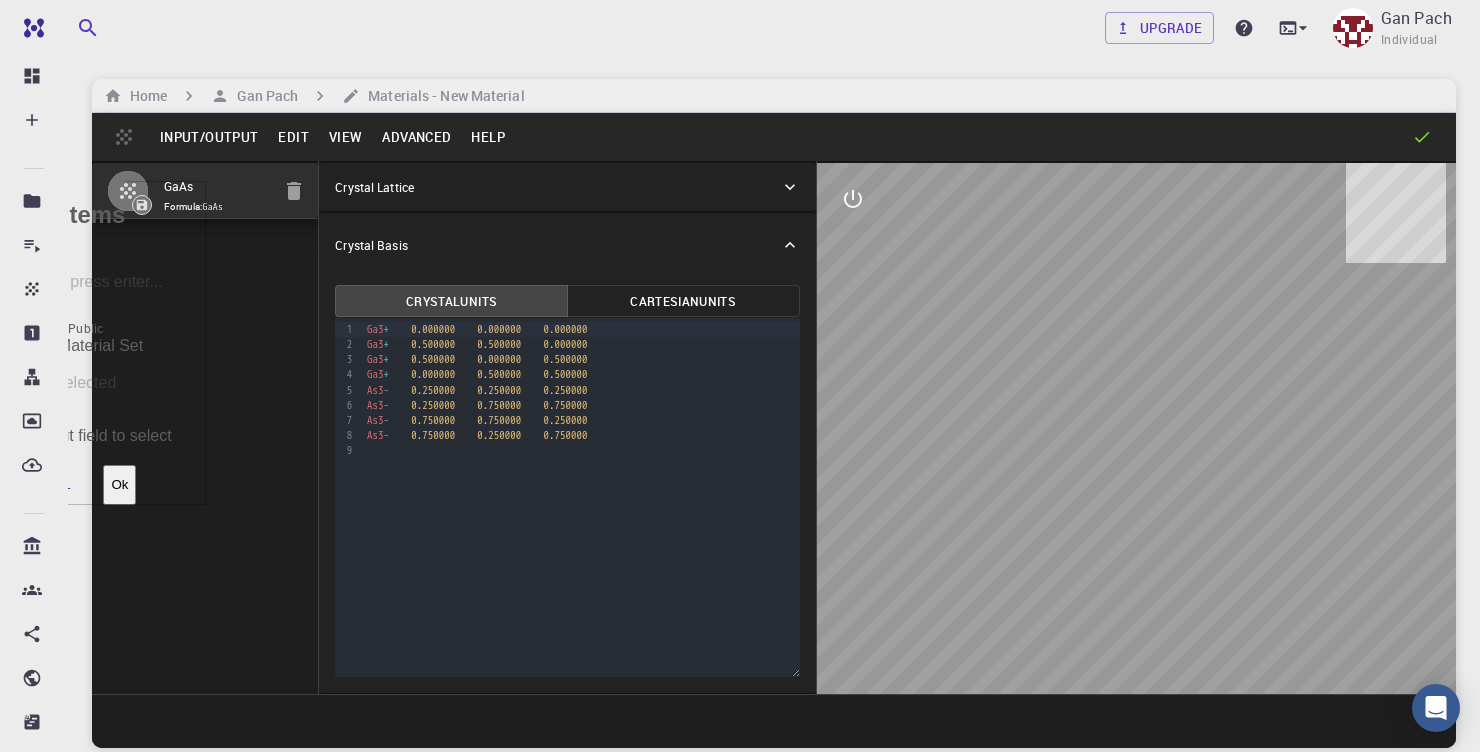 checkbox on "true" 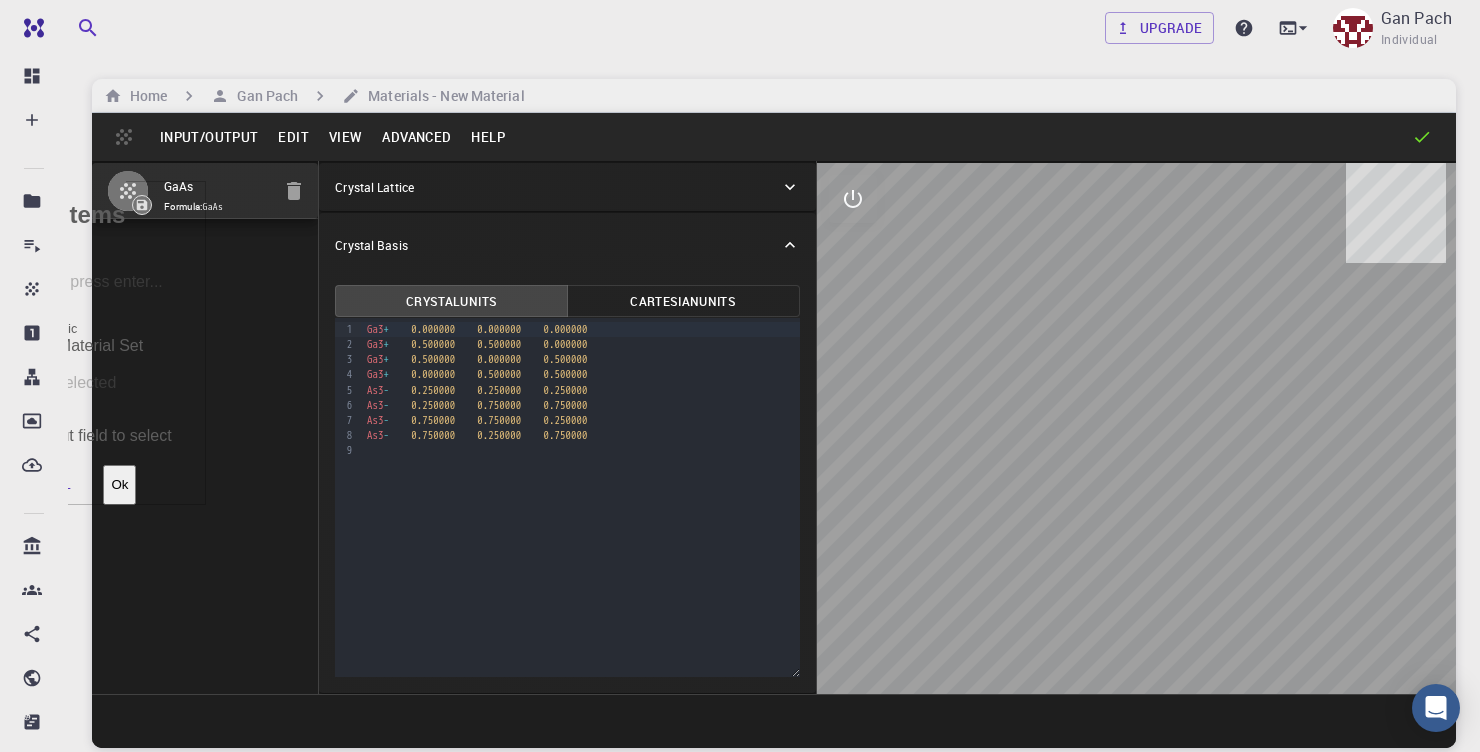 click on "Ok" at bounding box center [119, 485] 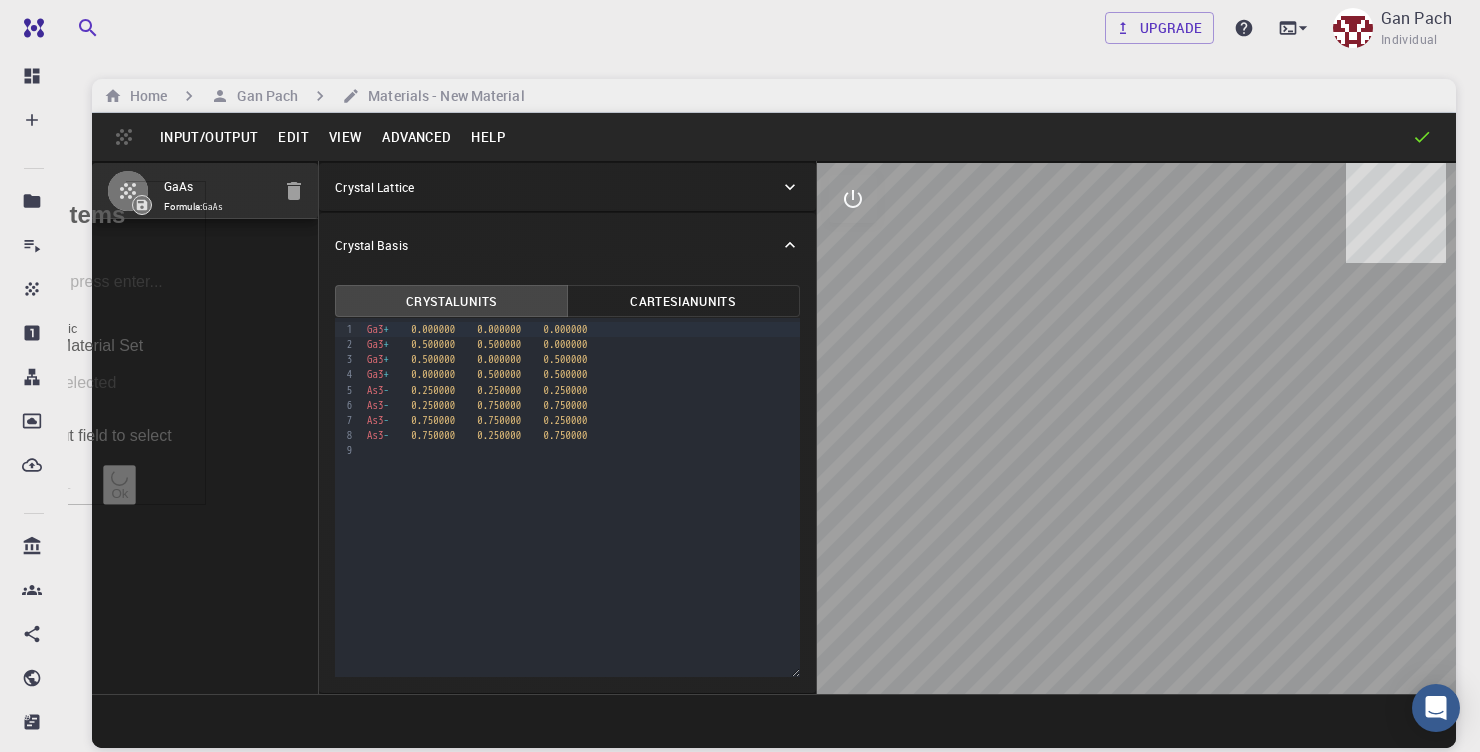 click on "Save in Material Set" at bounding box center [117, 383] 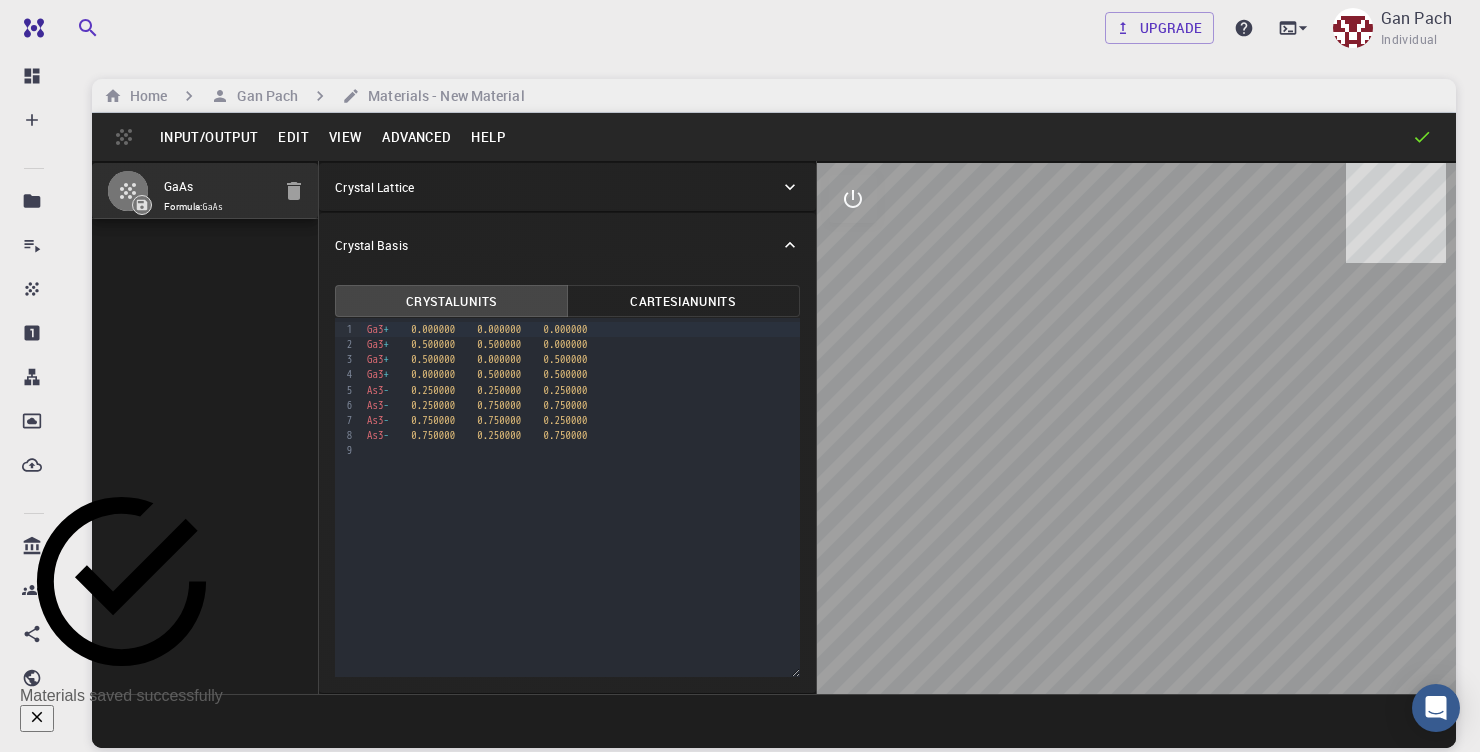 click 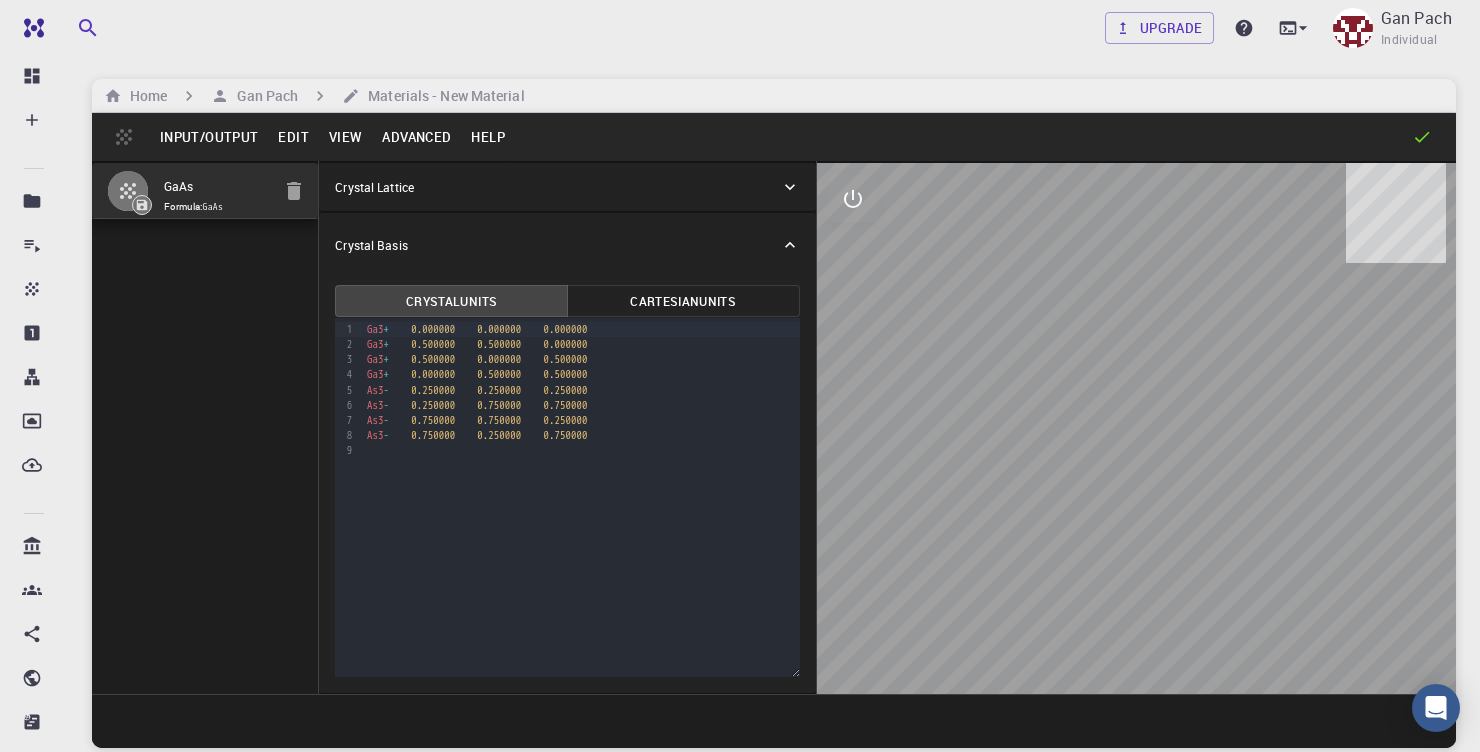 click on "Home Gan Pach Materials - New Material" at bounding box center (774, 96) 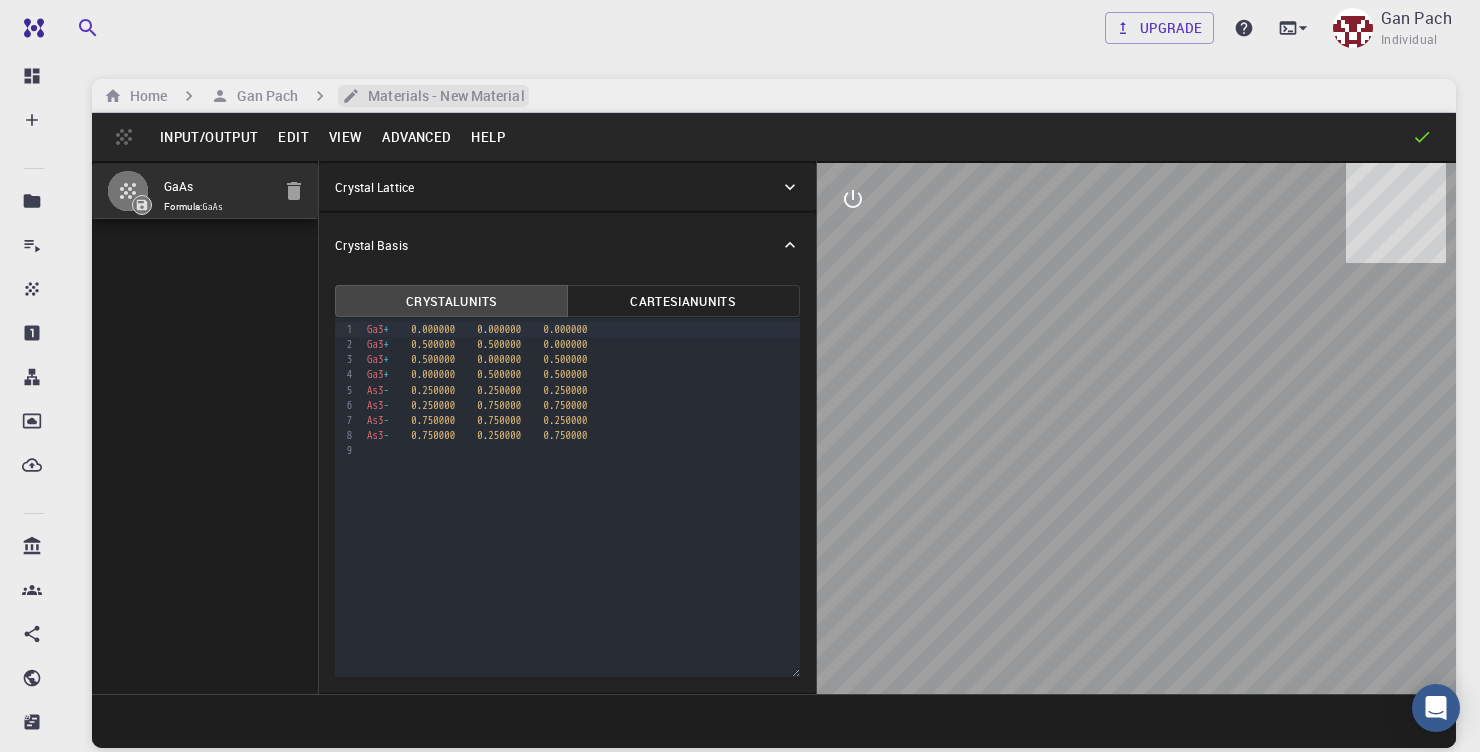 click on "Materials - New Material" at bounding box center [442, 96] 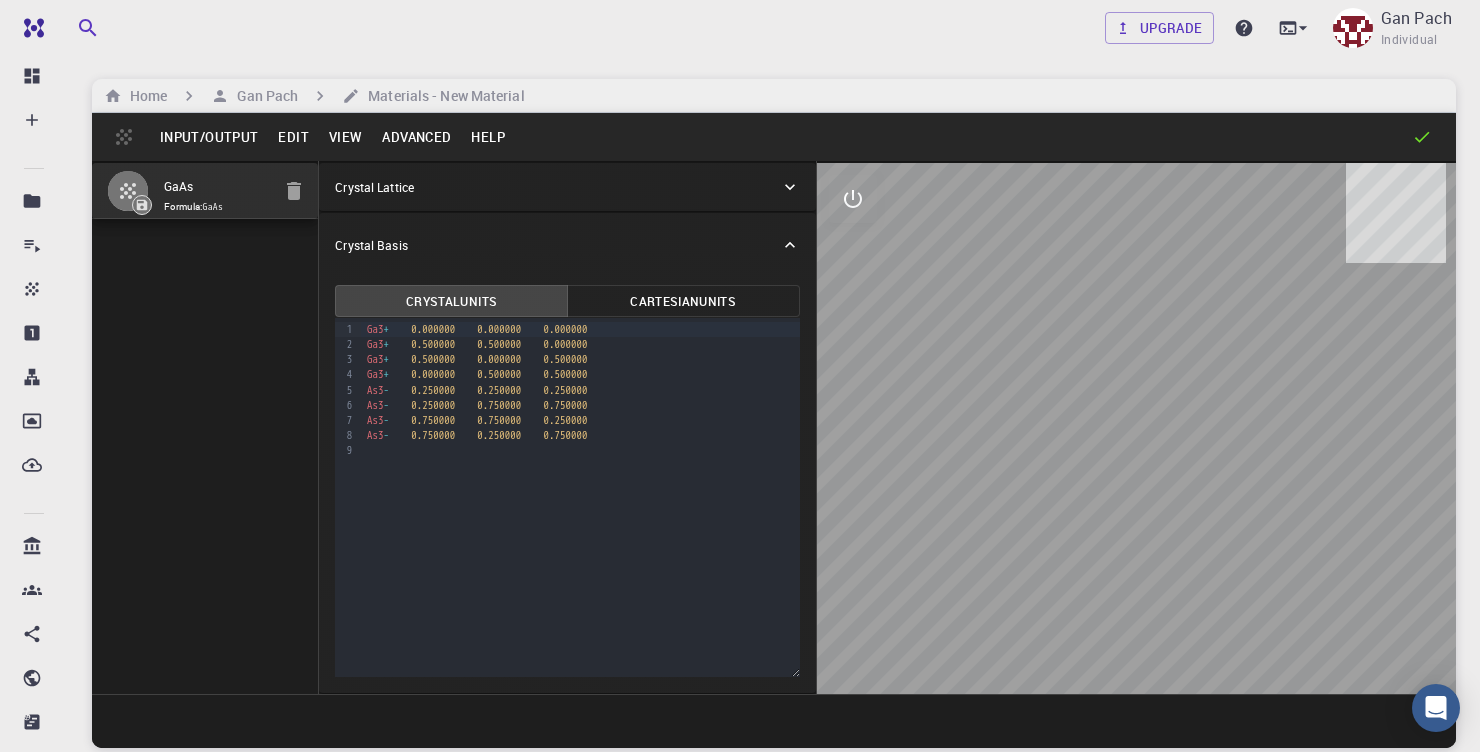 click on "Upgrade Gan Pach Individual" at bounding box center (774, 28) 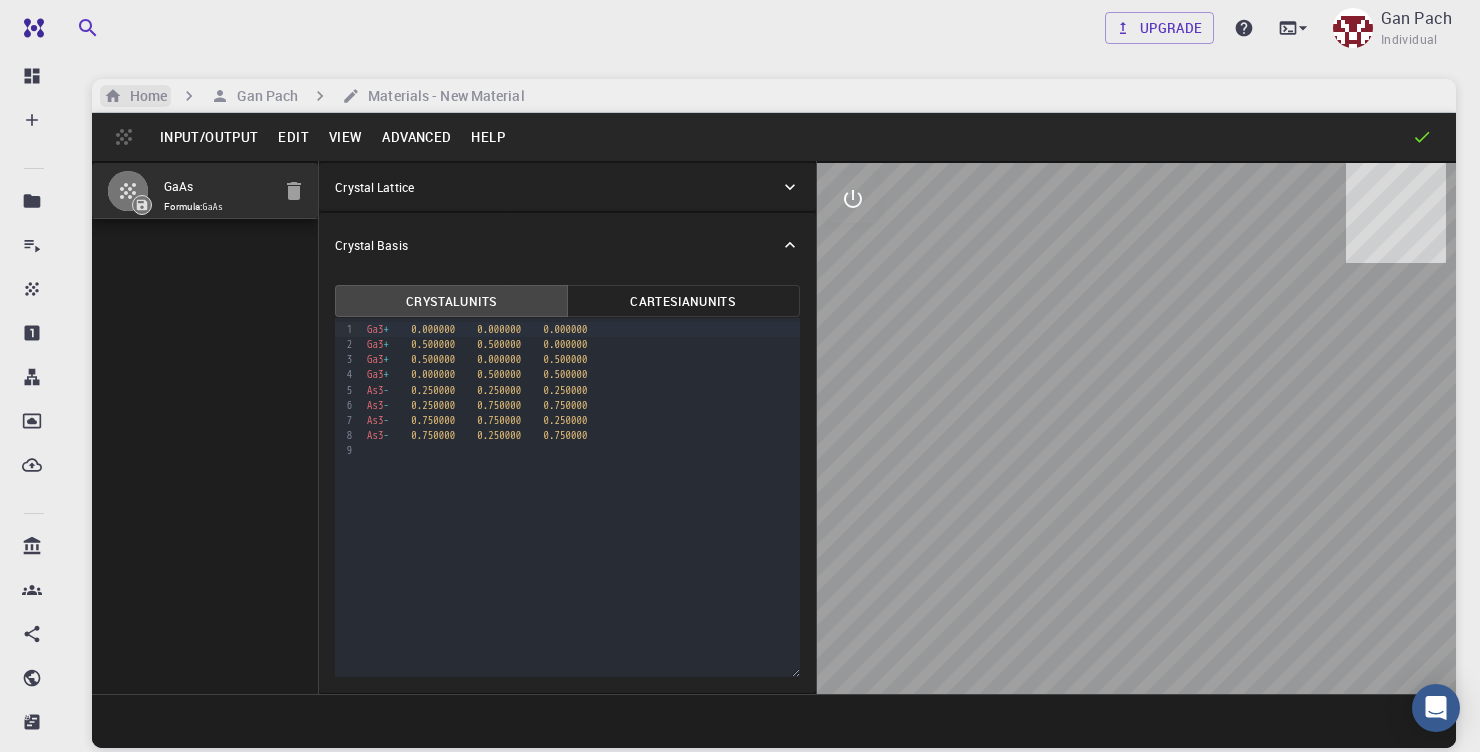 click on "Home" at bounding box center [144, 96] 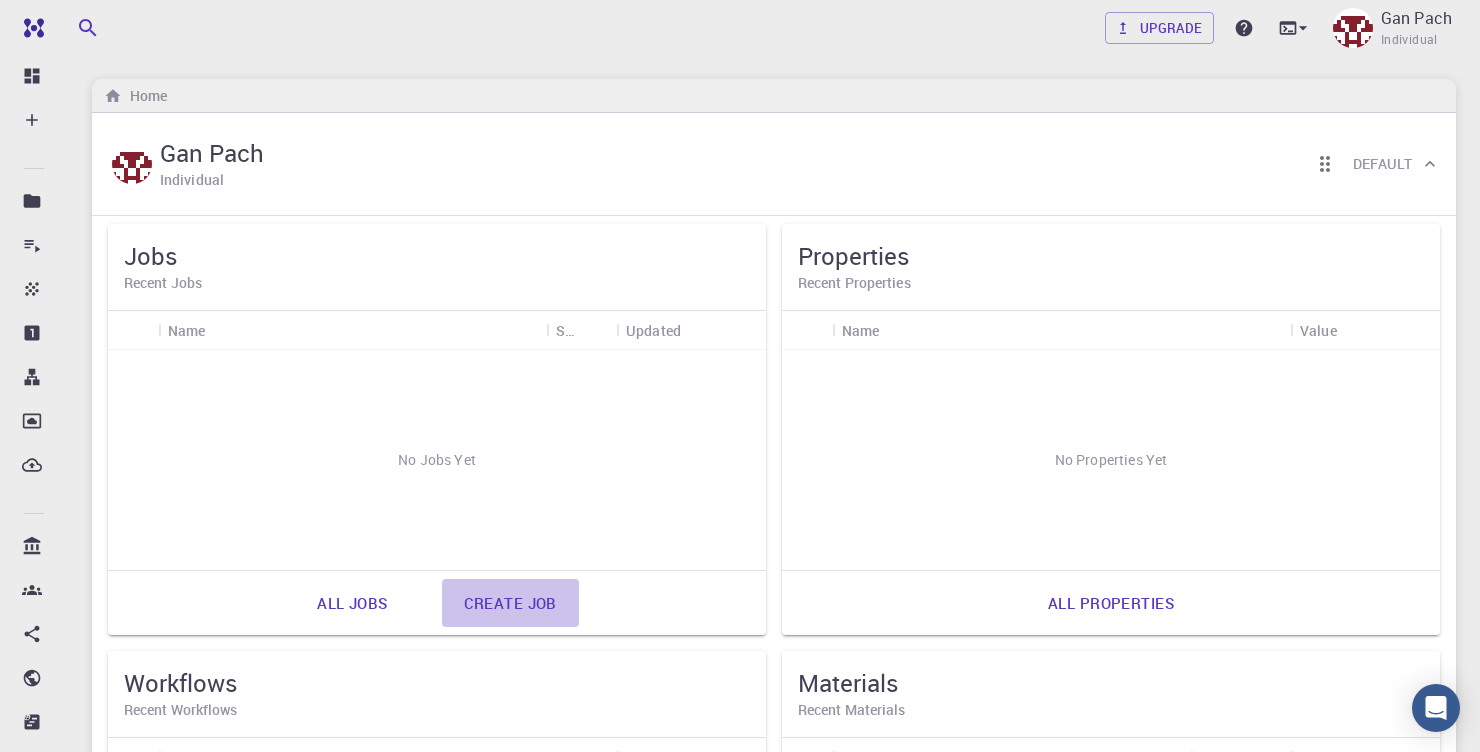 click on "Create job" at bounding box center [510, 603] 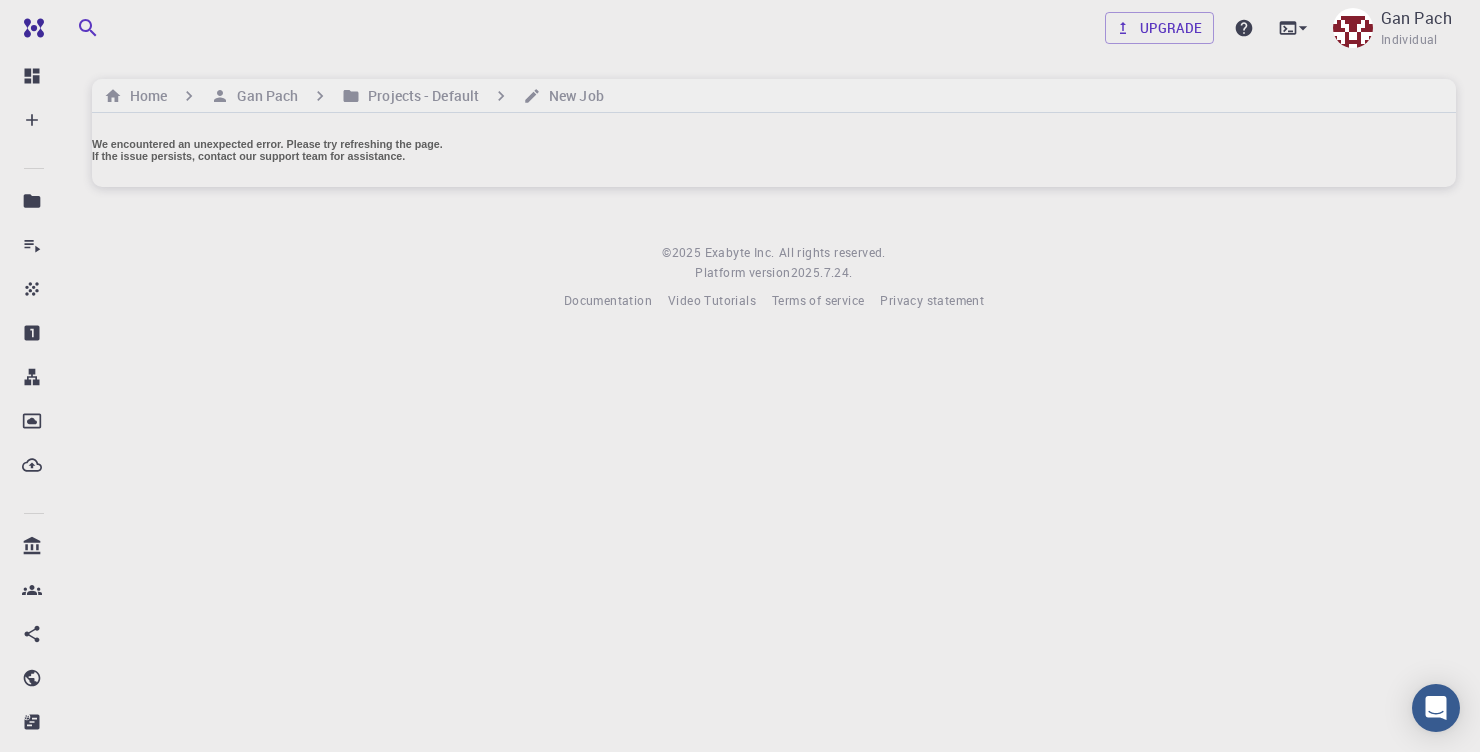 click on "Home Gan Pach Projects - Default New Job" at bounding box center (354, 96) 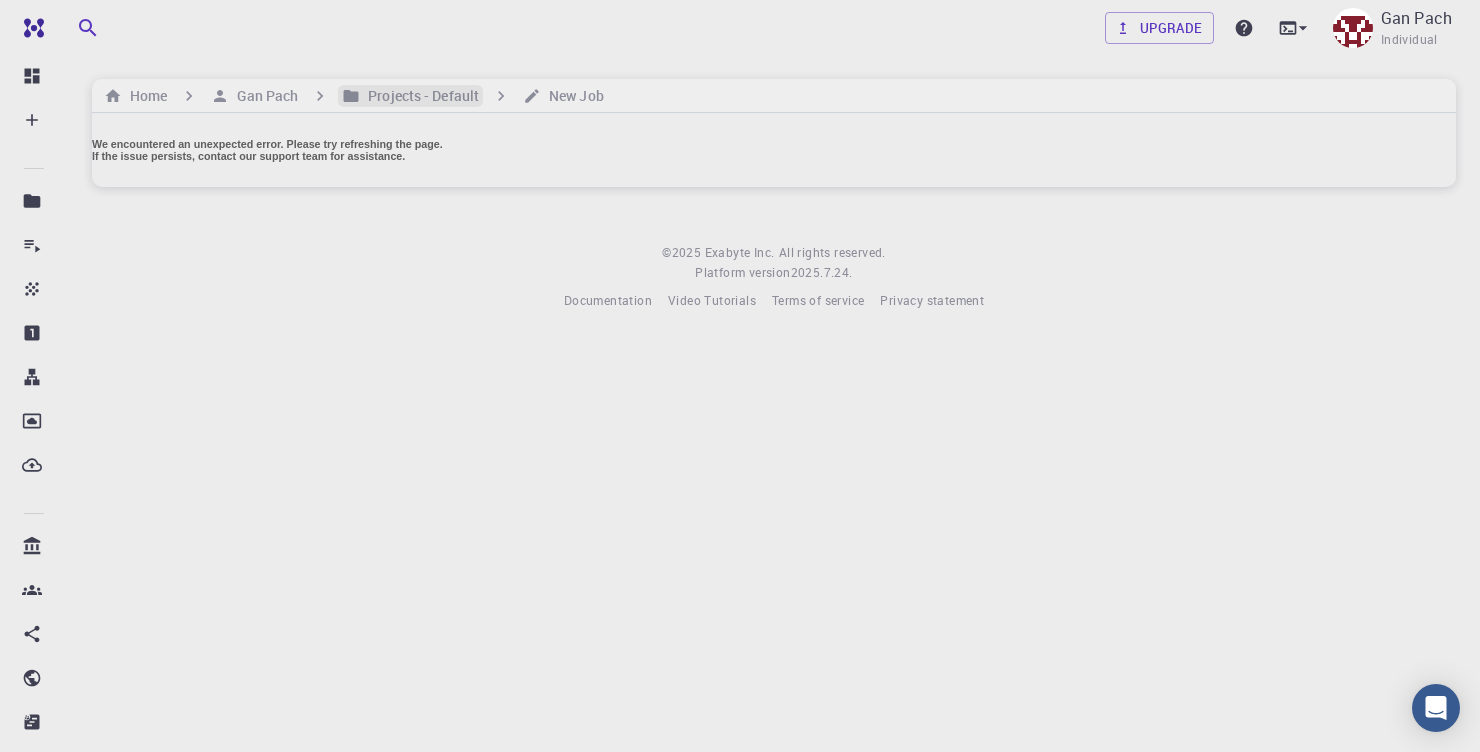 click on "Projects - Default" at bounding box center (419, 96) 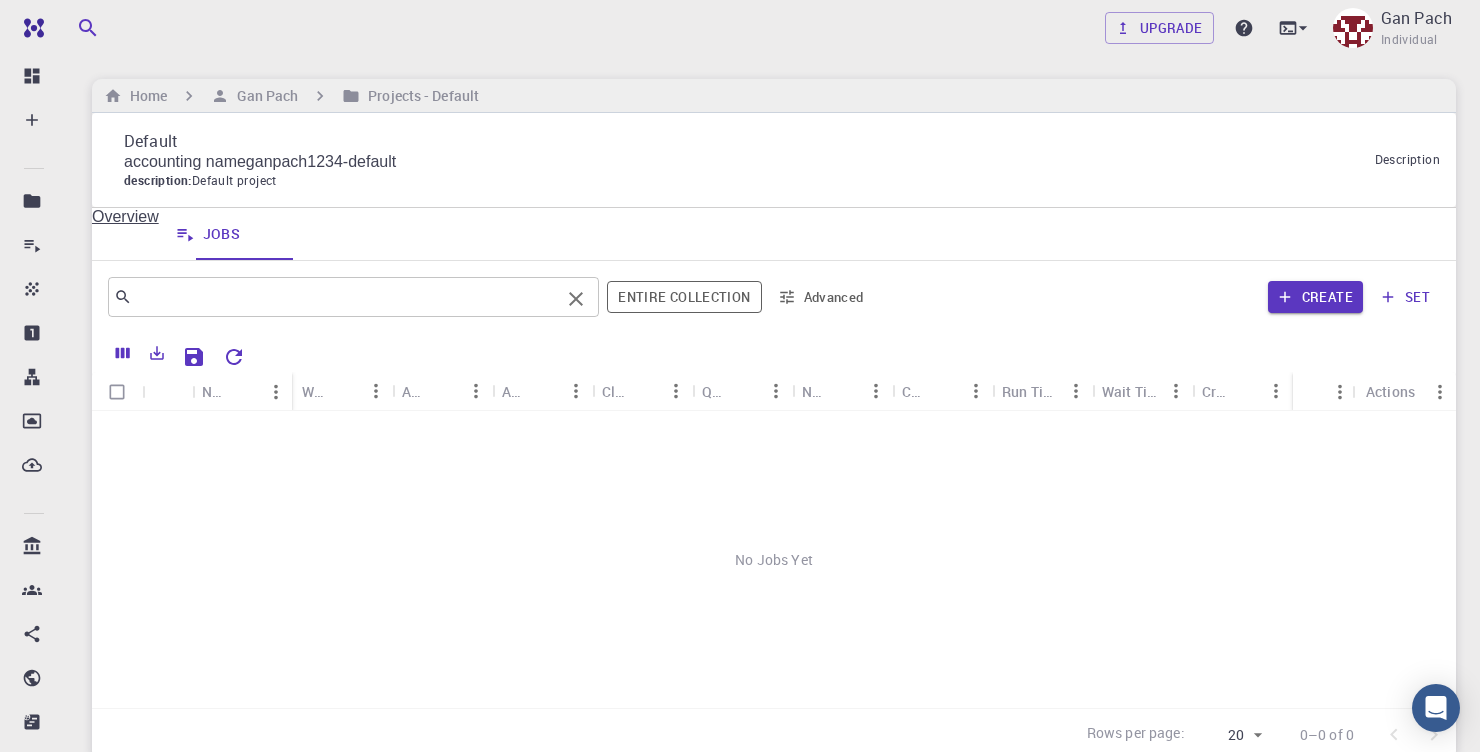click at bounding box center (346, 297) 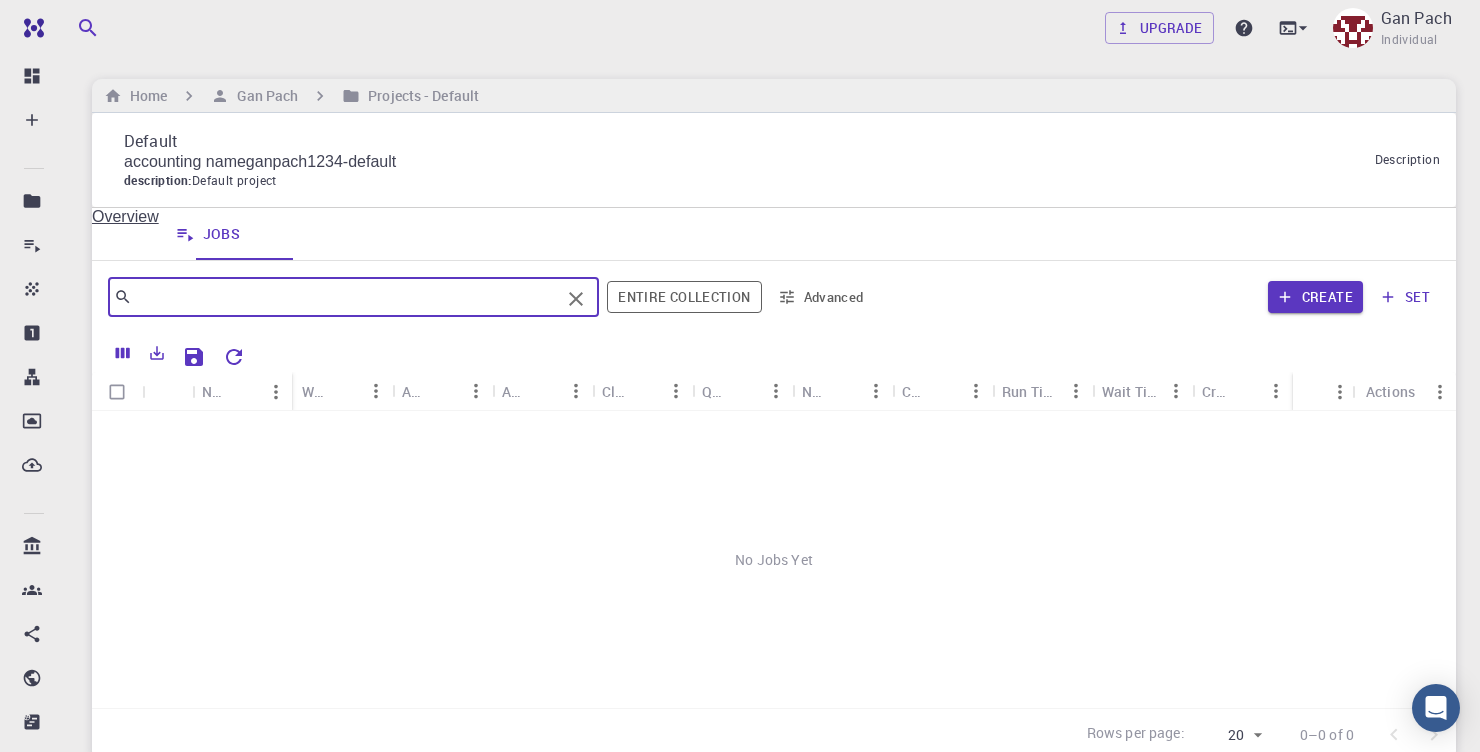 click at bounding box center [346, 297] 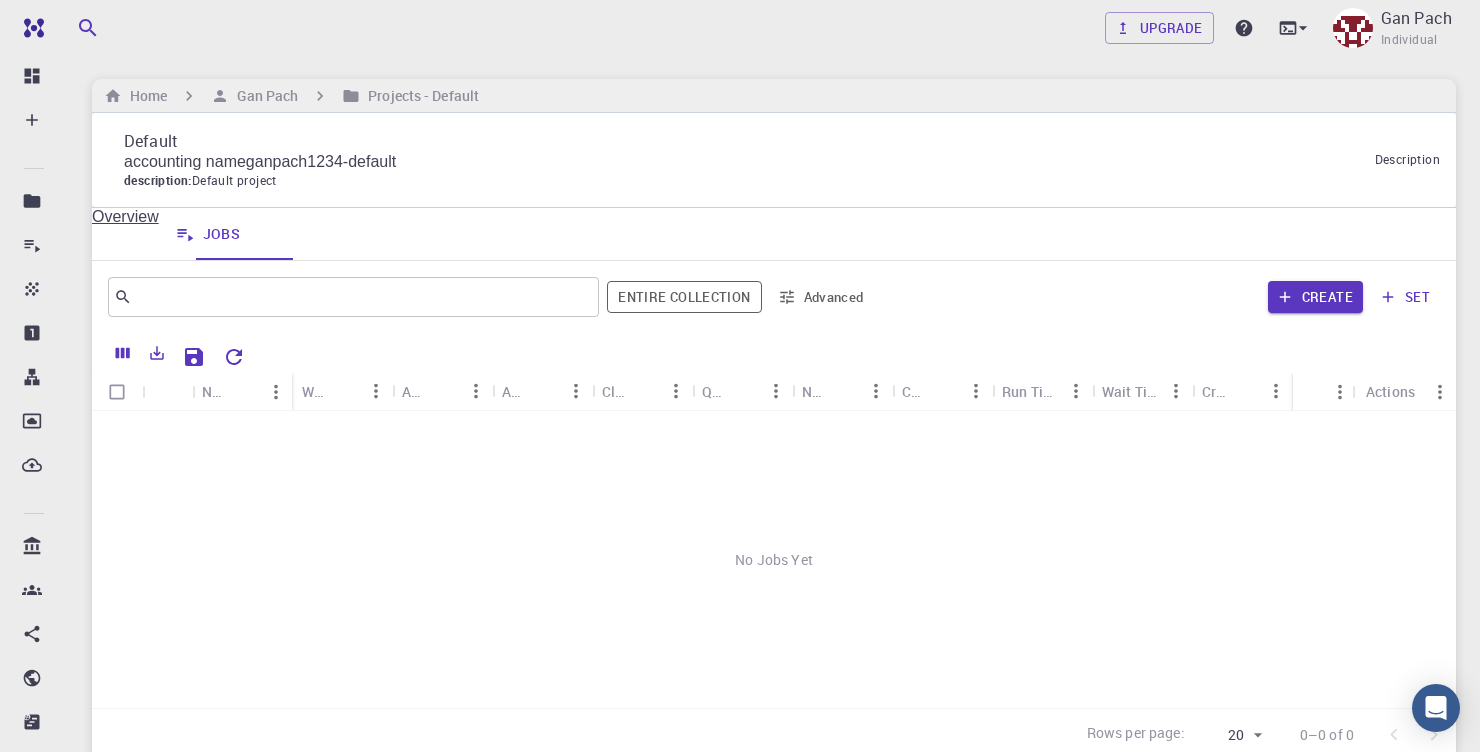 click on "accounting name" at bounding box center (185, 161) 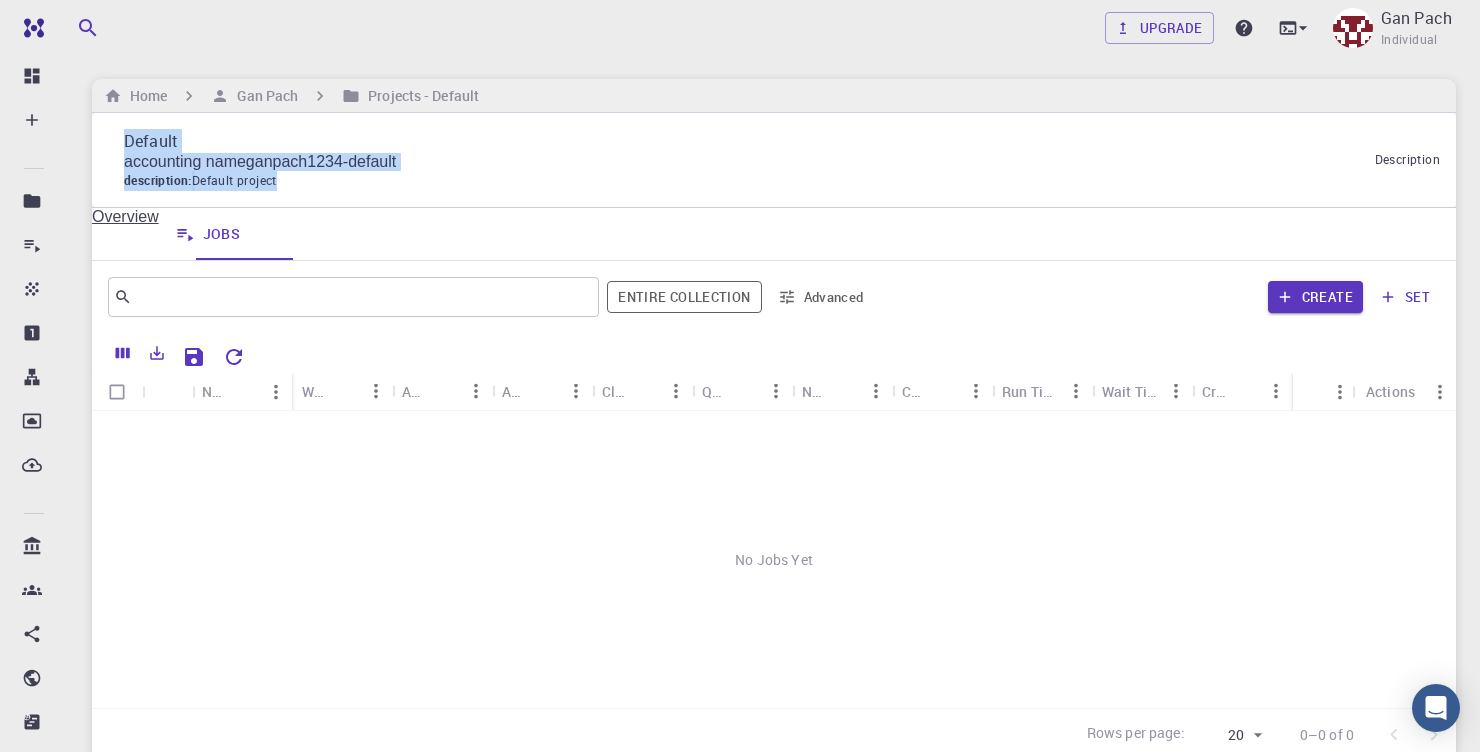 drag, startPoint x: 392, startPoint y: 178, endPoint x: 122, endPoint y: 155, distance: 270.97784 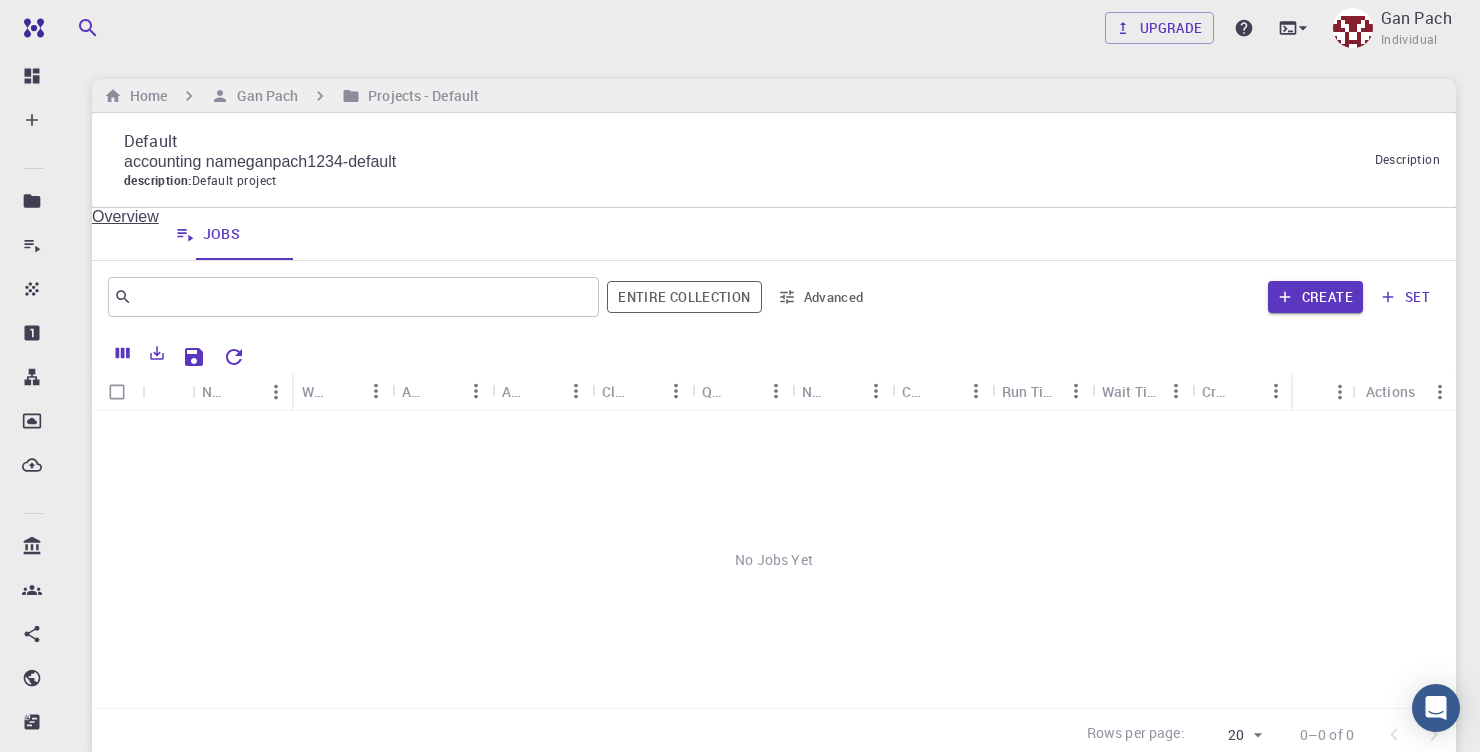 click on "Overview Jobs" at bounding box center (774, 234) 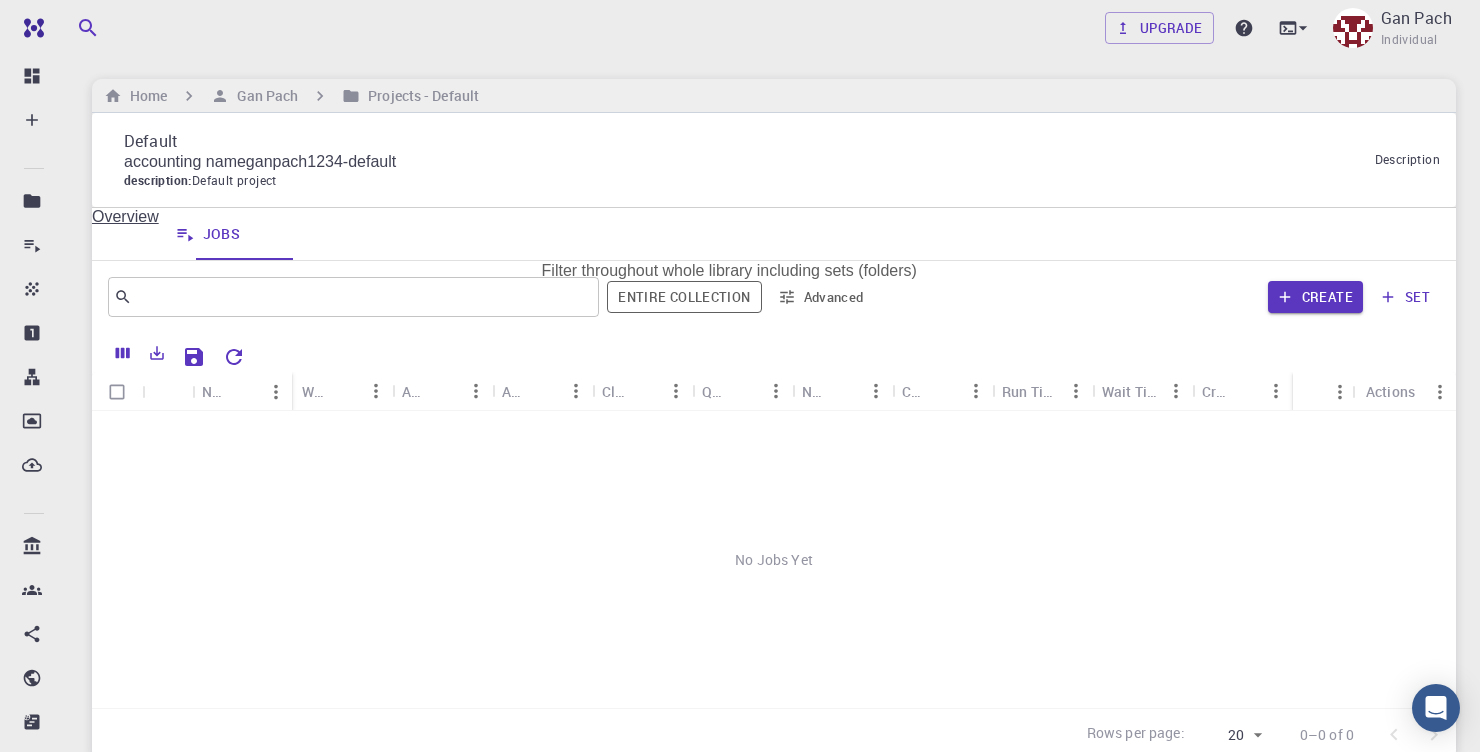drag, startPoint x: 681, startPoint y: 148, endPoint x: 656, endPoint y: 307, distance: 160.95341 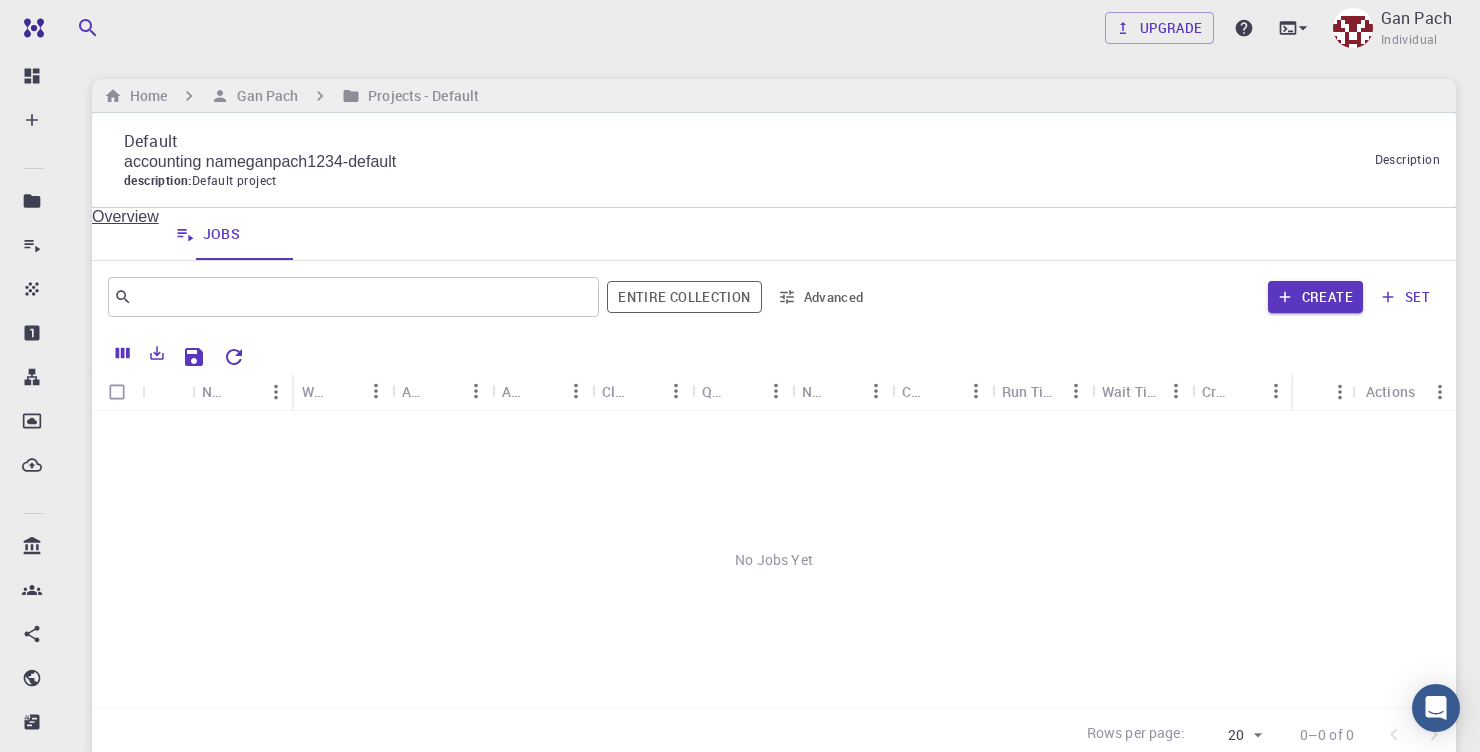 click on "description :   Default project" at bounding box center (741, 181) 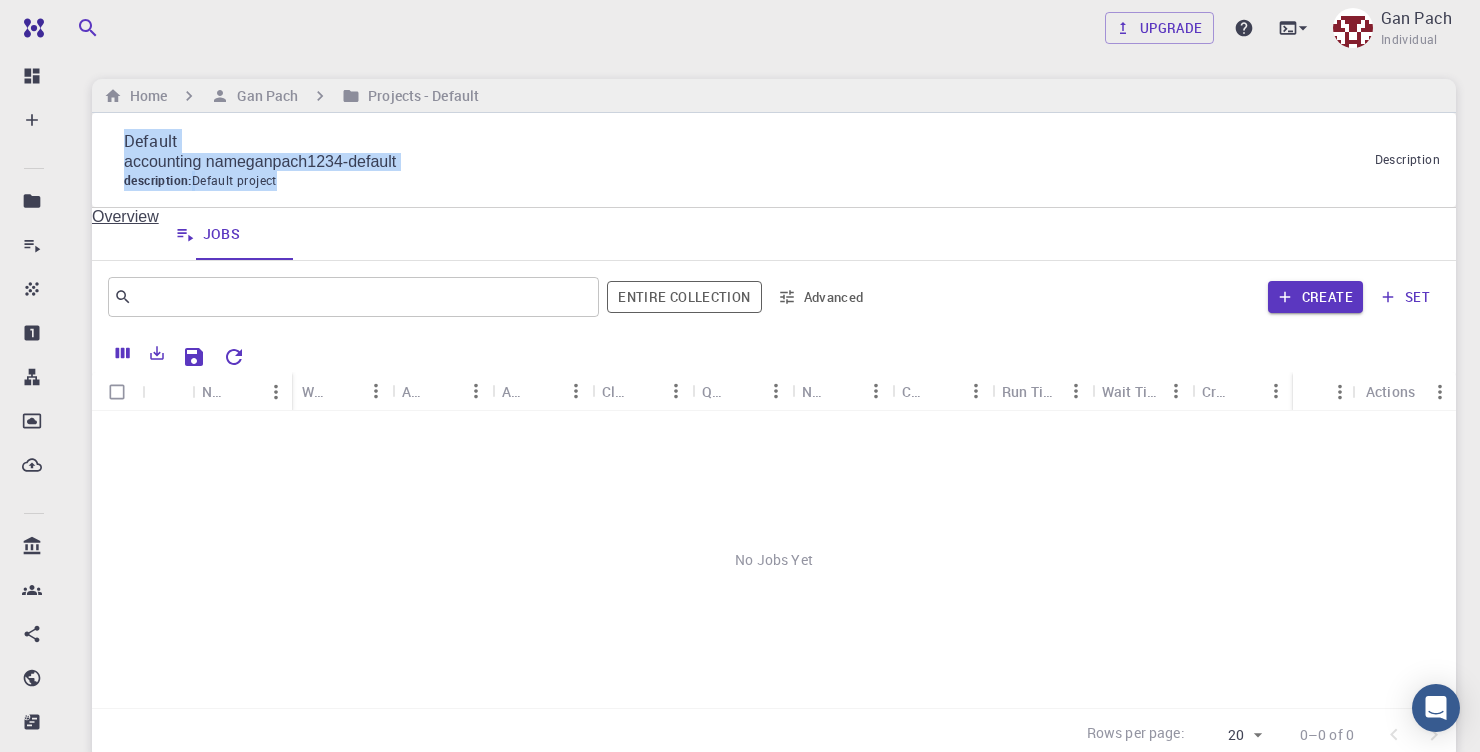 drag, startPoint x: 345, startPoint y: 187, endPoint x: 161, endPoint y: 121, distance: 195.4789 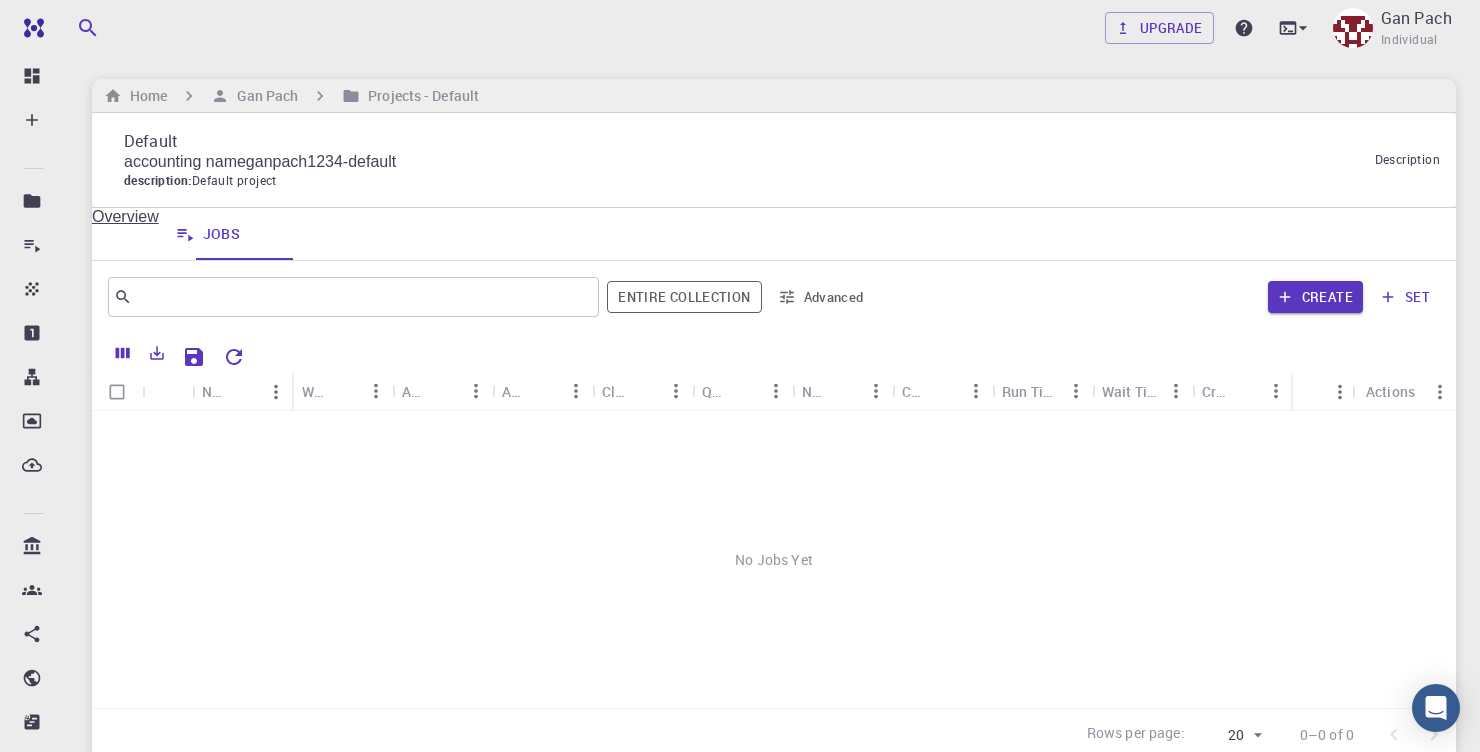 drag, startPoint x: 318, startPoint y: 182, endPoint x: 42, endPoint y: 138, distance: 279.48523 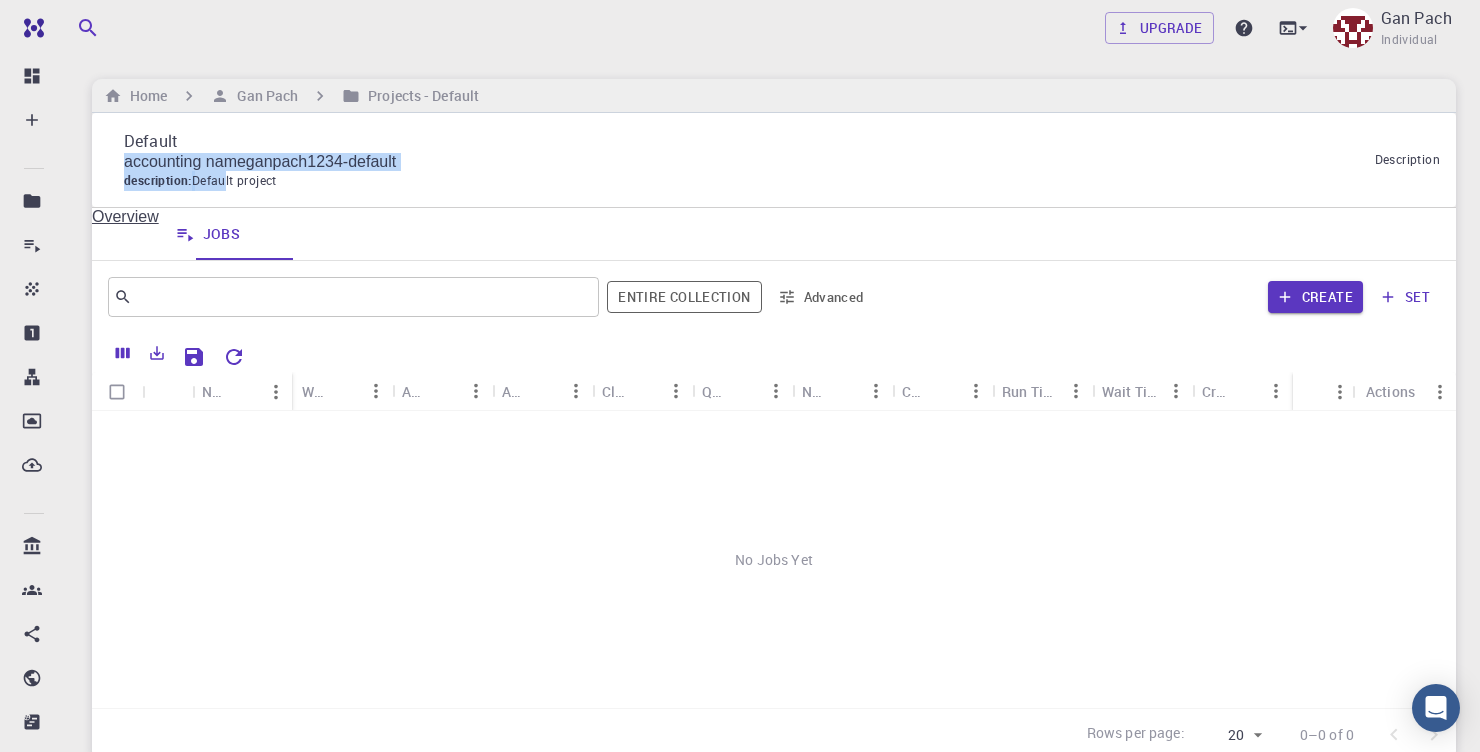 drag, startPoint x: 259, startPoint y: 189, endPoint x: 156, endPoint y: 154, distance: 108.78419 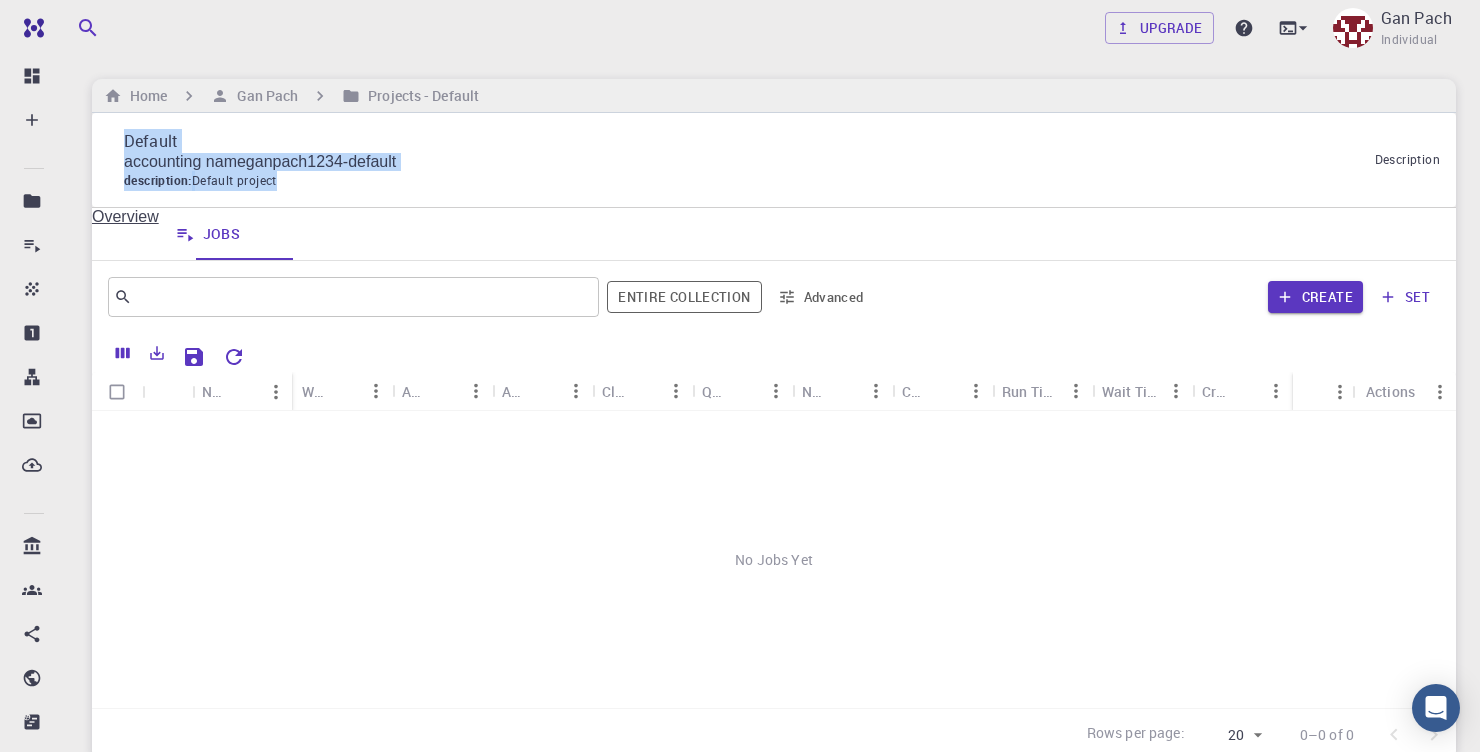 drag, startPoint x: 323, startPoint y: 189, endPoint x: 126, endPoint y: 137, distance: 203.74739 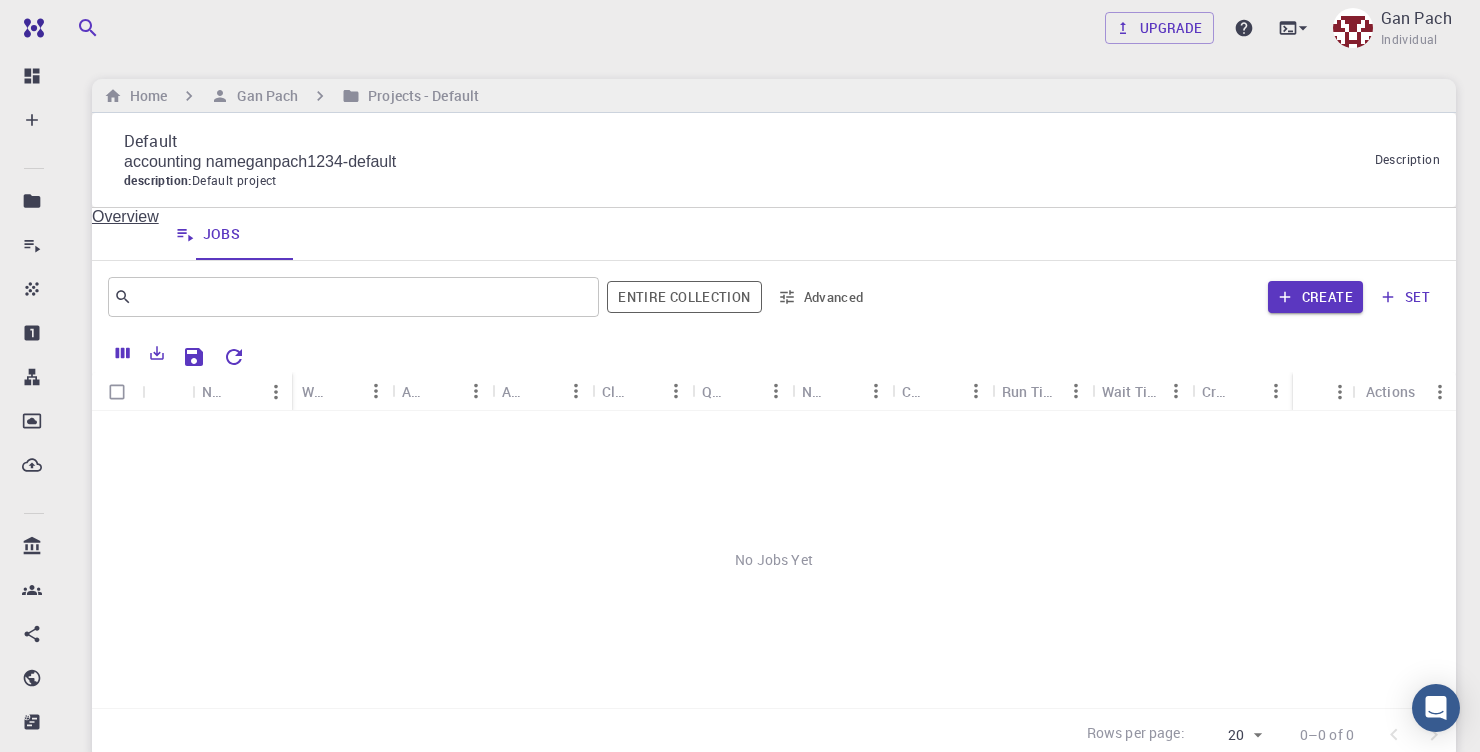 drag, startPoint x: 321, startPoint y: 182, endPoint x: 91, endPoint y: 94, distance: 246.26003 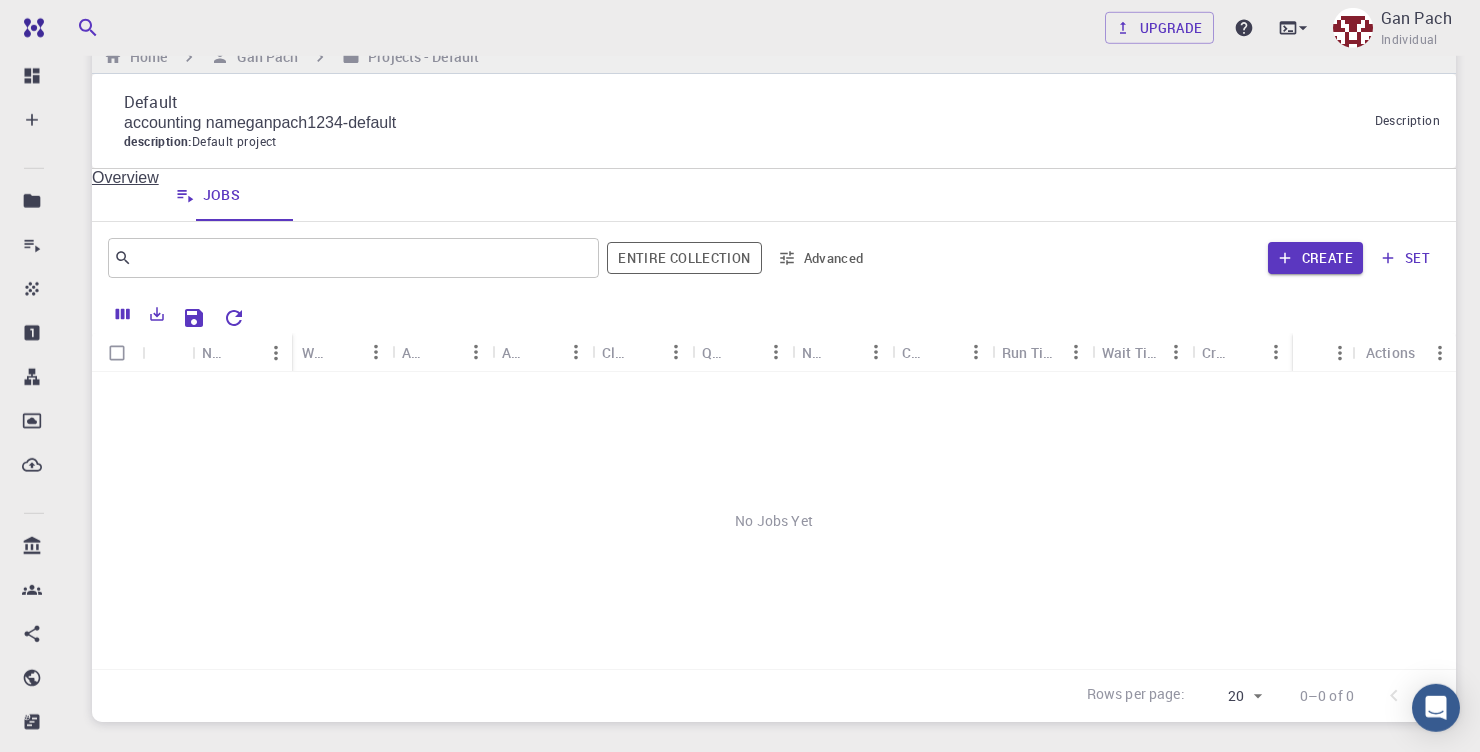 scroll, scrollTop: 0, scrollLeft: 0, axis: both 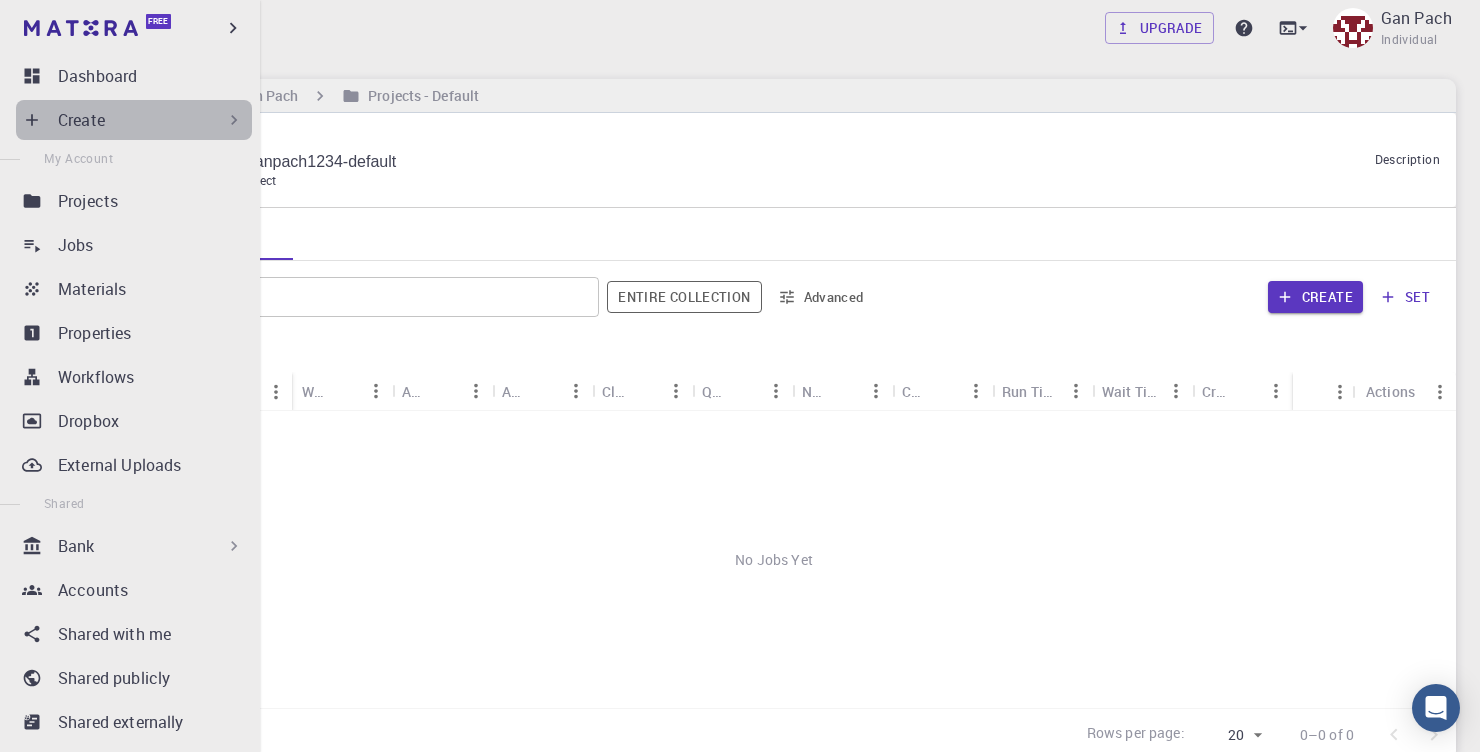 click 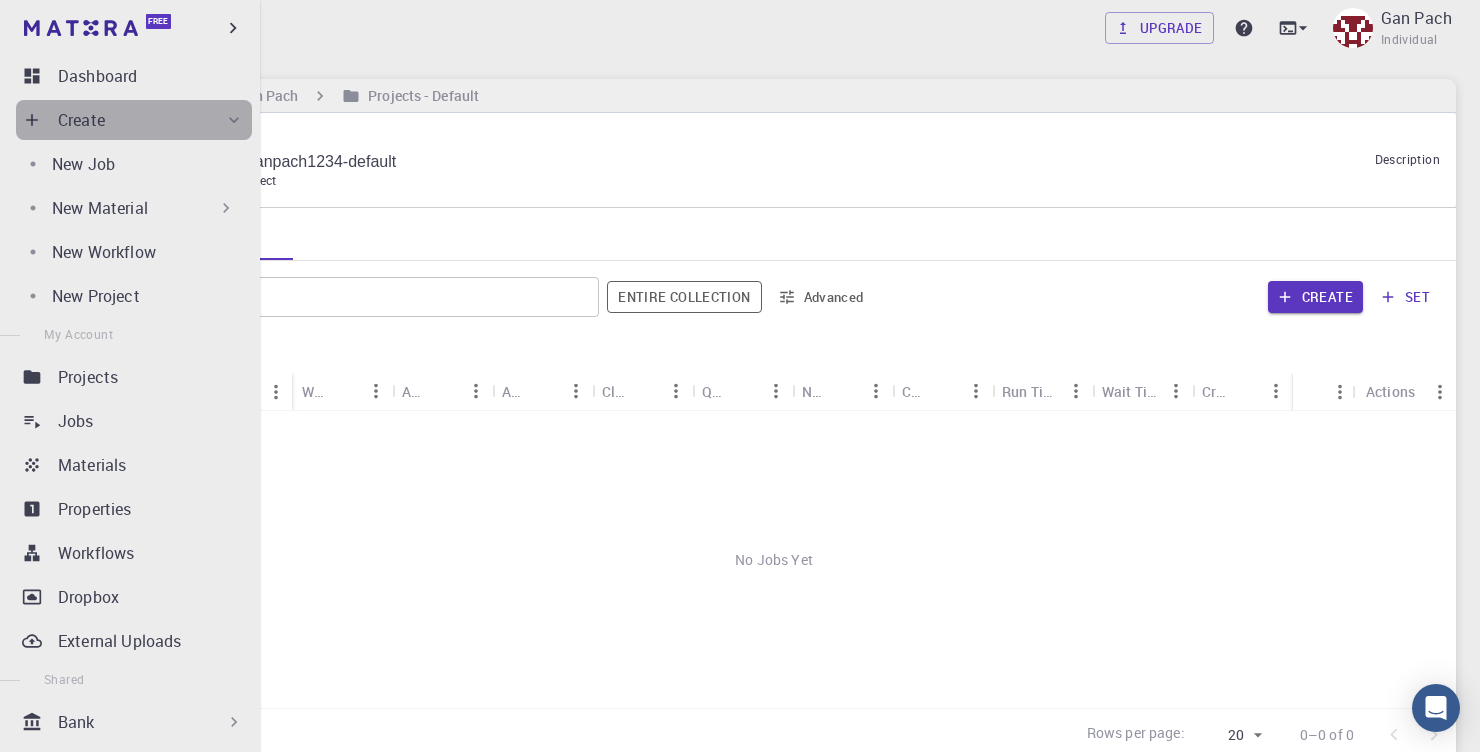 click 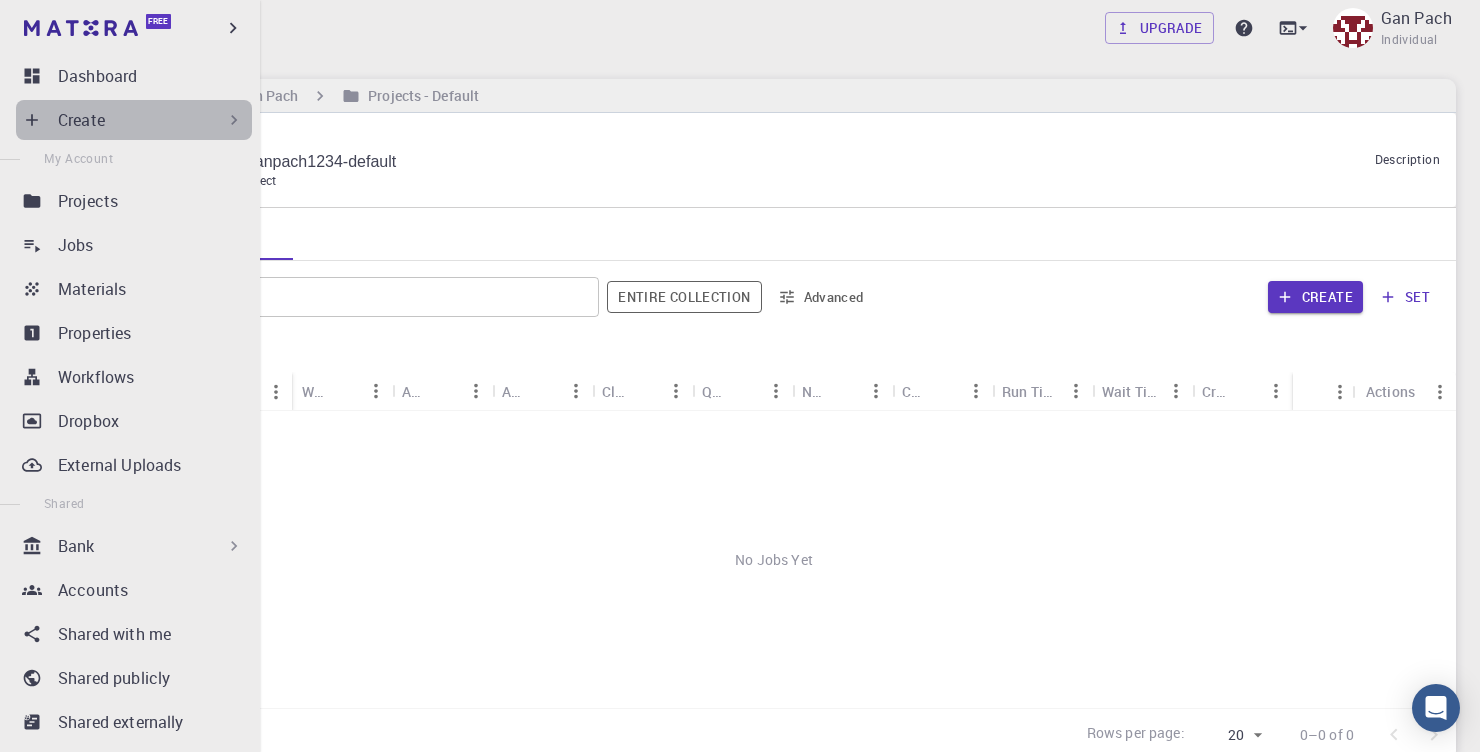click 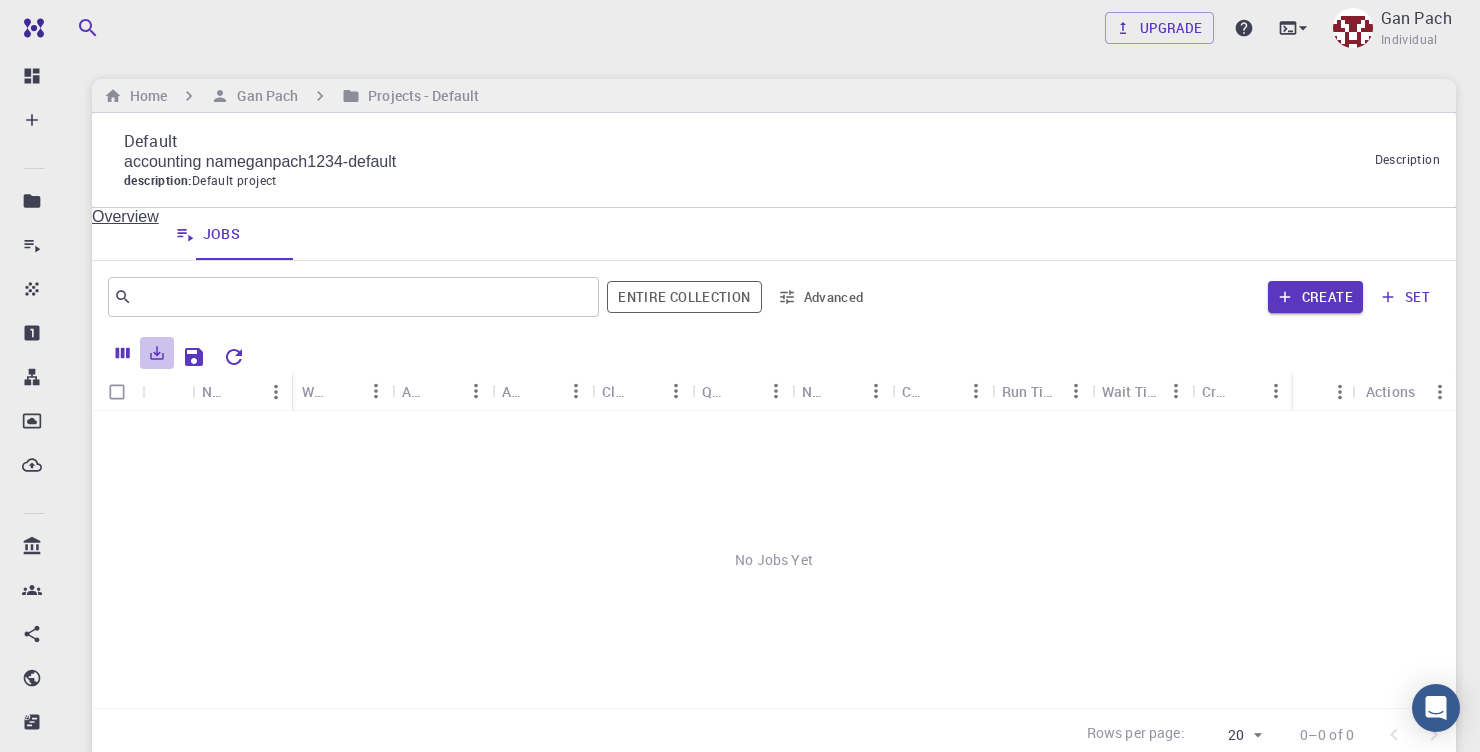 click at bounding box center [157, 353] 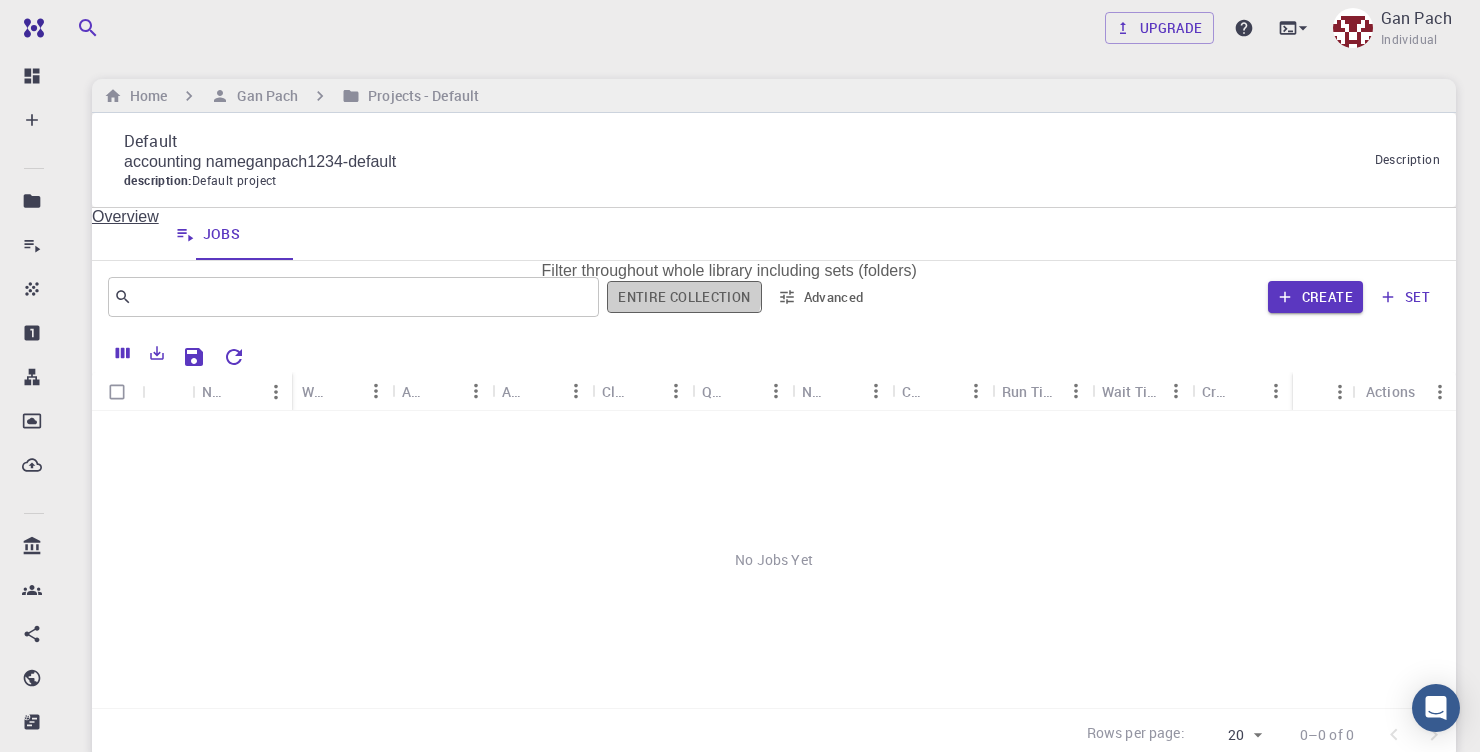 click on "Entire collection" at bounding box center [684, 297] 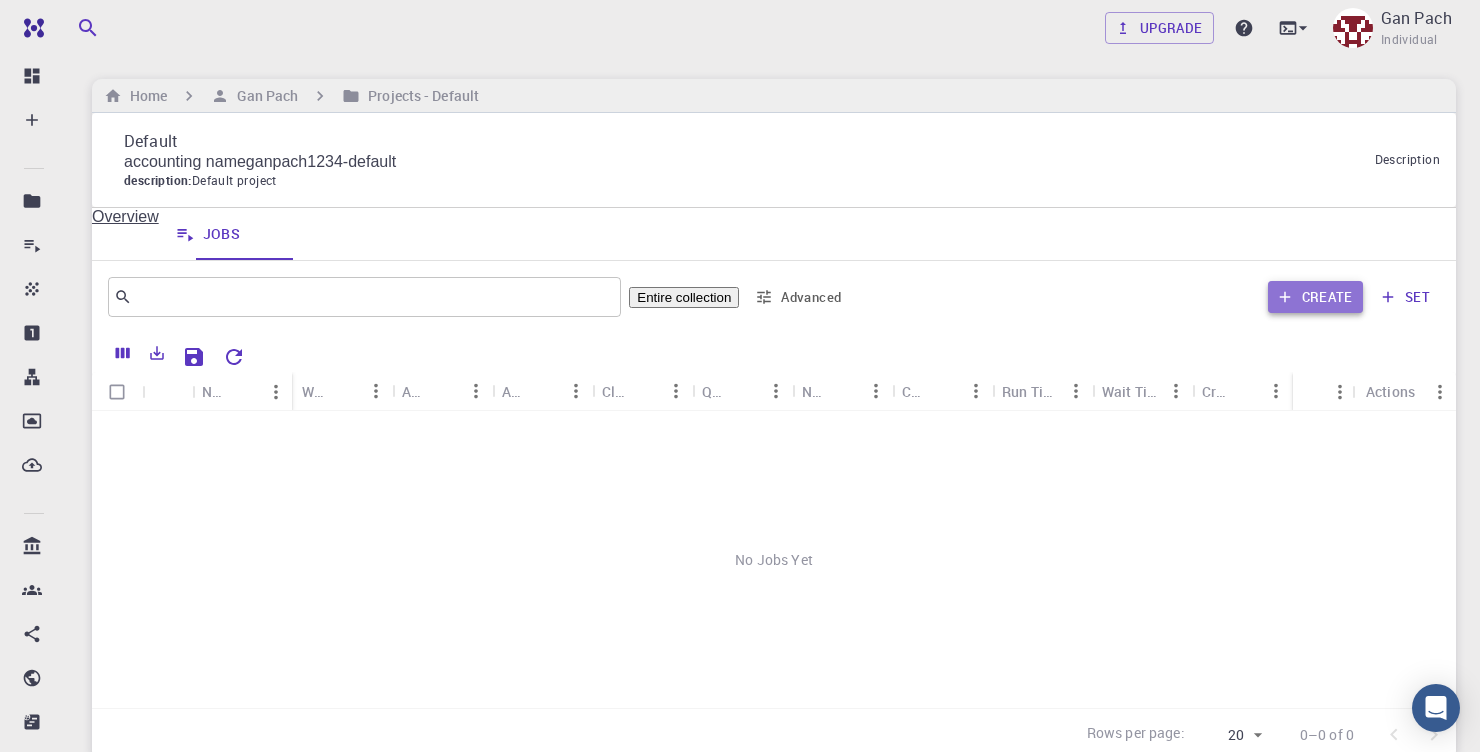 click on "Create" at bounding box center (1315, 297) 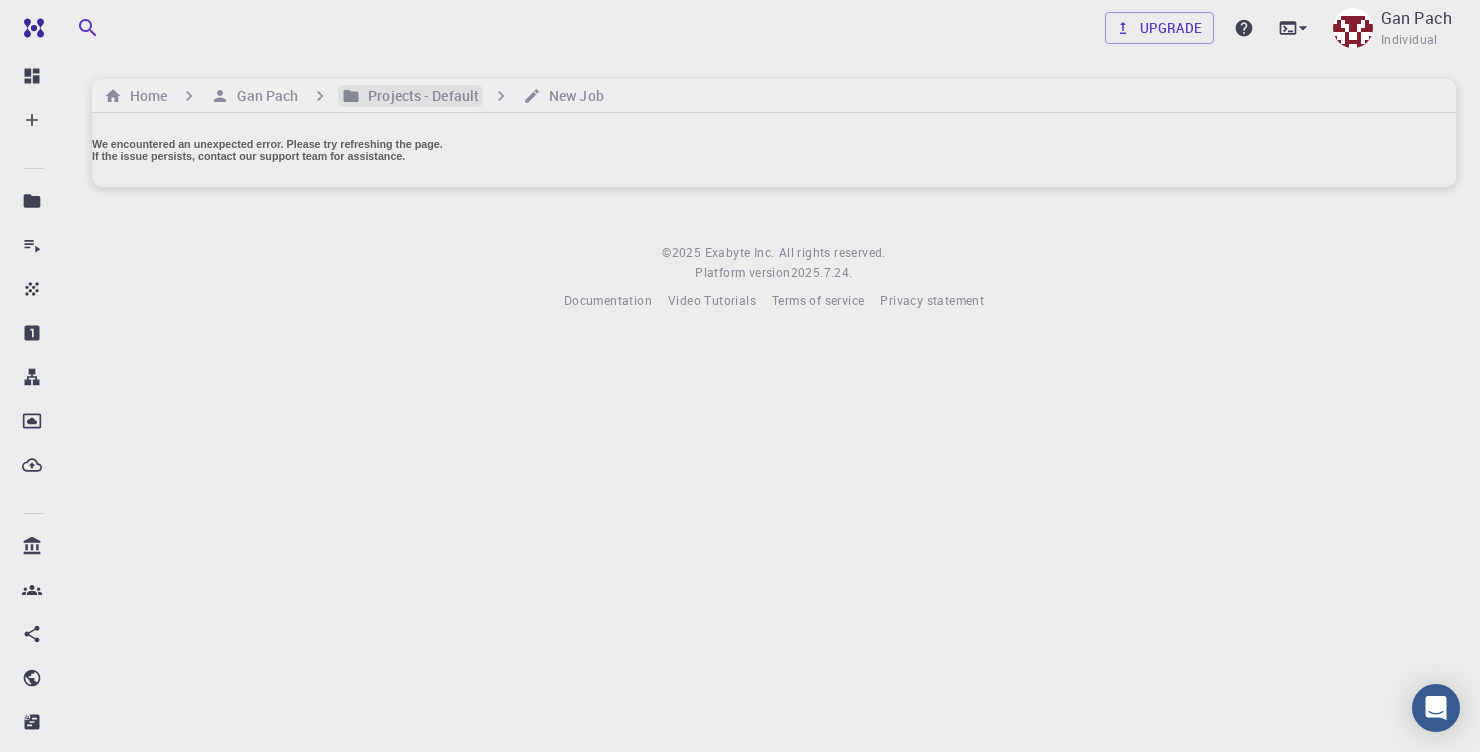 click on "Projects - Default" at bounding box center (419, 96) 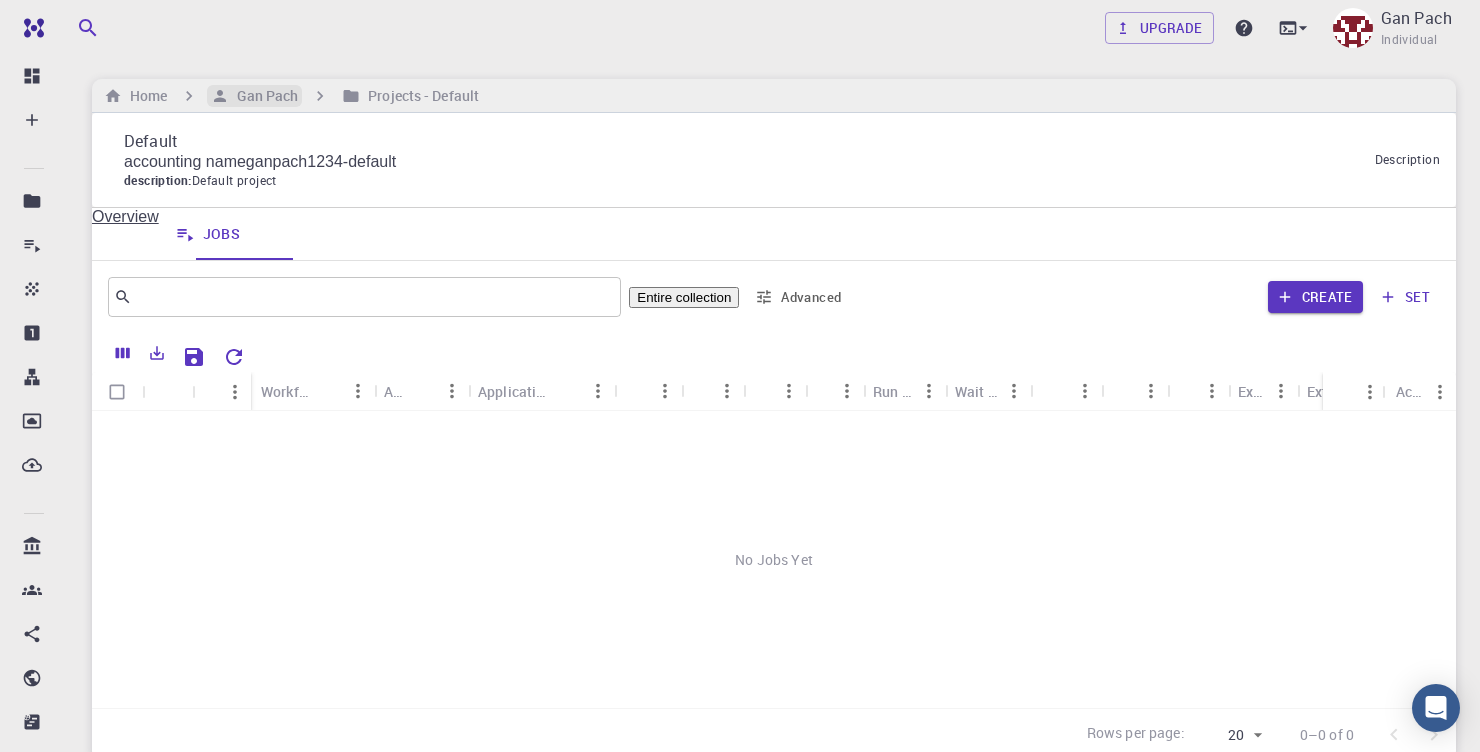 click on "Gan Pach" at bounding box center [263, 96] 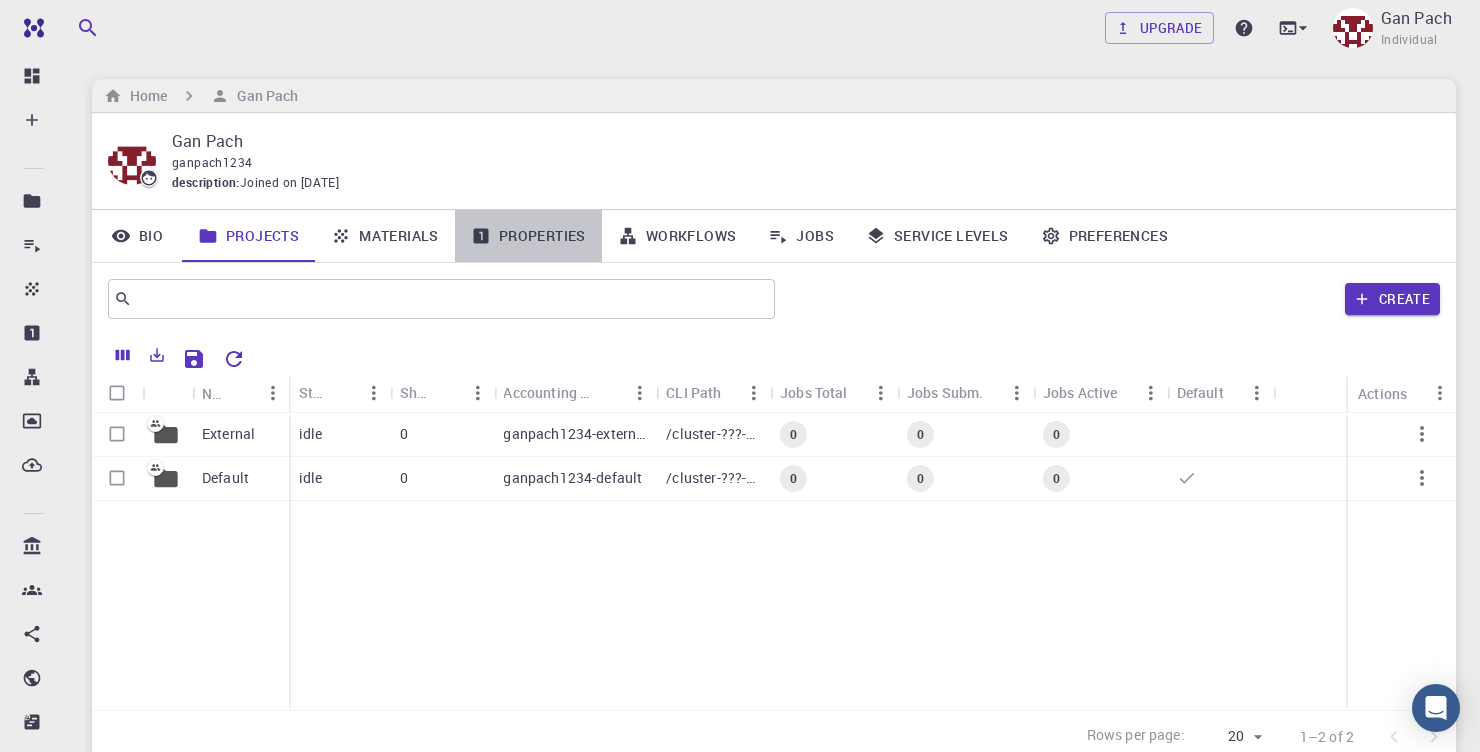 click on "Properties" at bounding box center (528, 236) 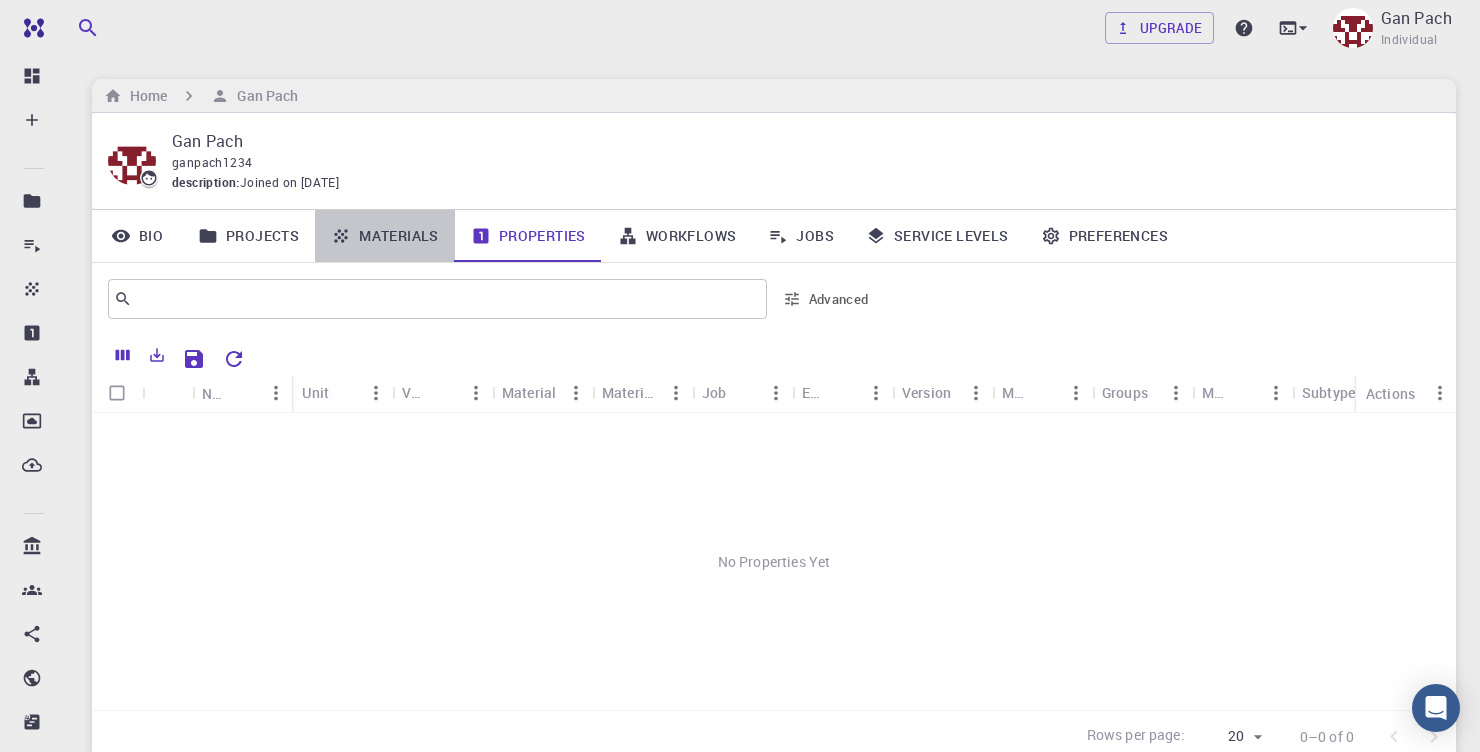 click on "Materials" at bounding box center (385, 236) 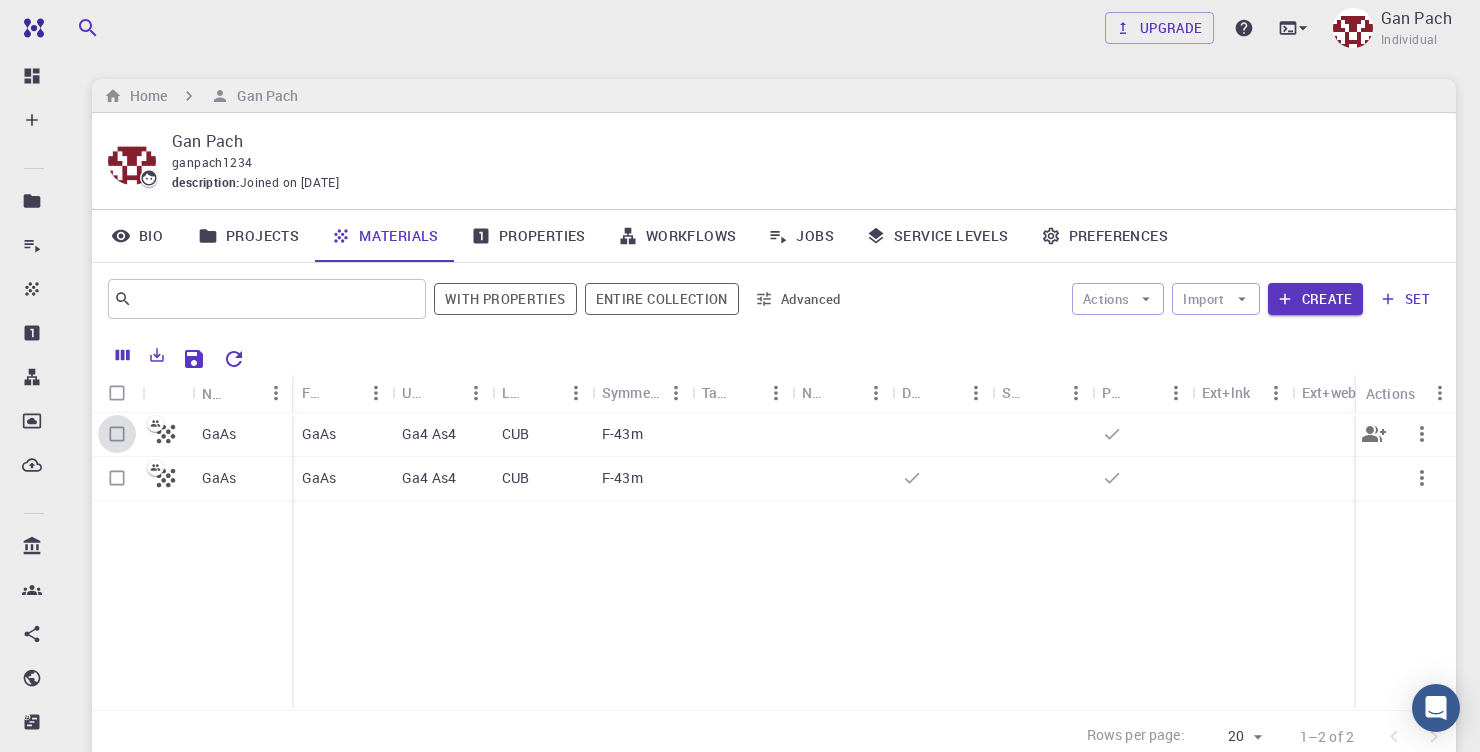 click at bounding box center [117, 434] 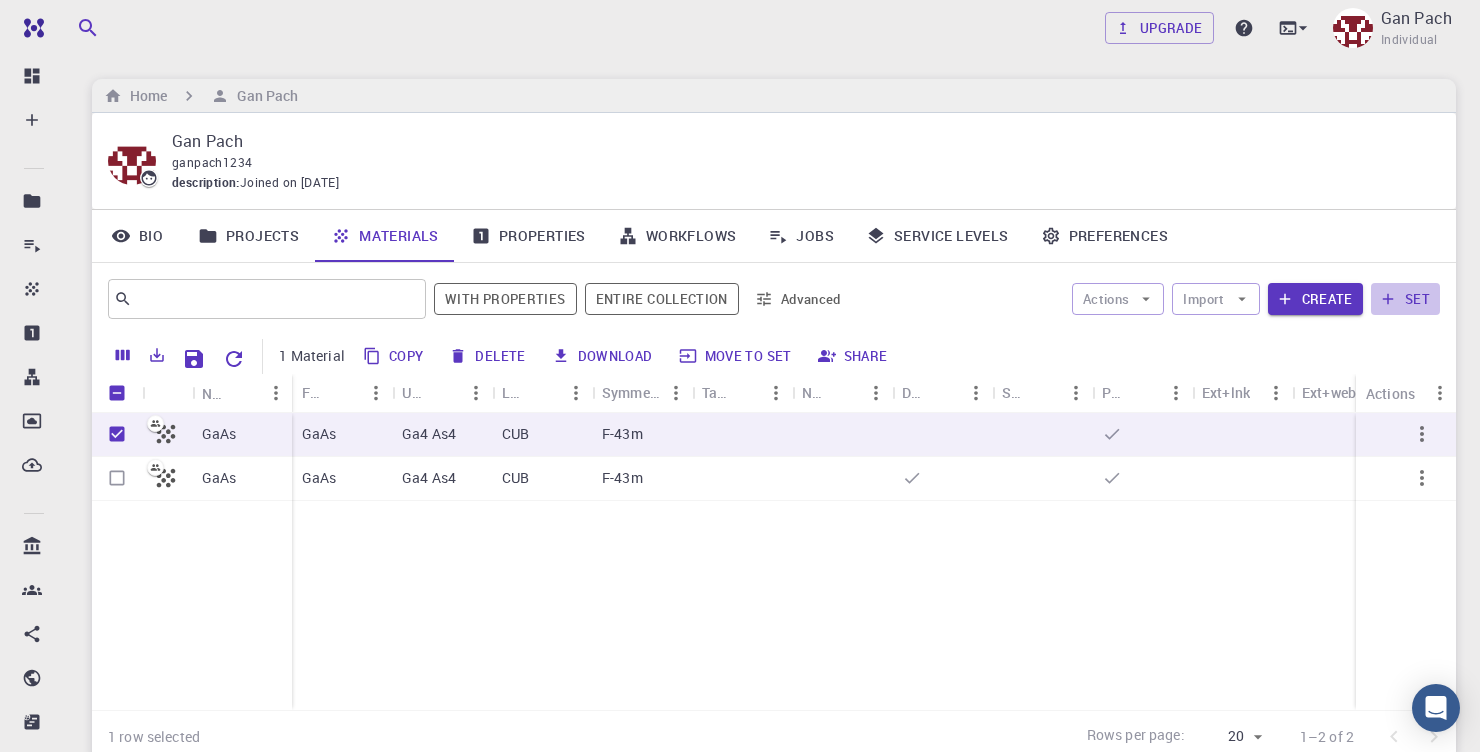 click 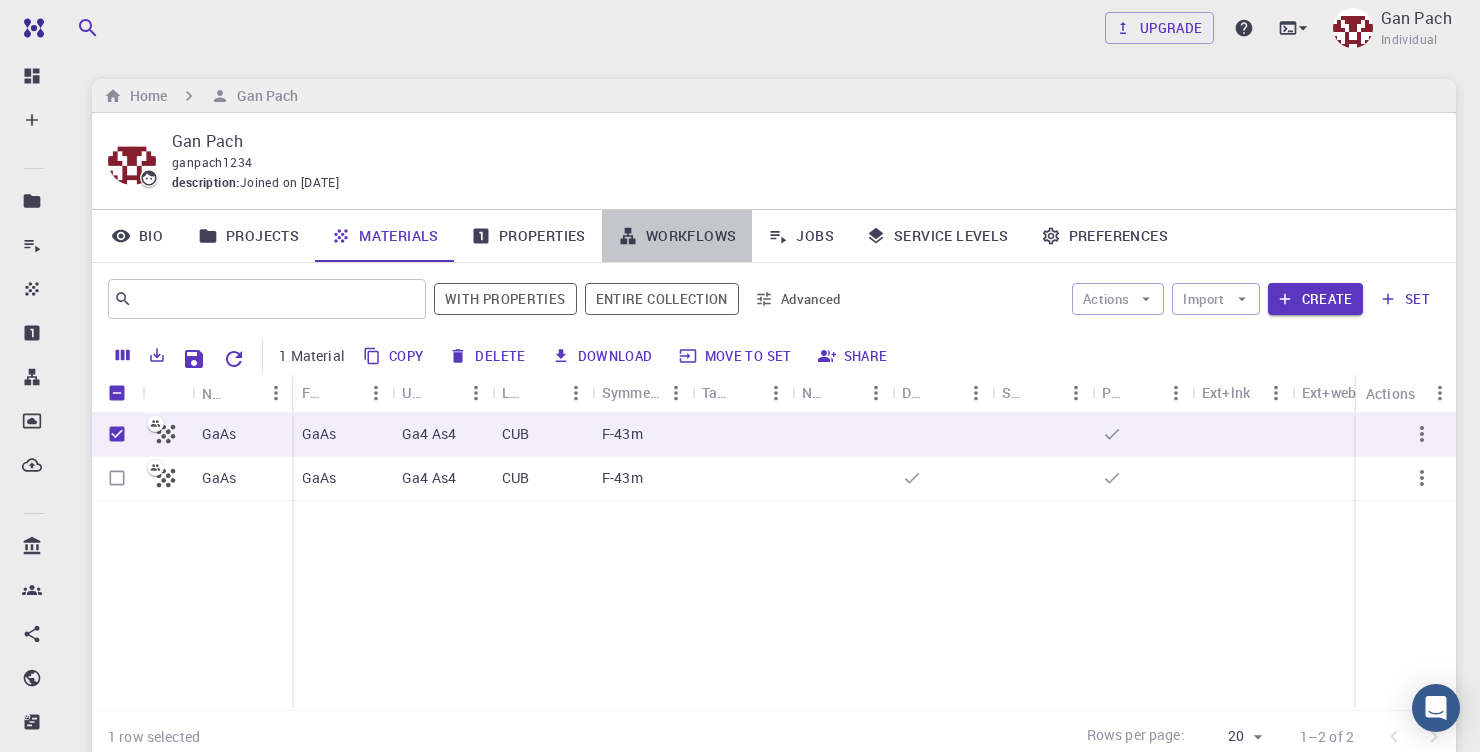 click on "Workflows" at bounding box center (677, 236) 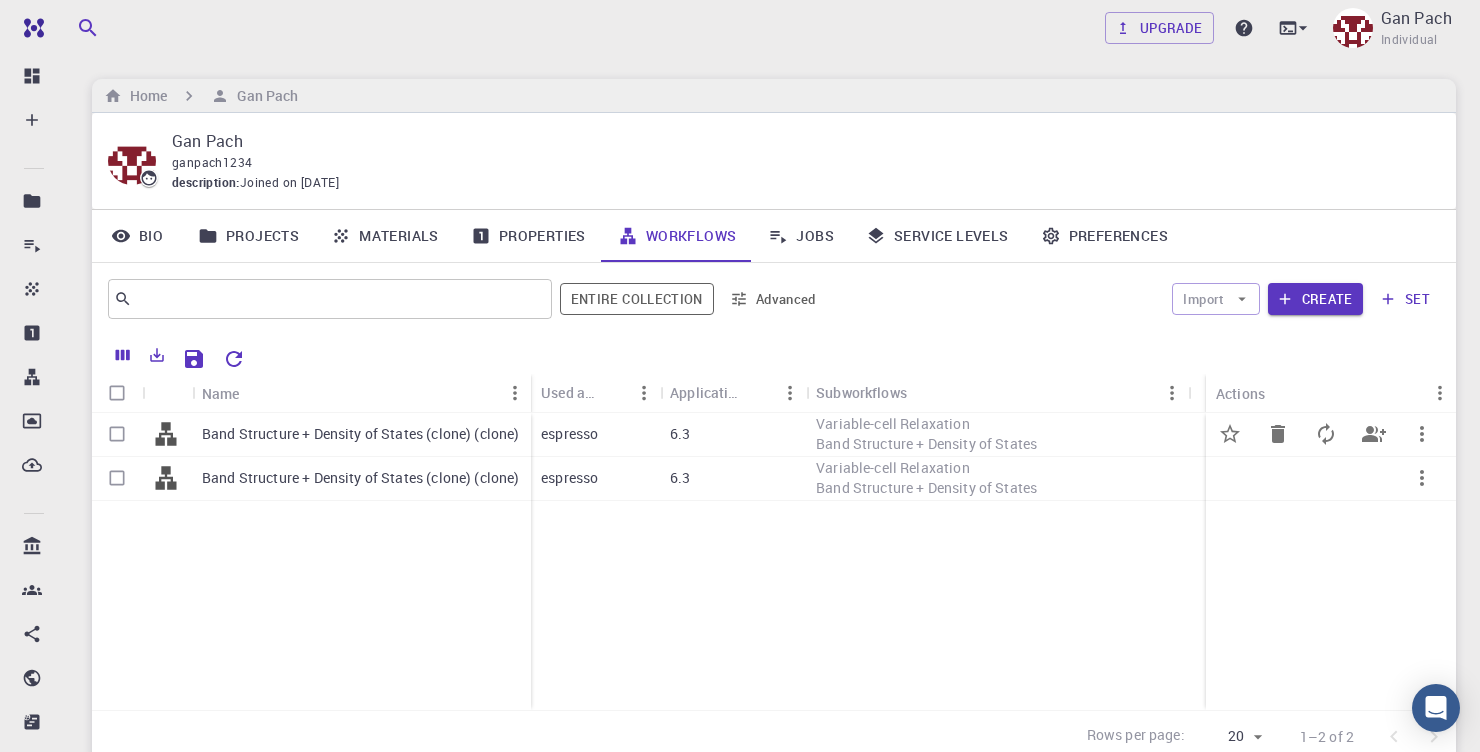 click on "Band Structure + Density of States (clone) (clone)" at bounding box center [361, 434] 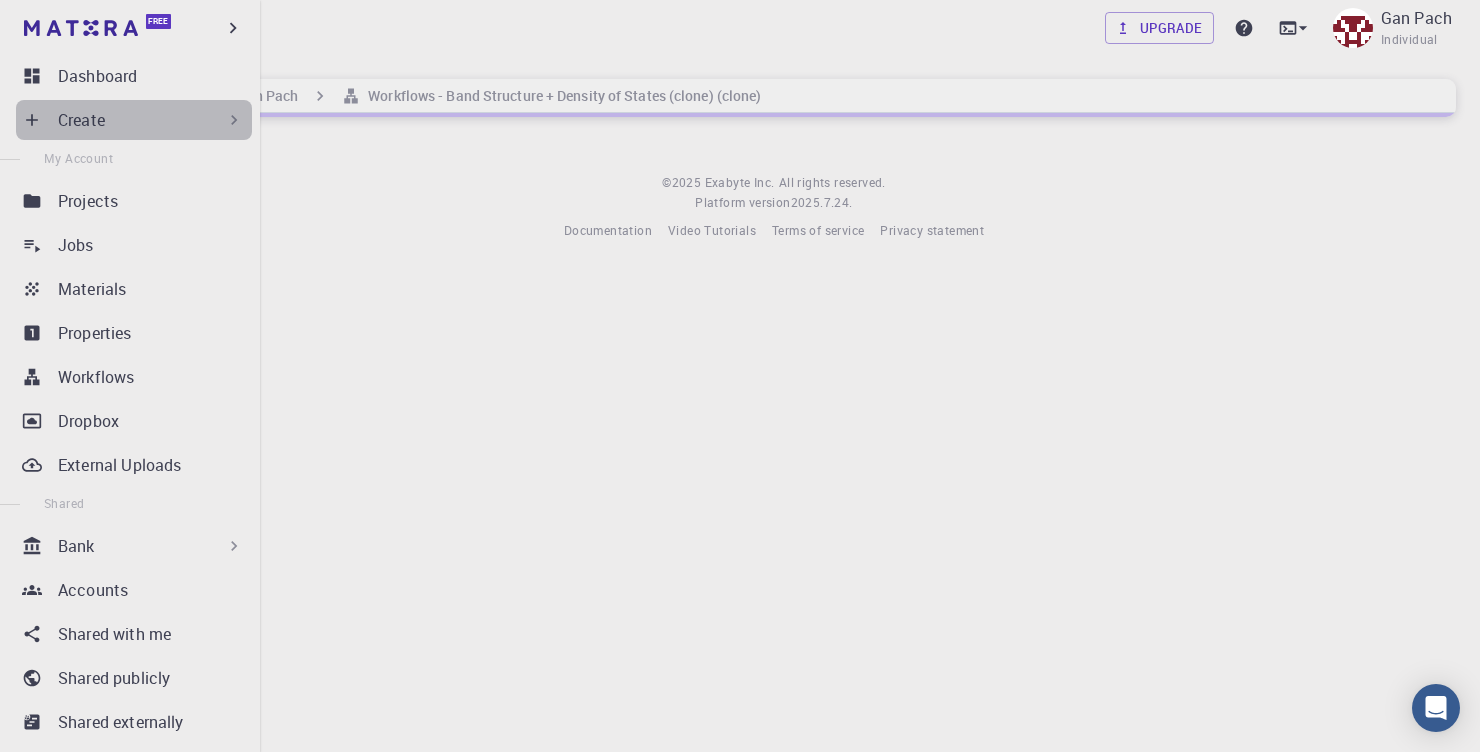 click on "Create" at bounding box center (134, 120) 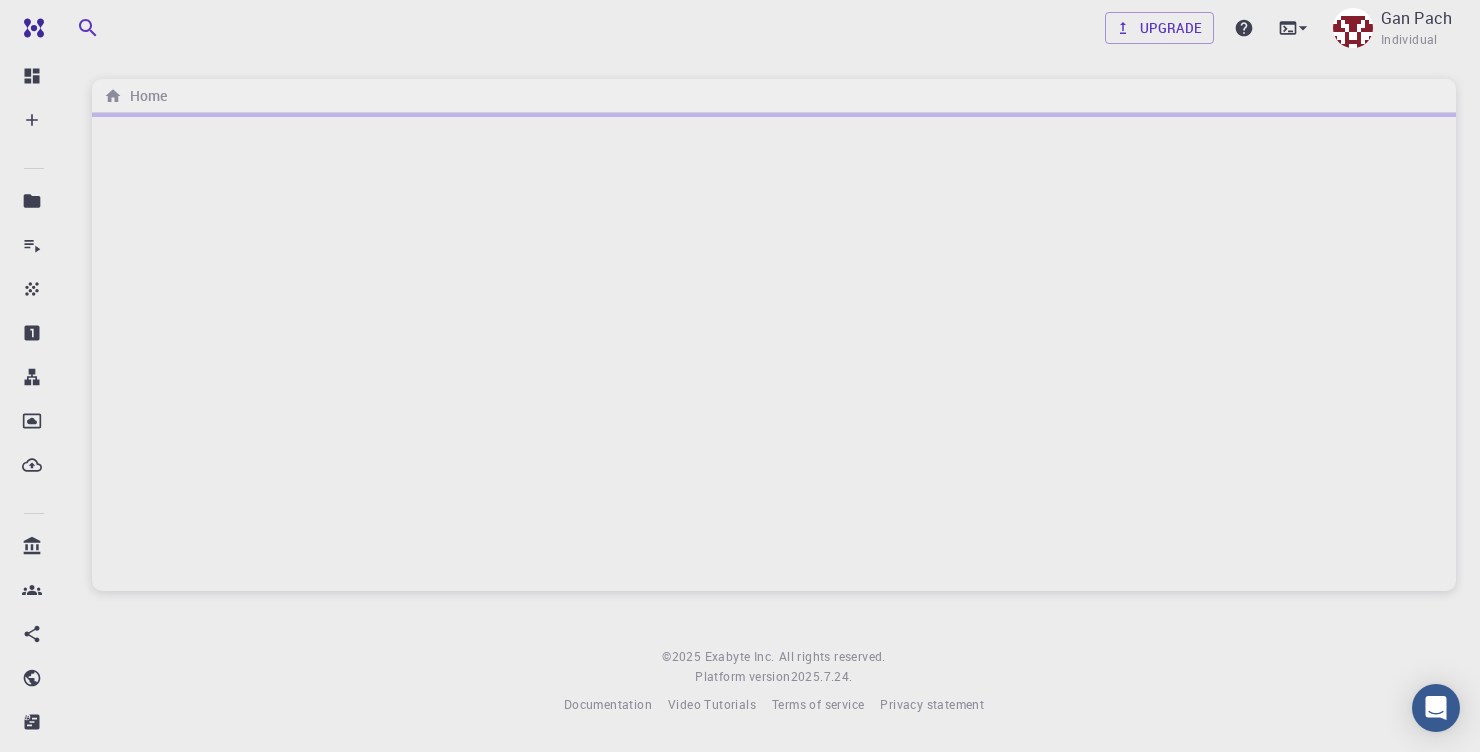 click on "Gan Pach" at bounding box center [1416, 18] 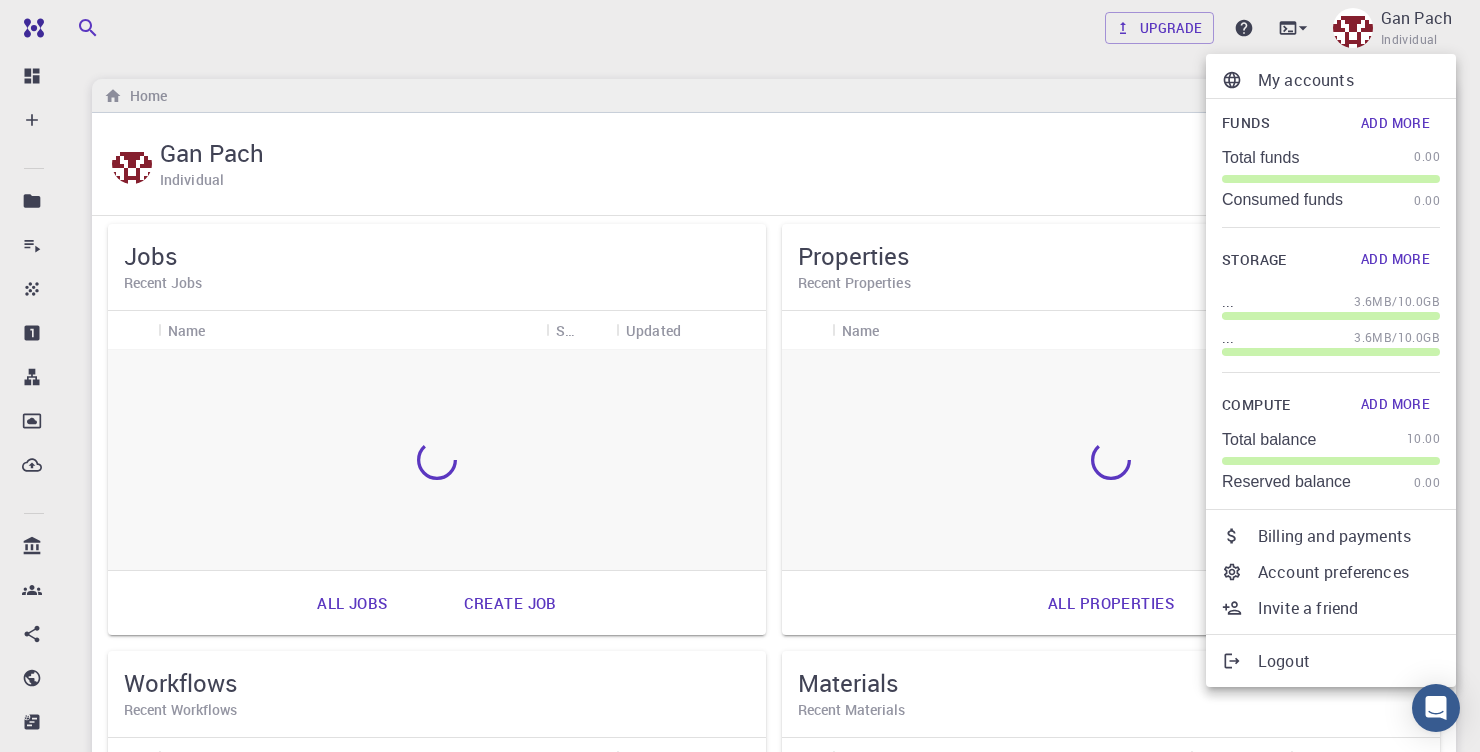 scroll, scrollTop: 0, scrollLeft: 0, axis: both 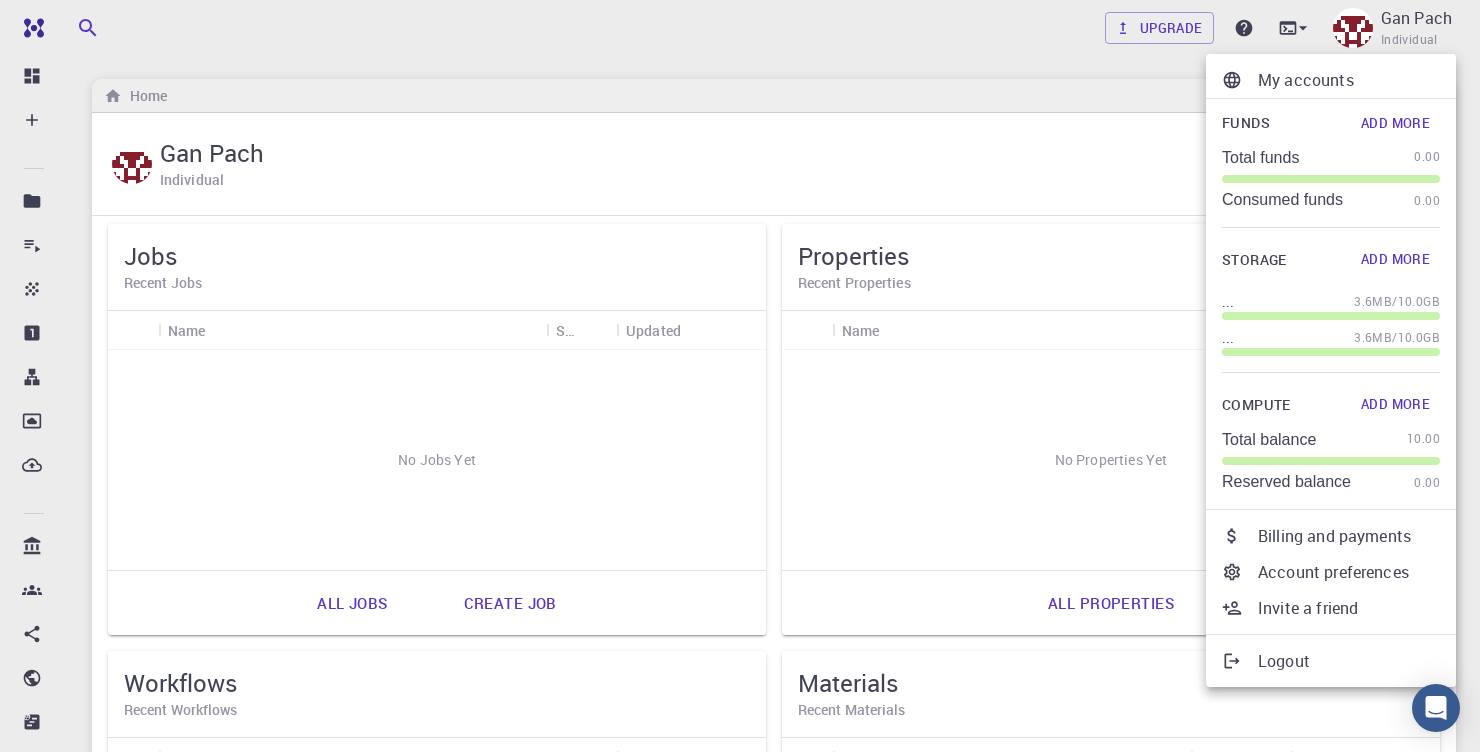 click at bounding box center [740, 376] 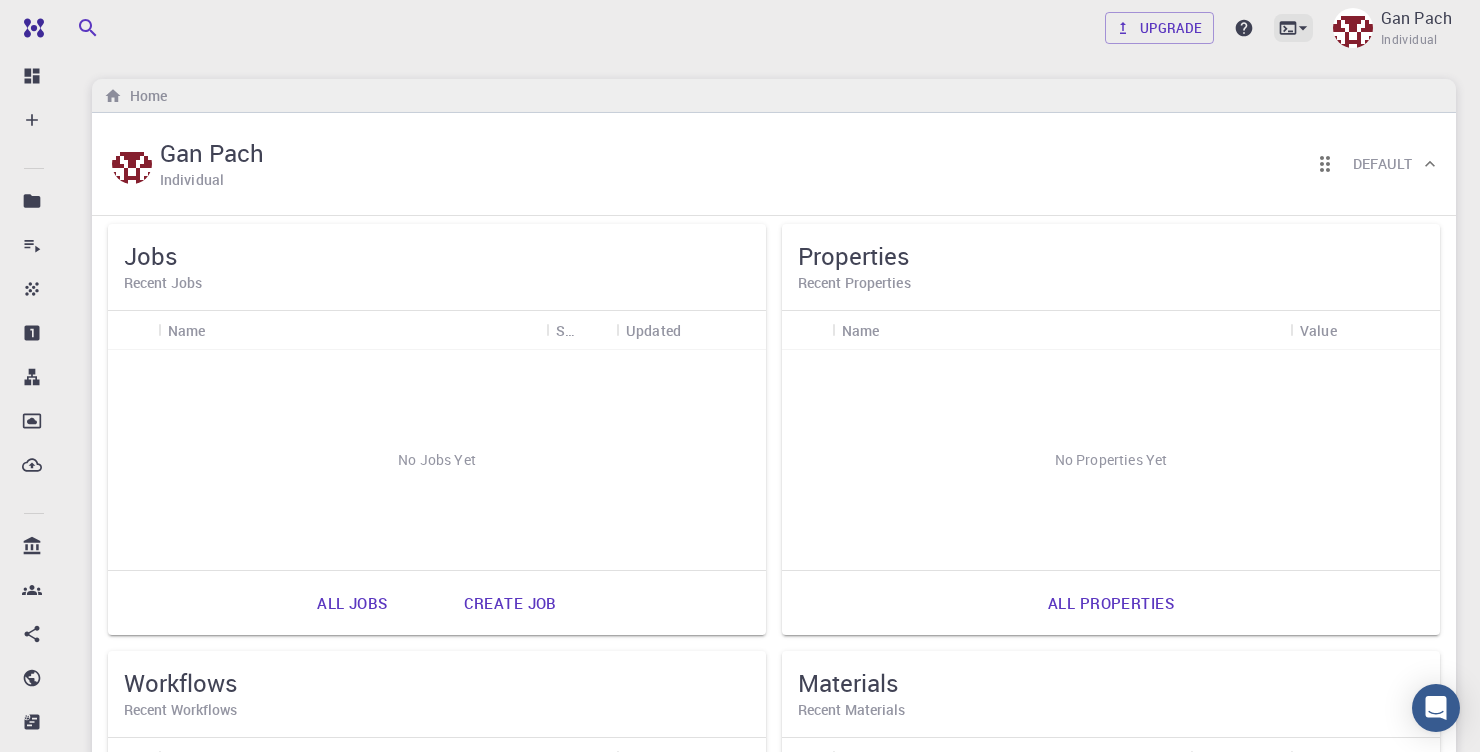 click at bounding box center (1293, 28) 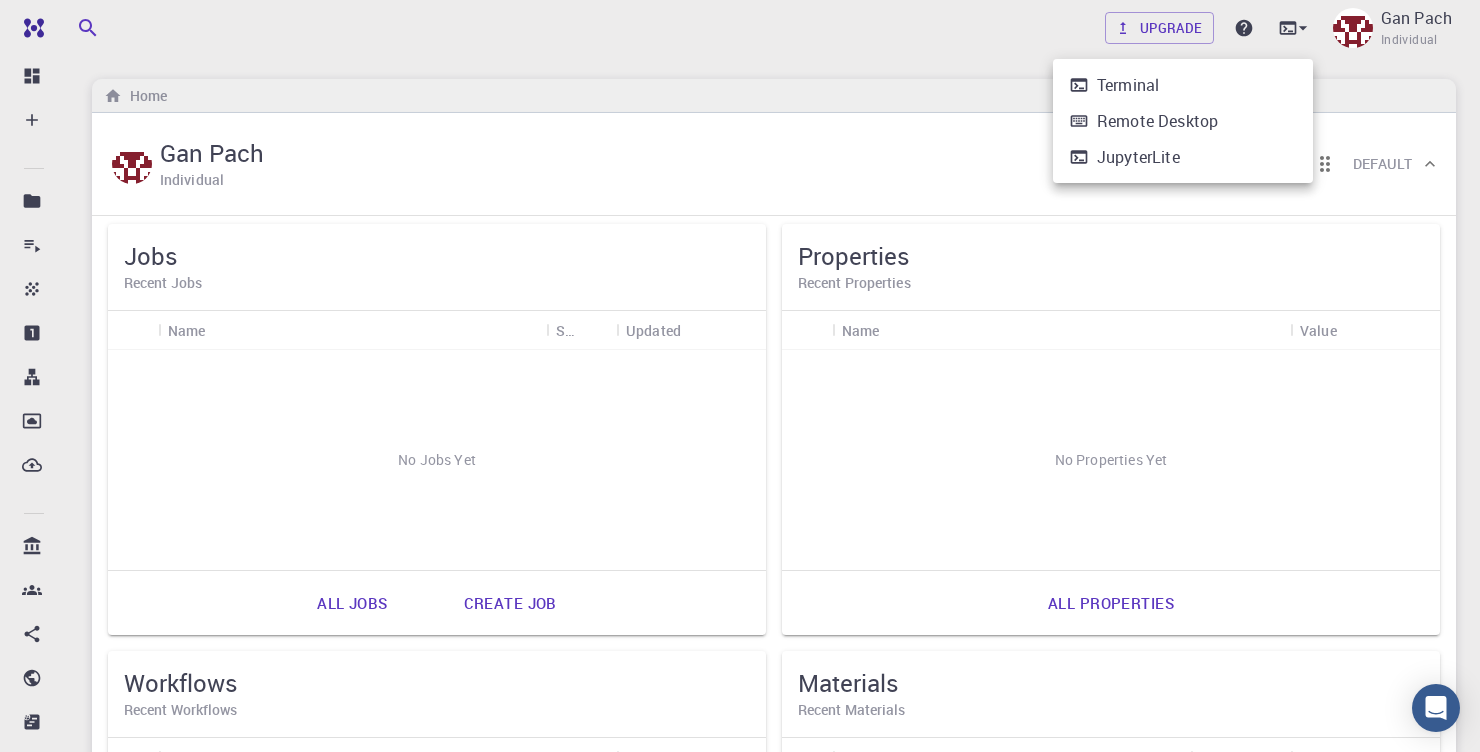 click on "Terminal" at bounding box center (1183, 85) 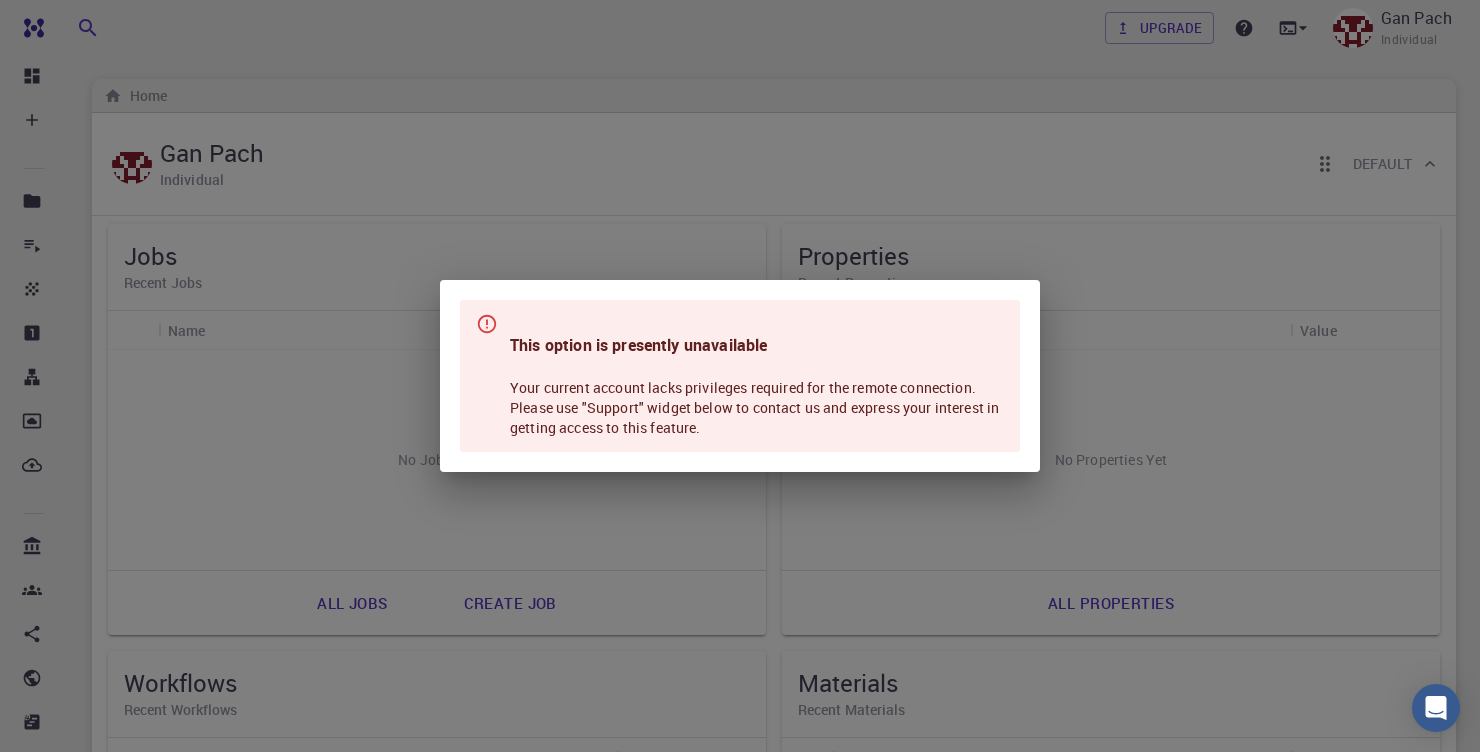 click on "This option is presently unavailable Your current account lacks privileges required for the remote connection. Please use "Support" widget below to contact us and express your interest in getting access to this feature." at bounding box center [740, 376] 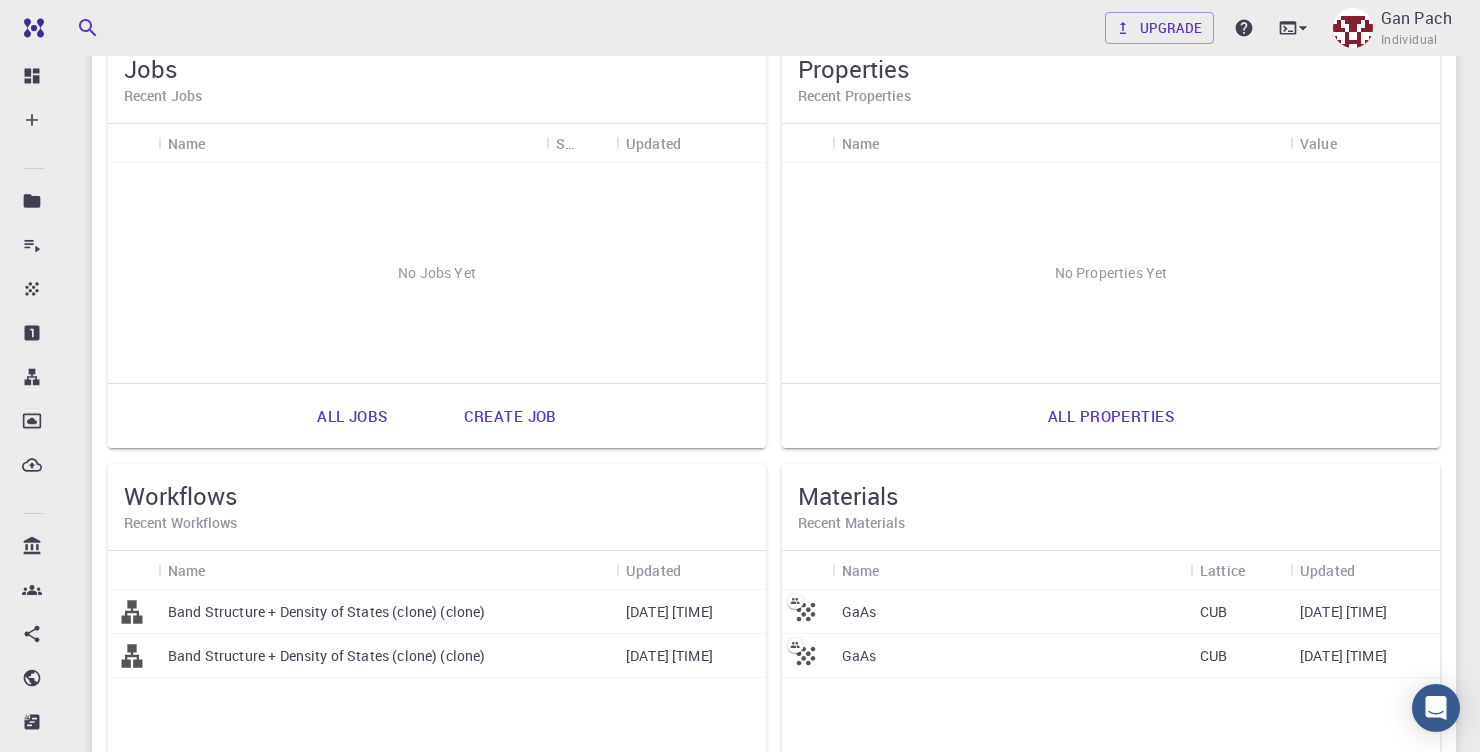 scroll, scrollTop: 230, scrollLeft: 0, axis: vertical 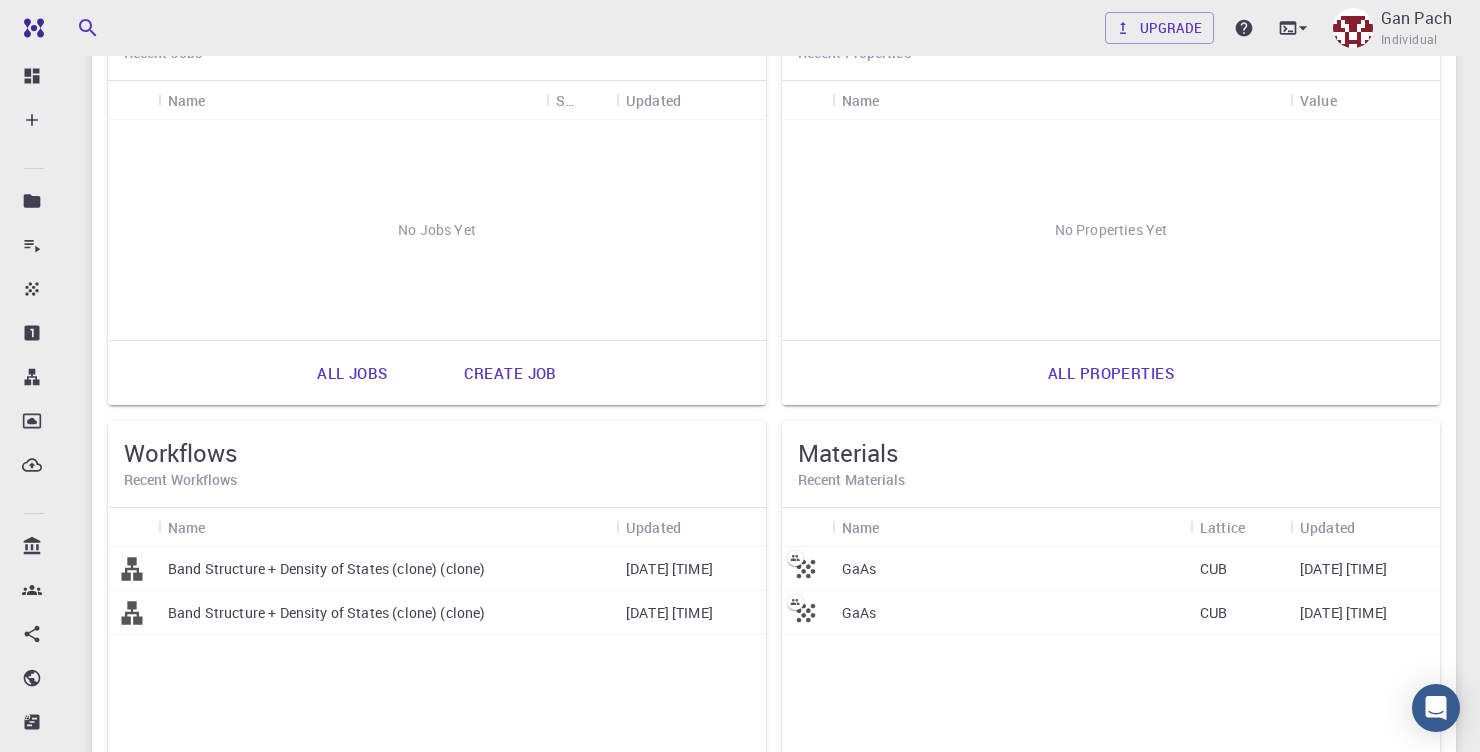 click on "Band Structure + Density of States (clone) (clone)" at bounding box center [387, 569] 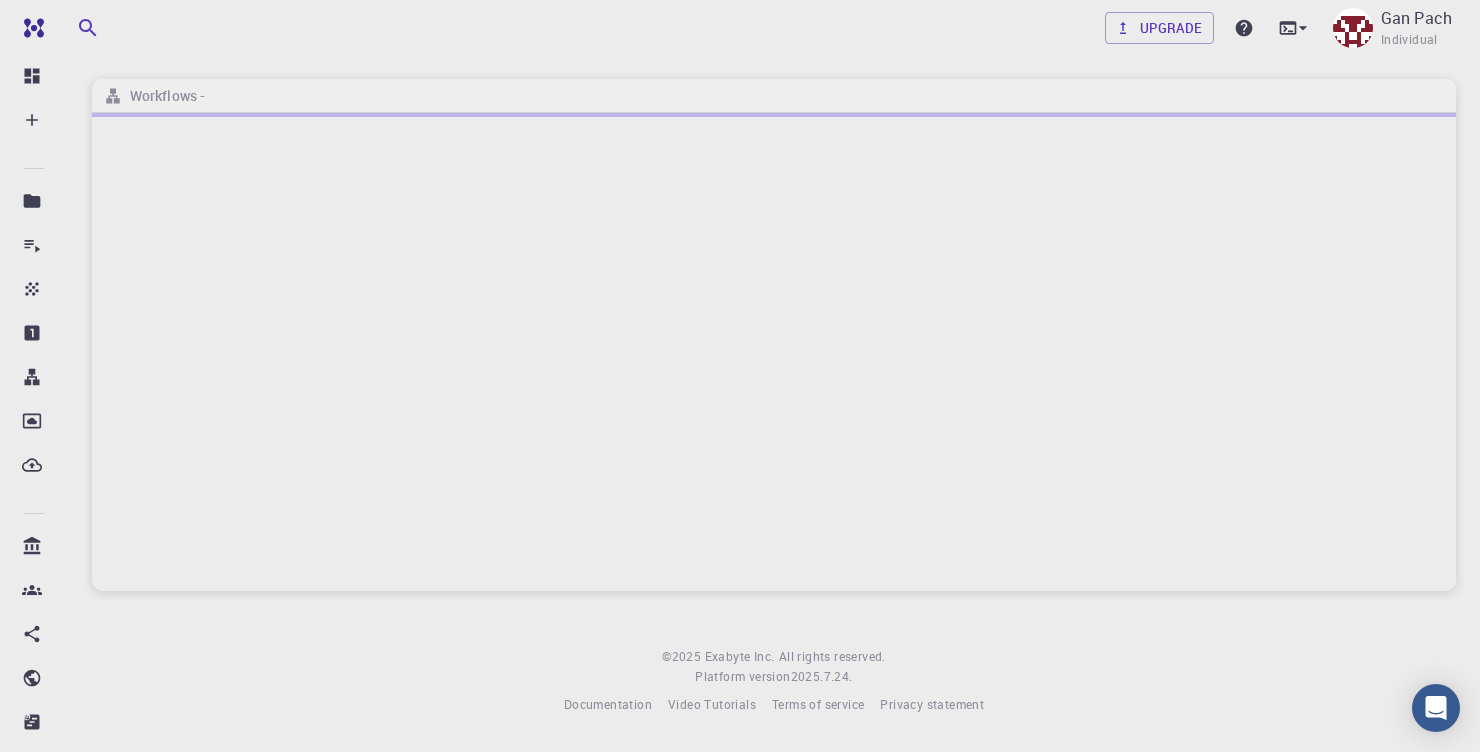 scroll, scrollTop: 0, scrollLeft: 0, axis: both 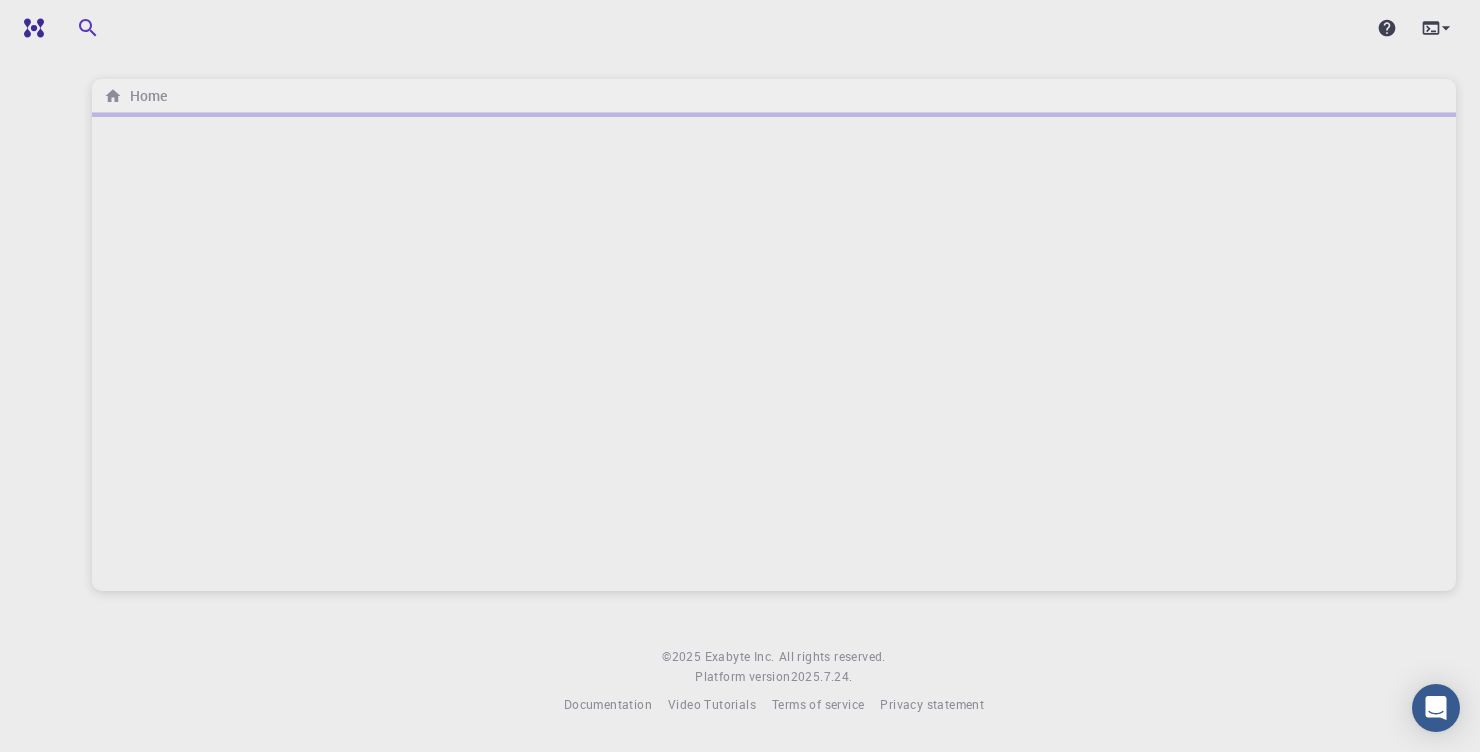 click 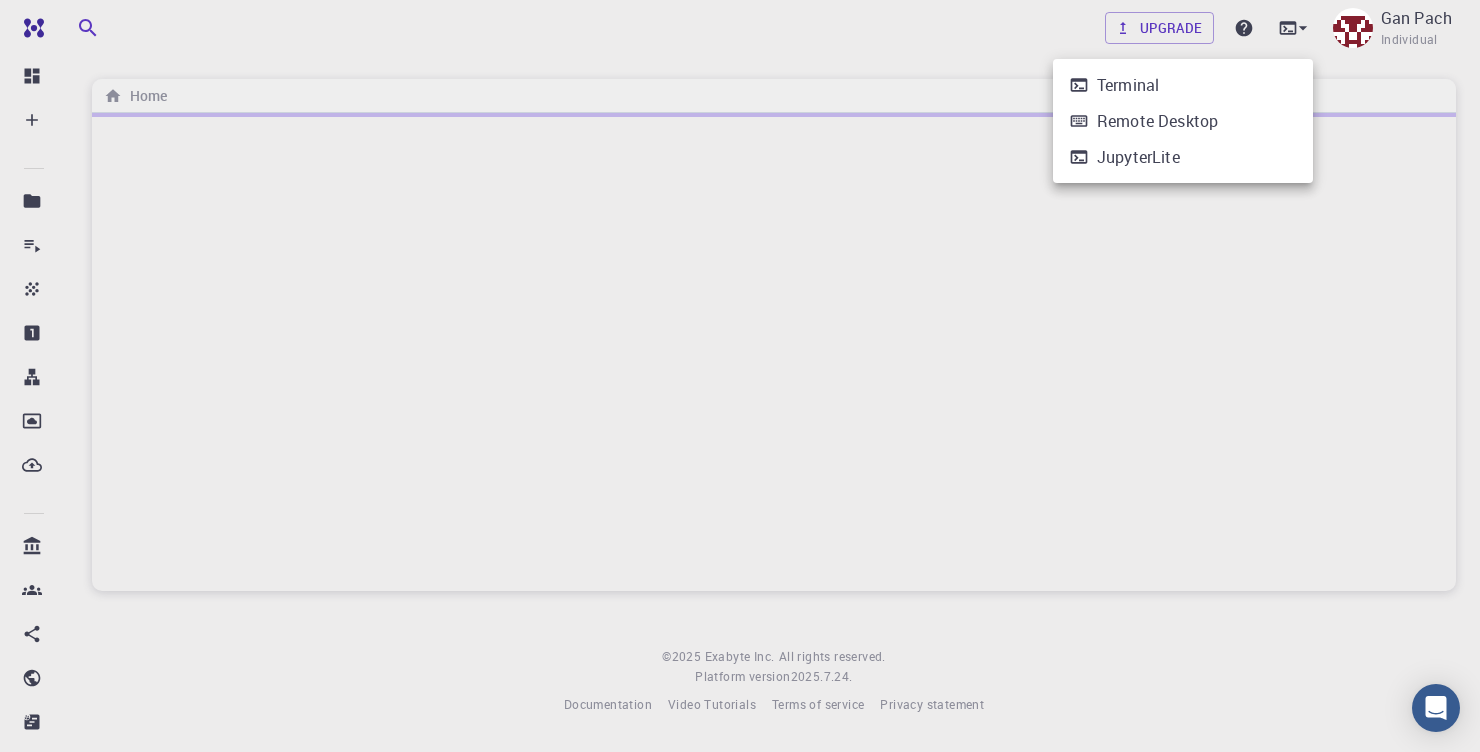 click on "Terminal" at bounding box center (1183, 85) 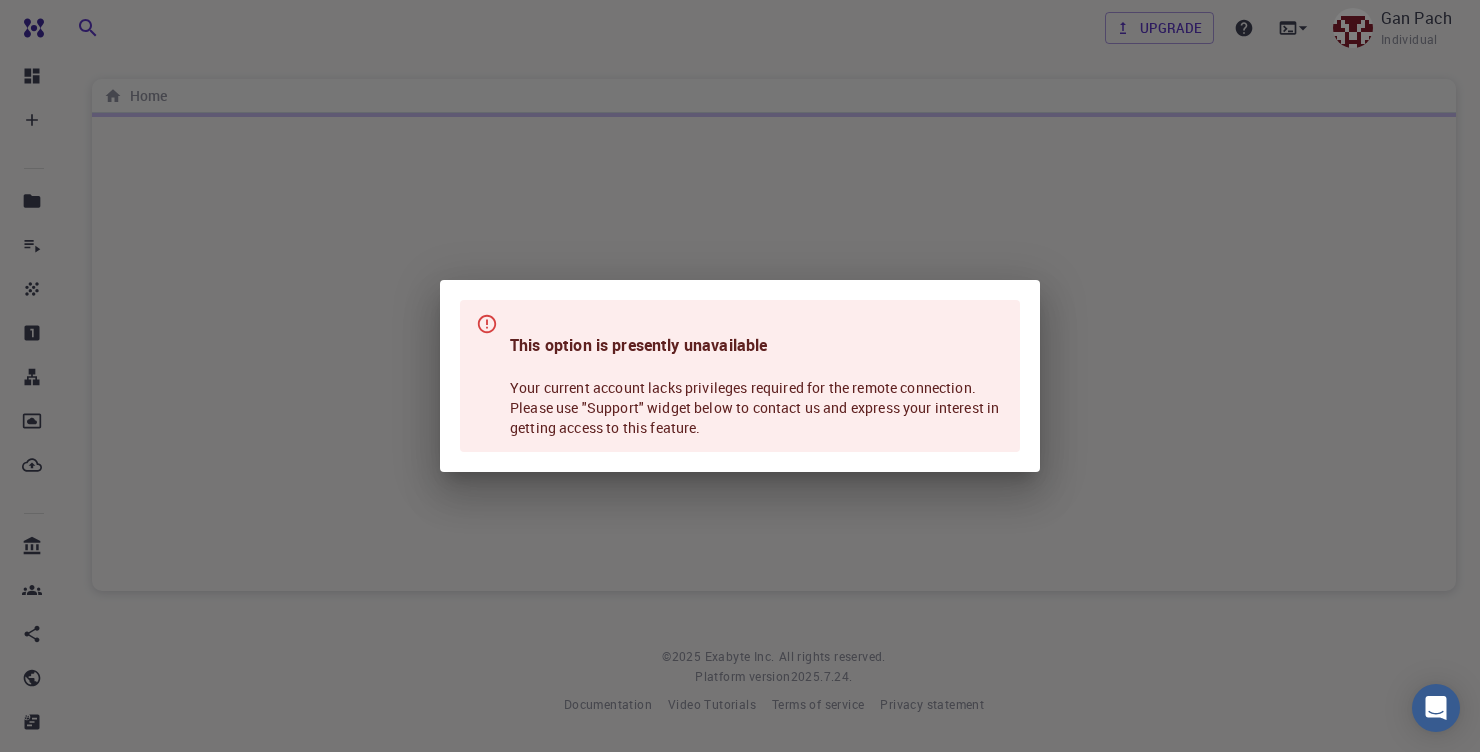 scroll, scrollTop: 0, scrollLeft: 0, axis: both 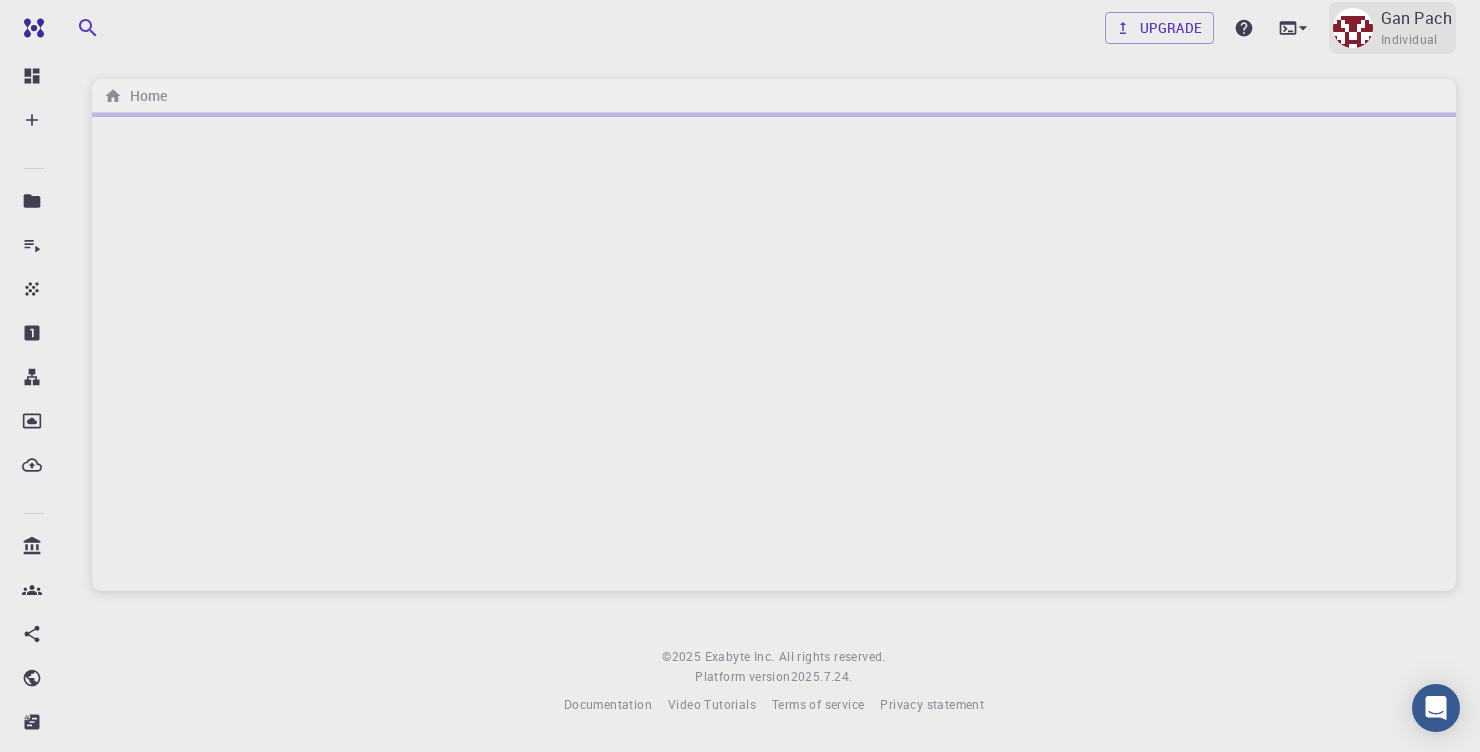 click on "Gan Pach" at bounding box center [1416, 18] 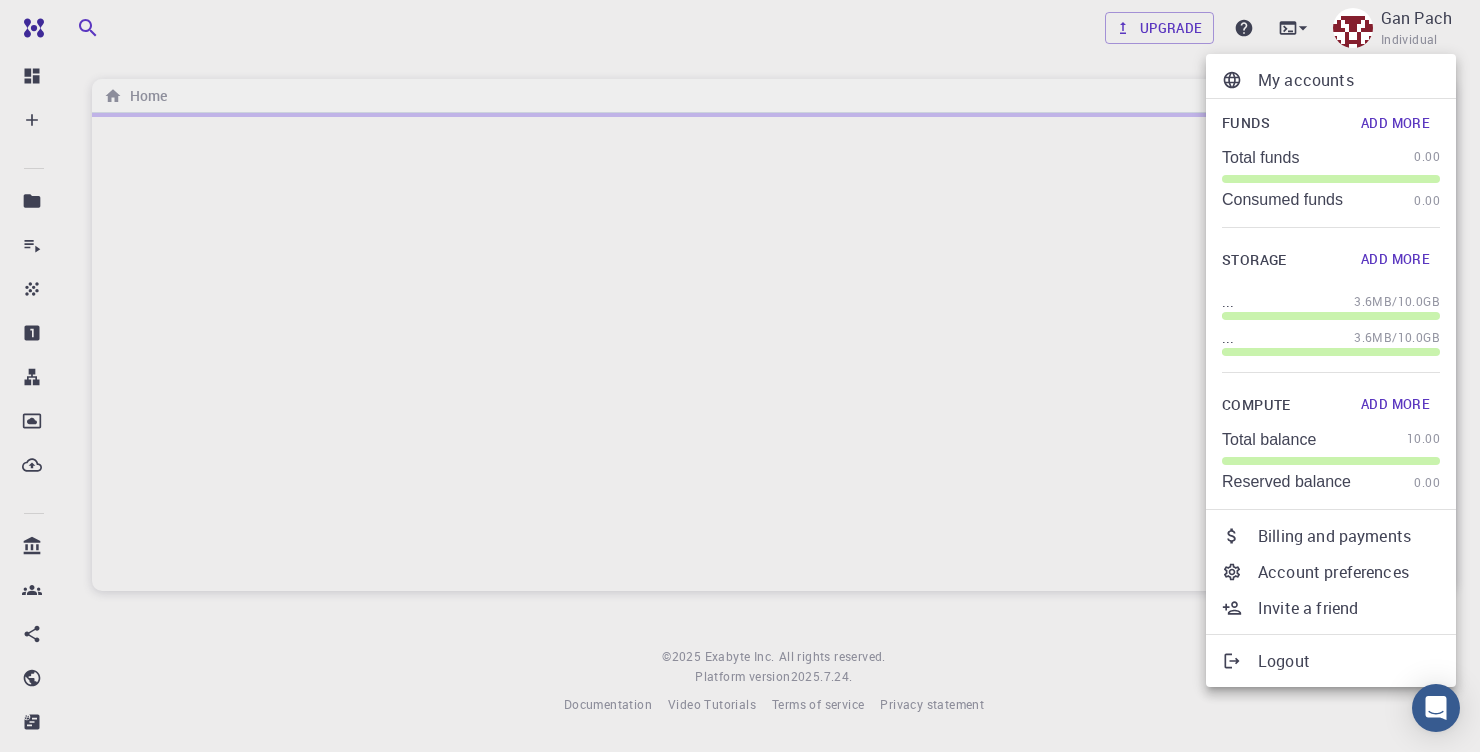 scroll, scrollTop: 0, scrollLeft: 0, axis: both 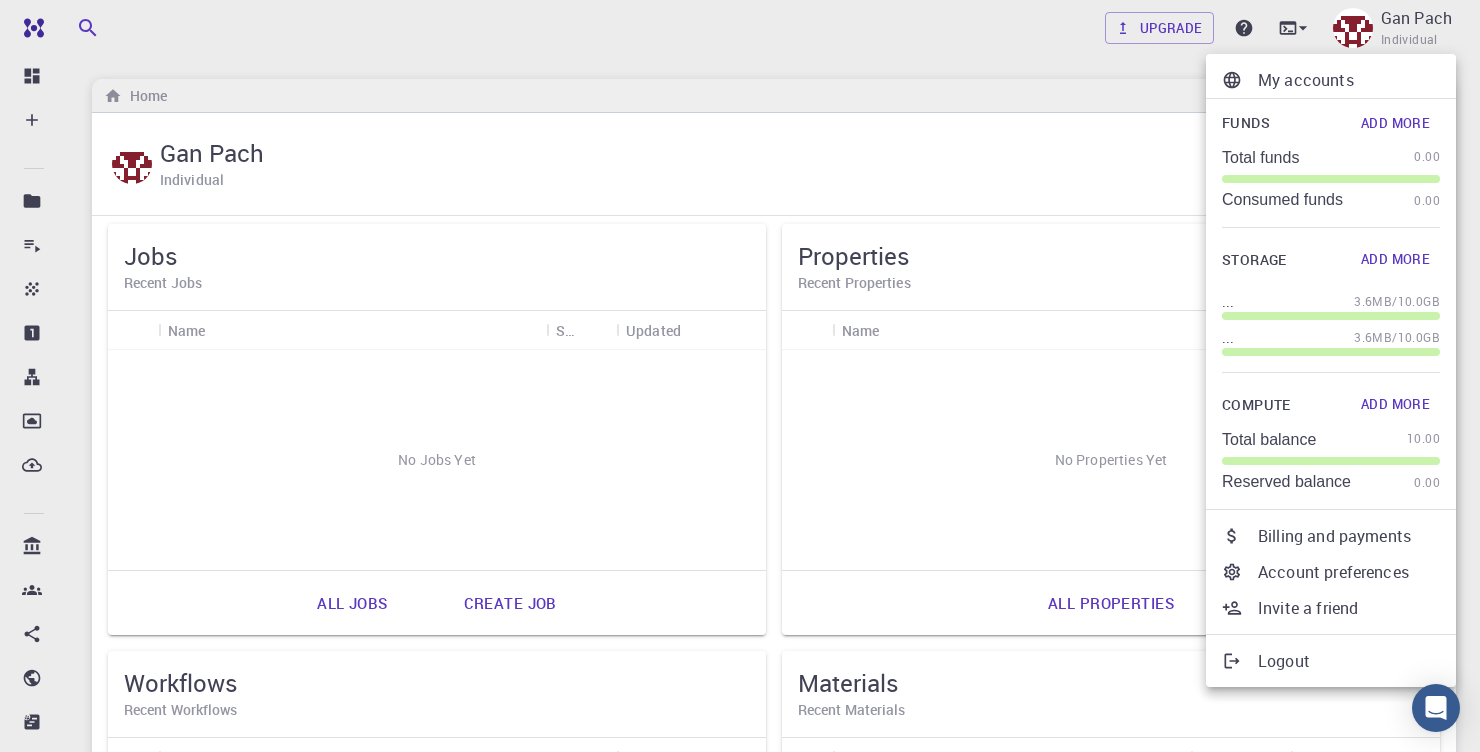 click on "Billing and payments" at bounding box center (1349, 536) 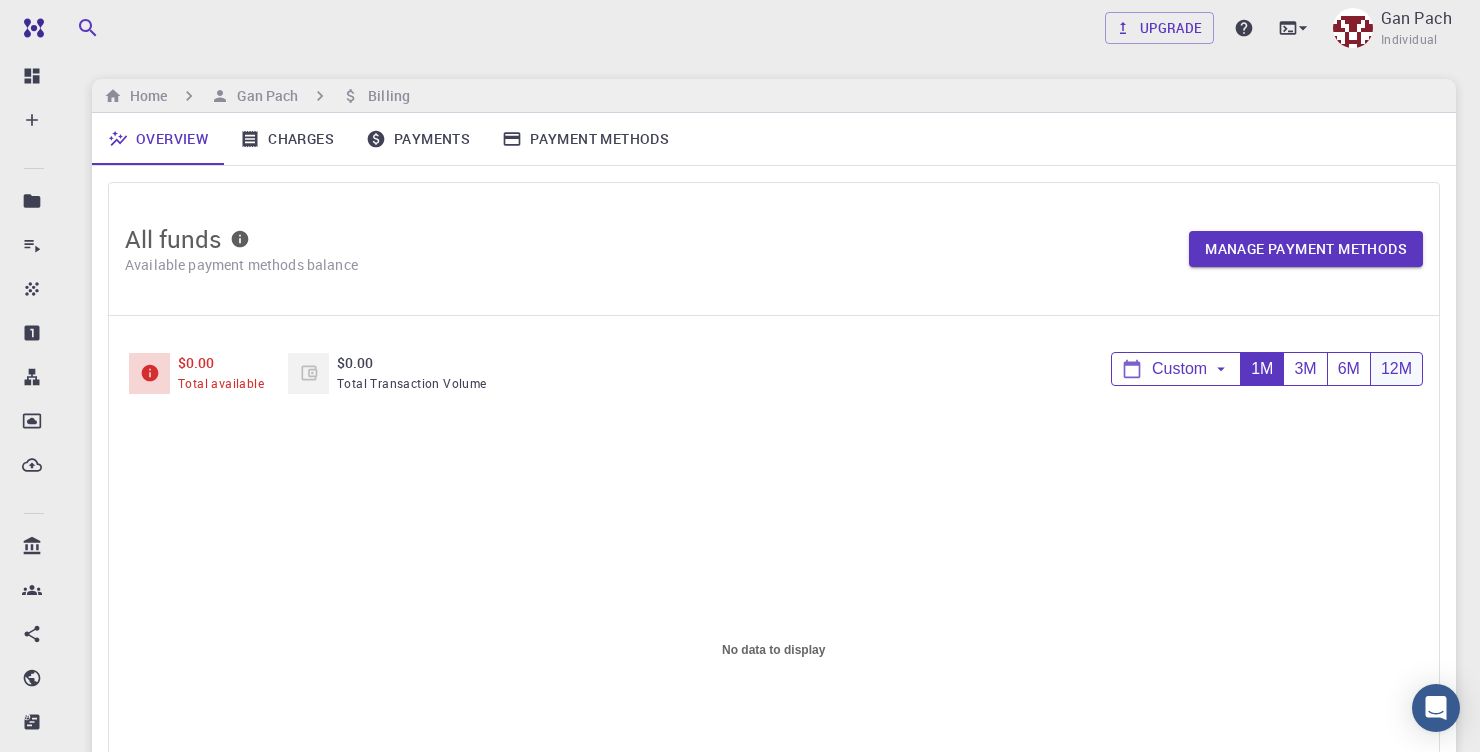 click on "12M" at bounding box center (1396, 369) 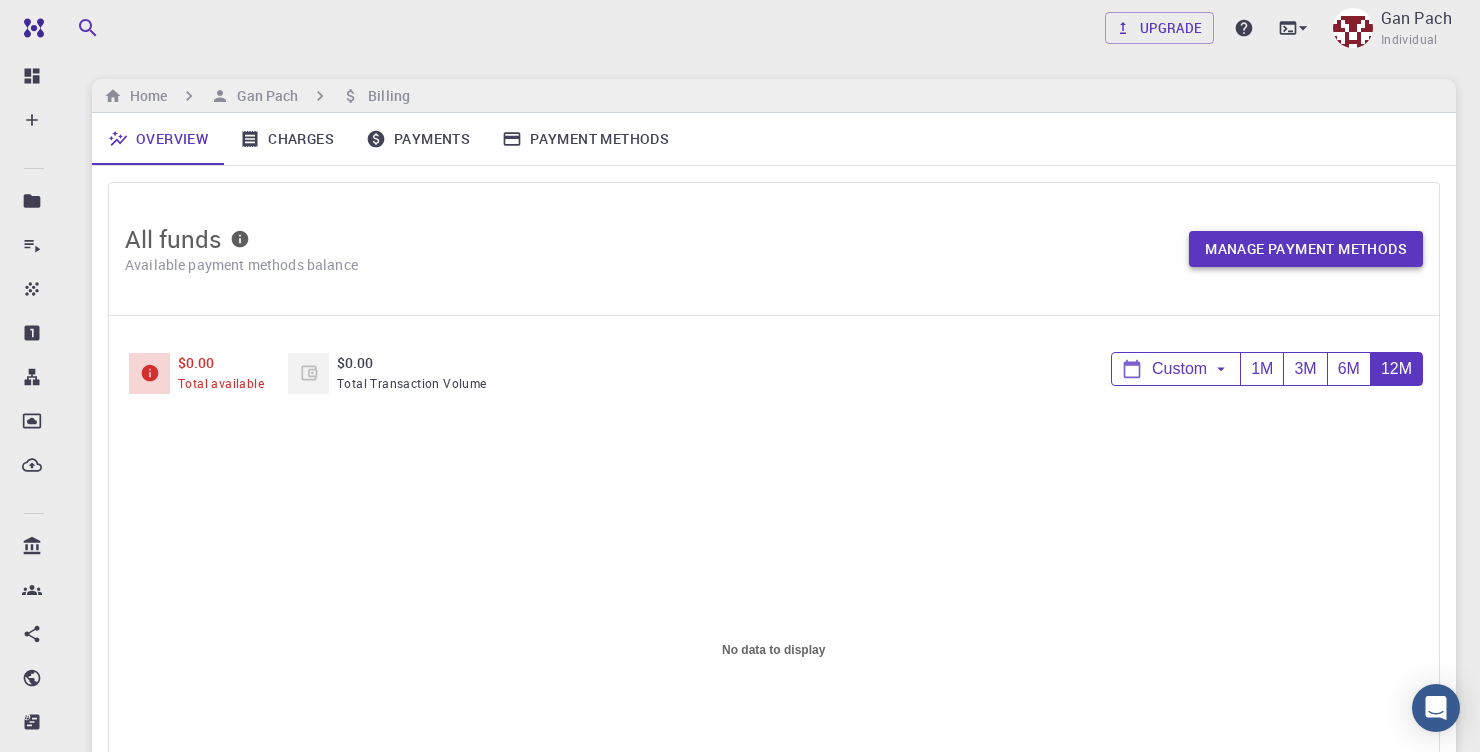 click on "Manage payment methods" at bounding box center [1306, 249] 